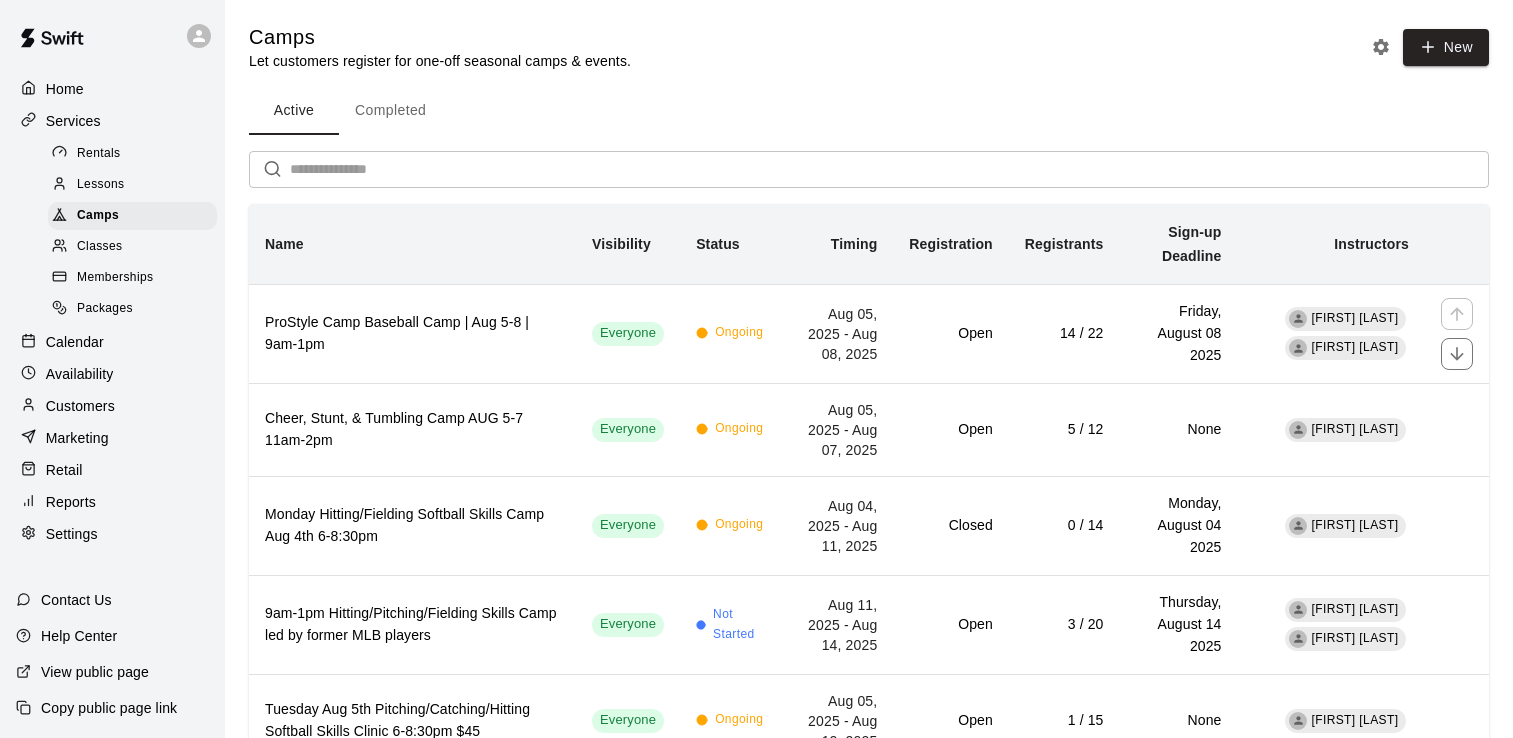 scroll, scrollTop: 0, scrollLeft: 0, axis: both 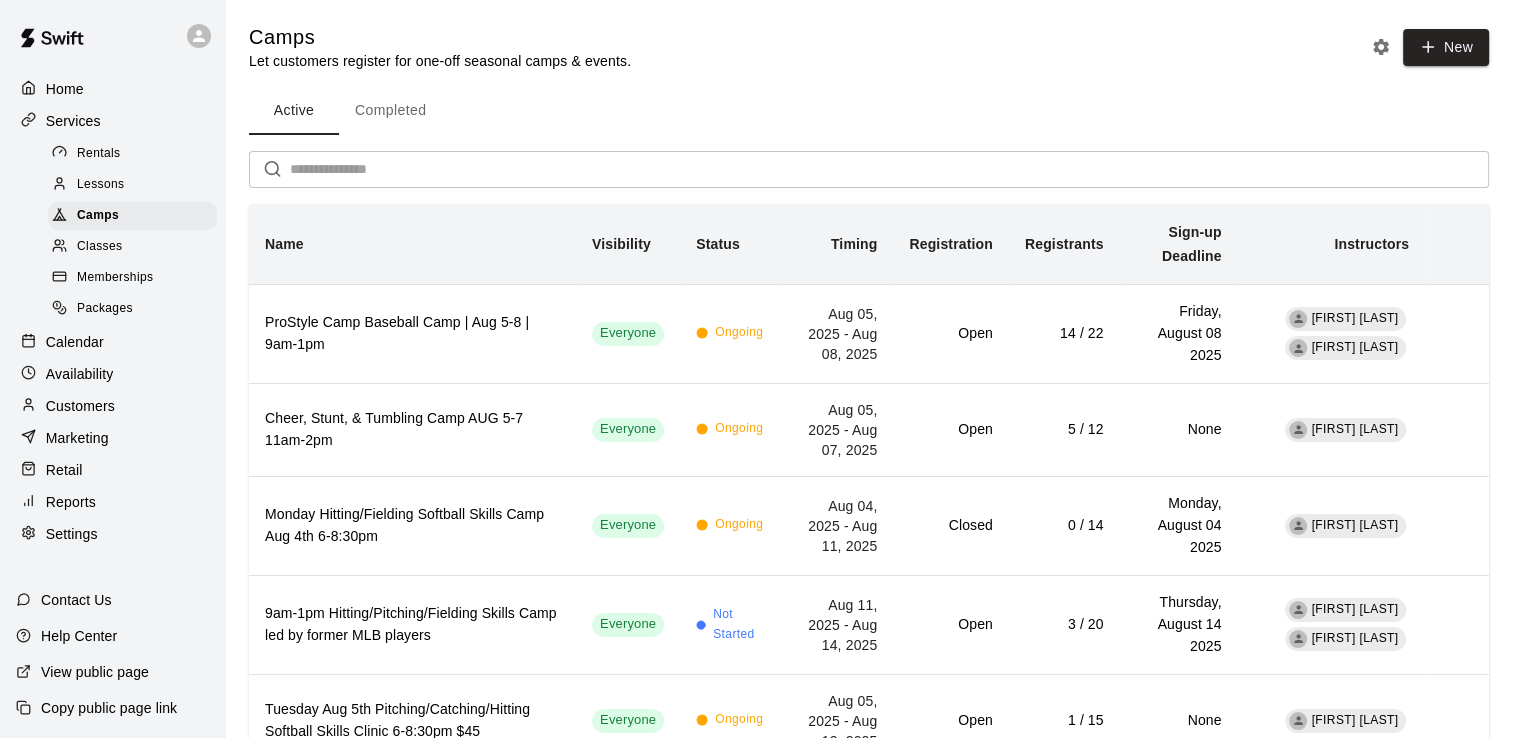 click on "Retail" at bounding box center (64, 470) 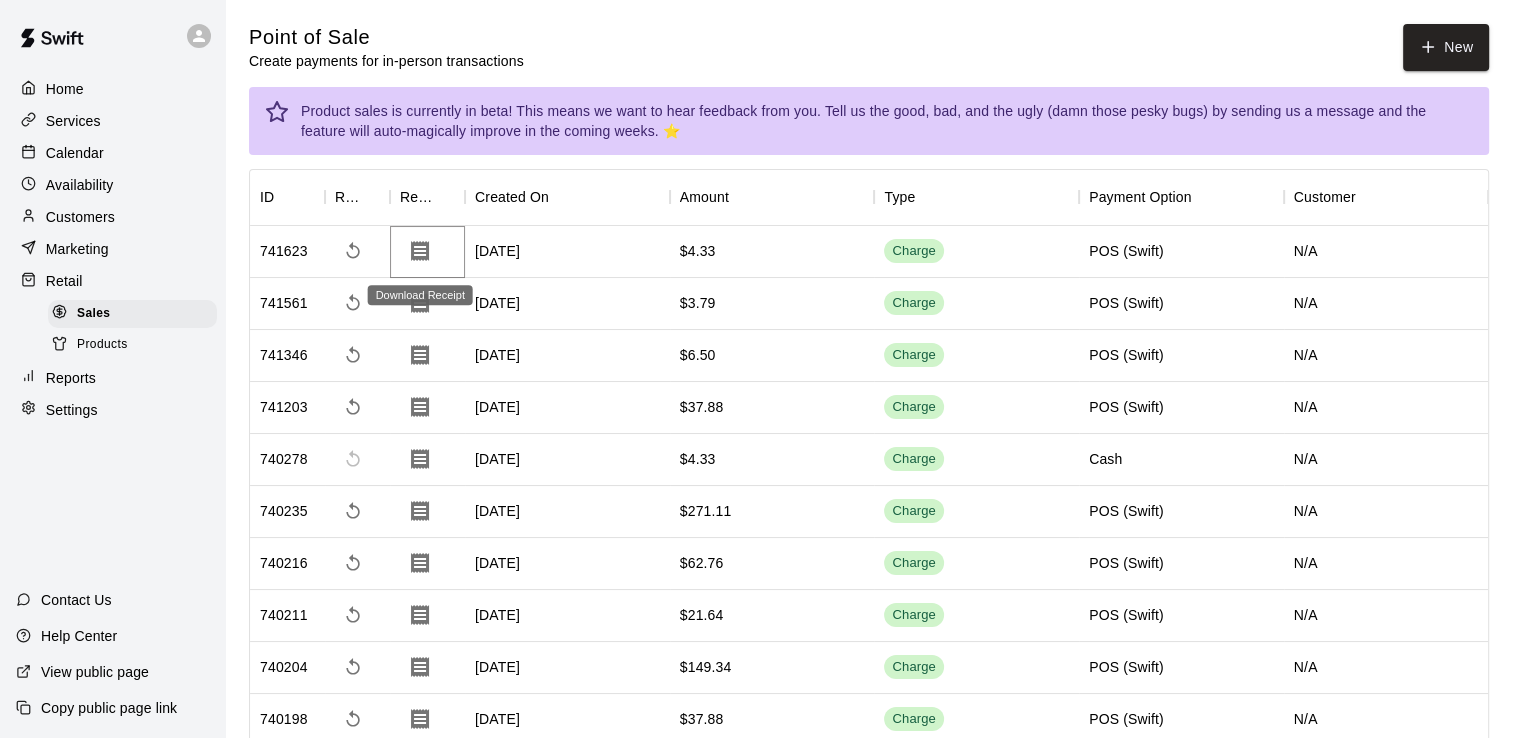 click 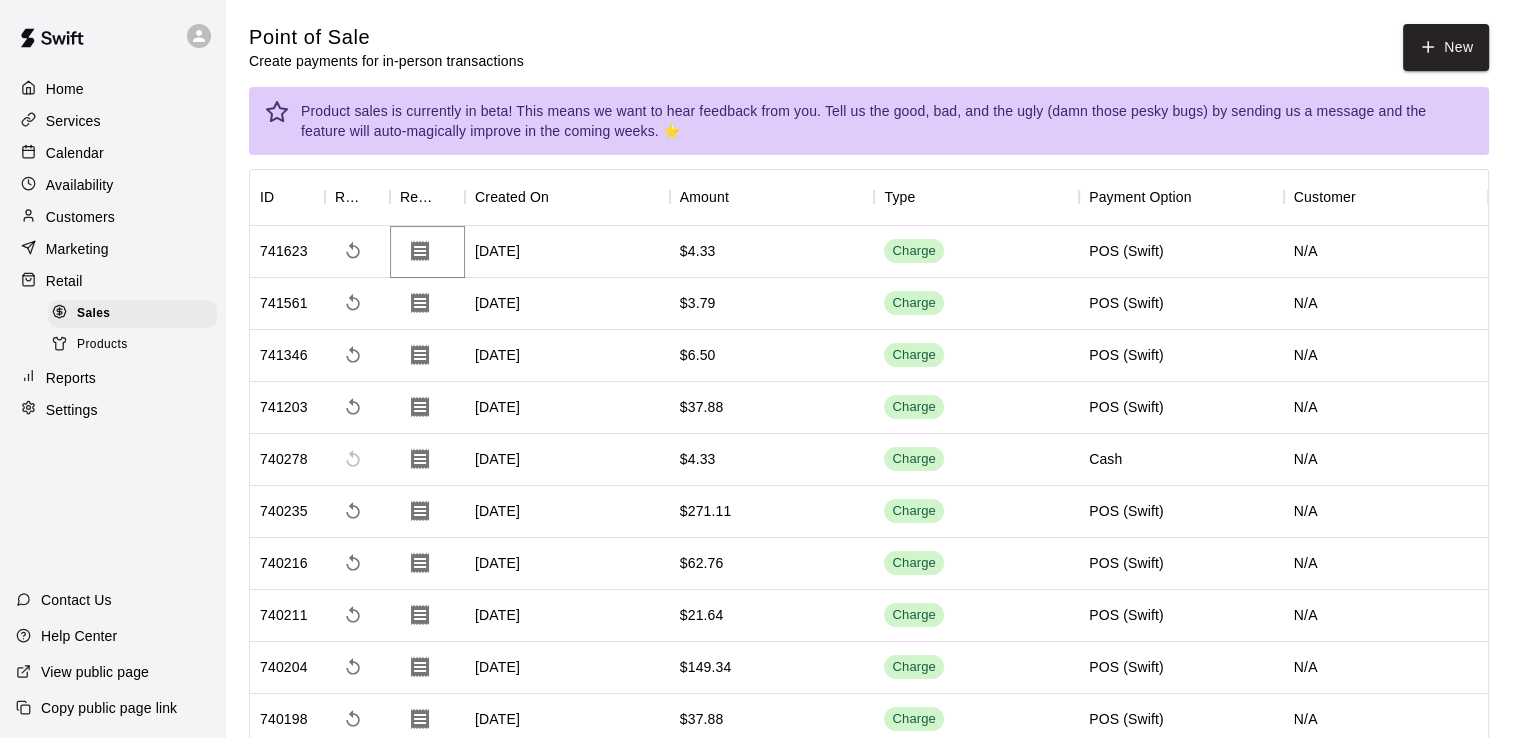 click on "Reports" at bounding box center (71, 378) 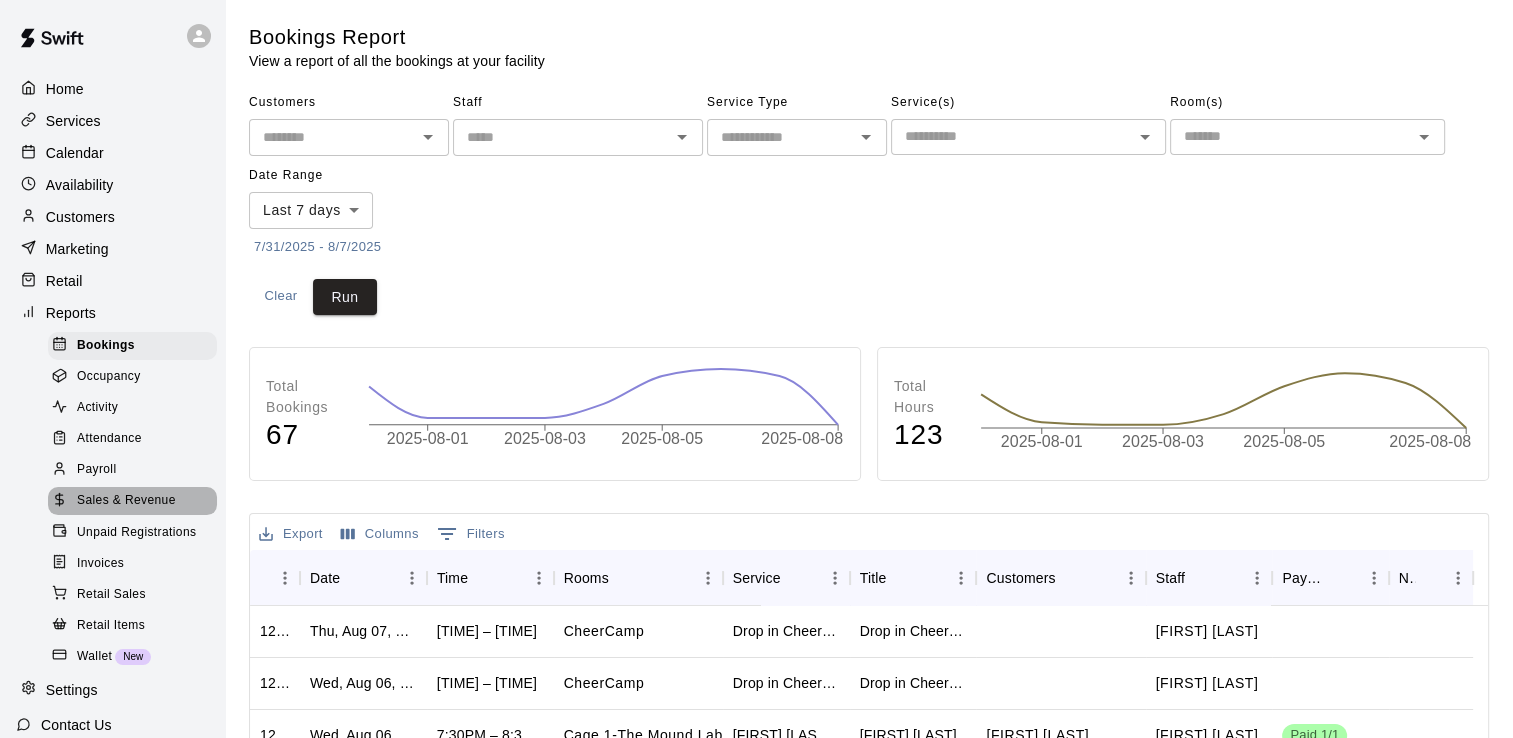 click on "Sales & Revenue" at bounding box center (126, 501) 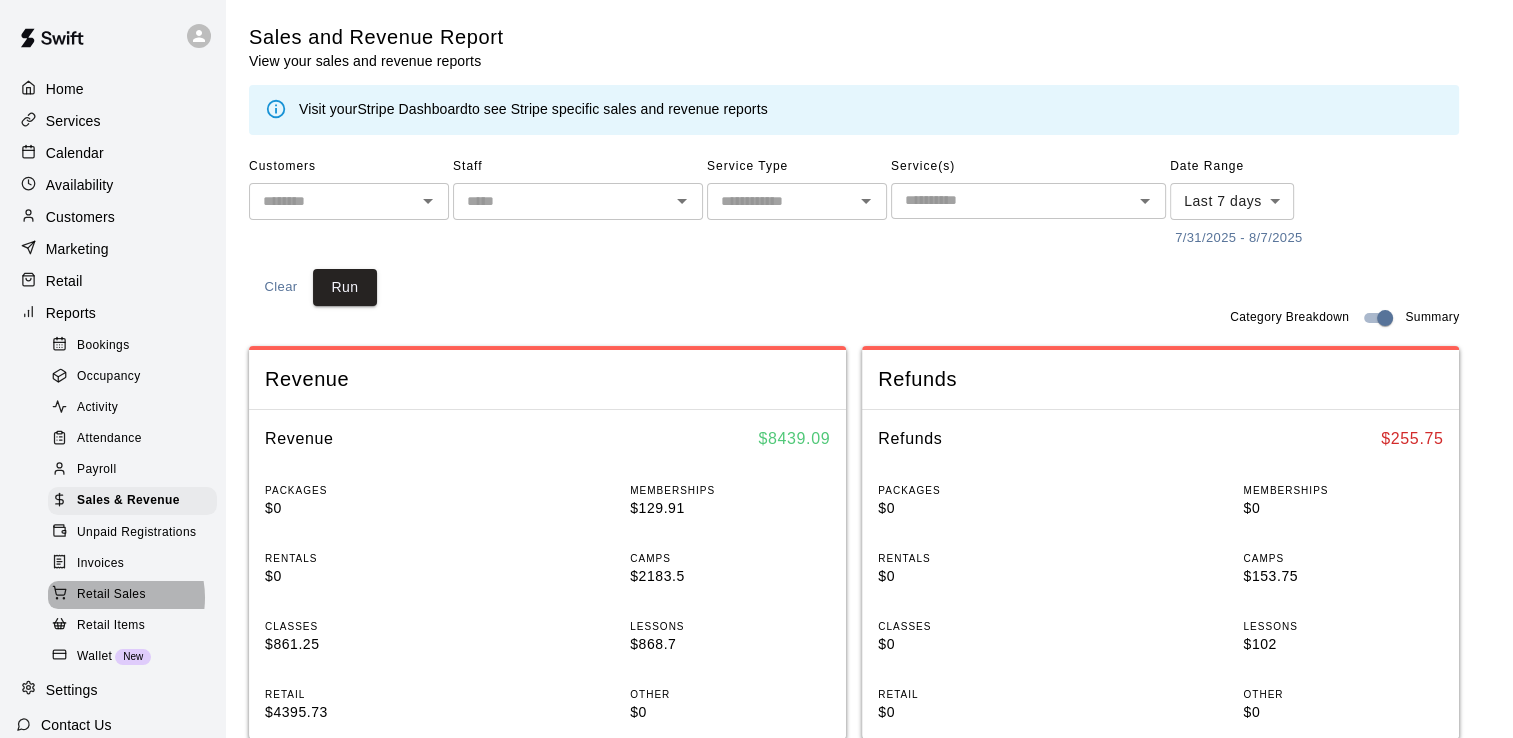 click on "Retail Sales" at bounding box center [111, 595] 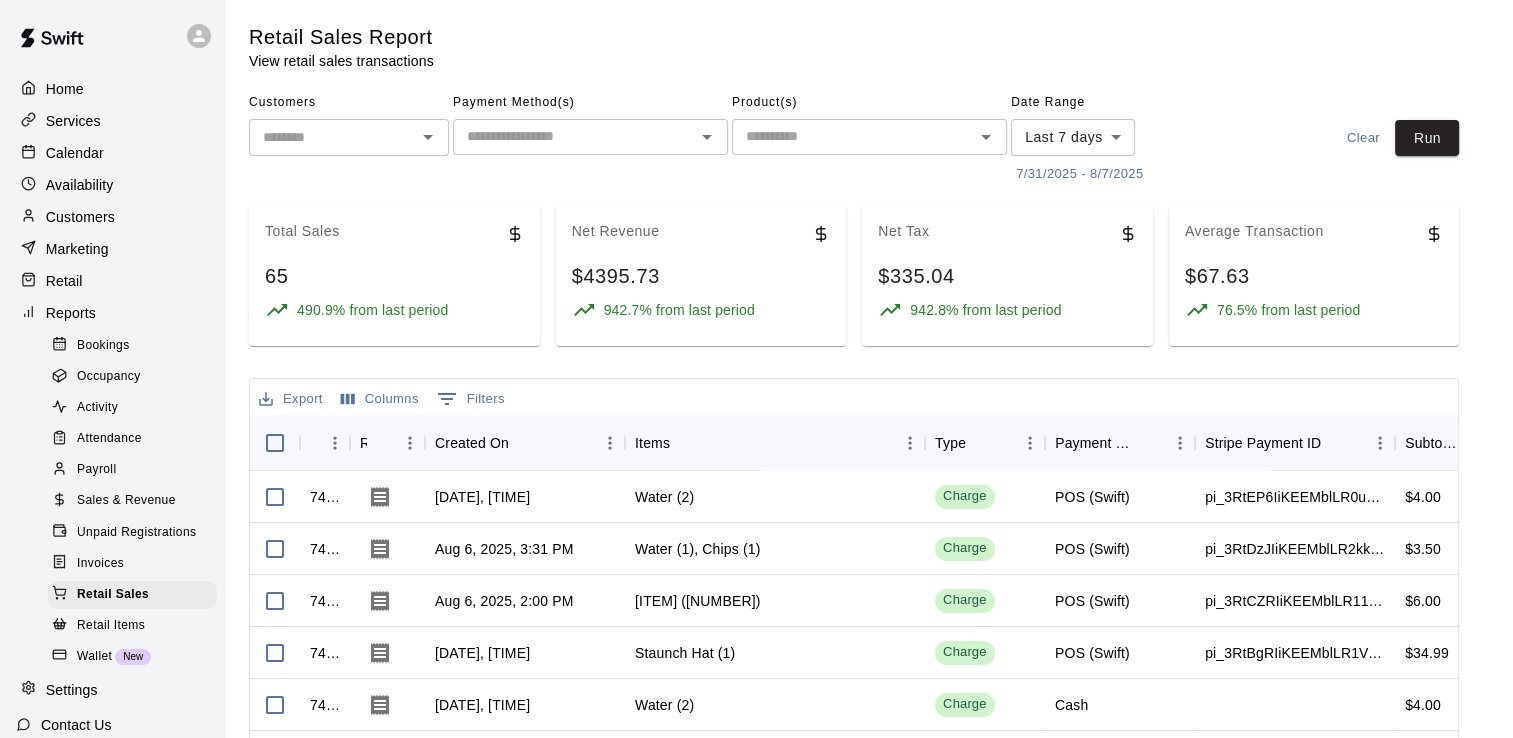 click at bounding box center (853, 136) 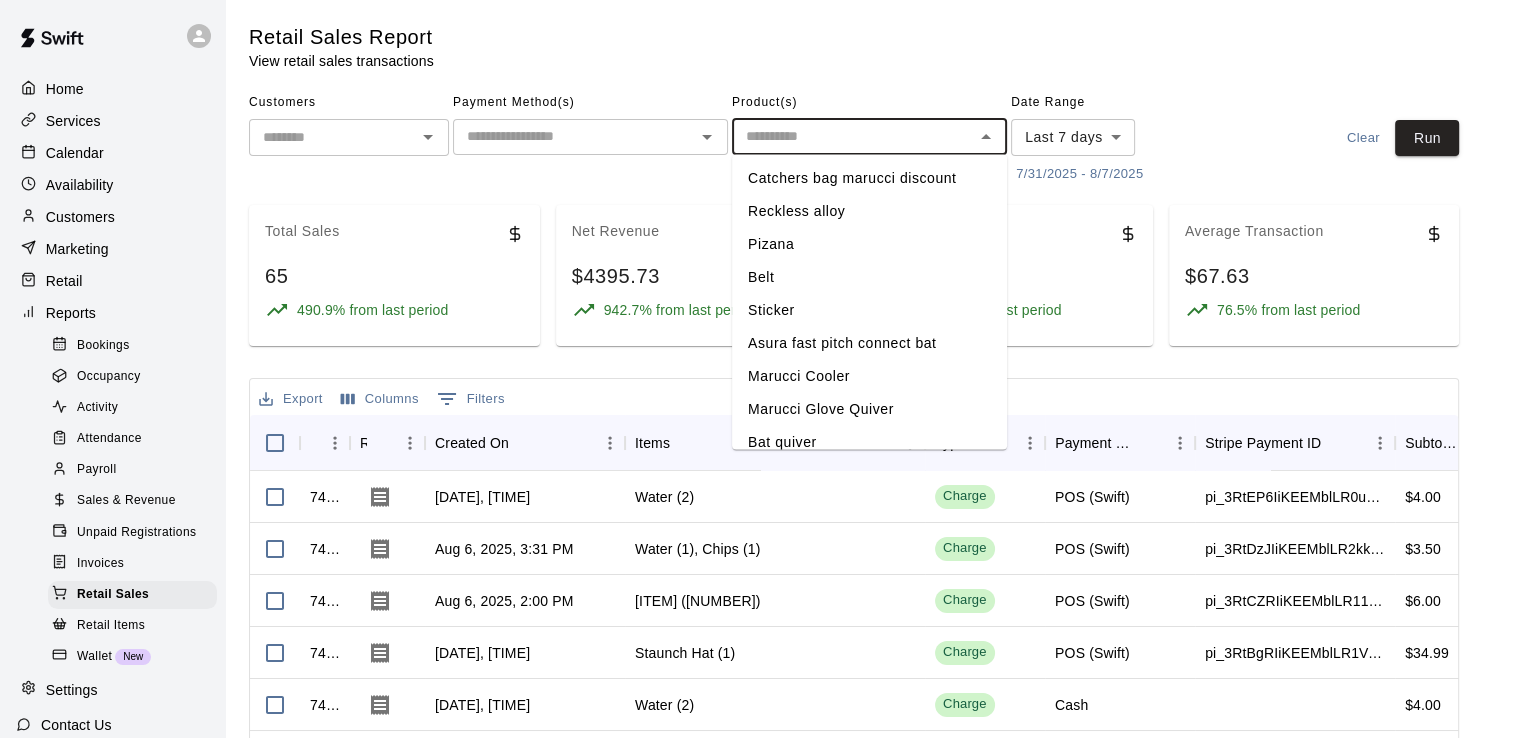 click on "Sticker" at bounding box center [869, 310] 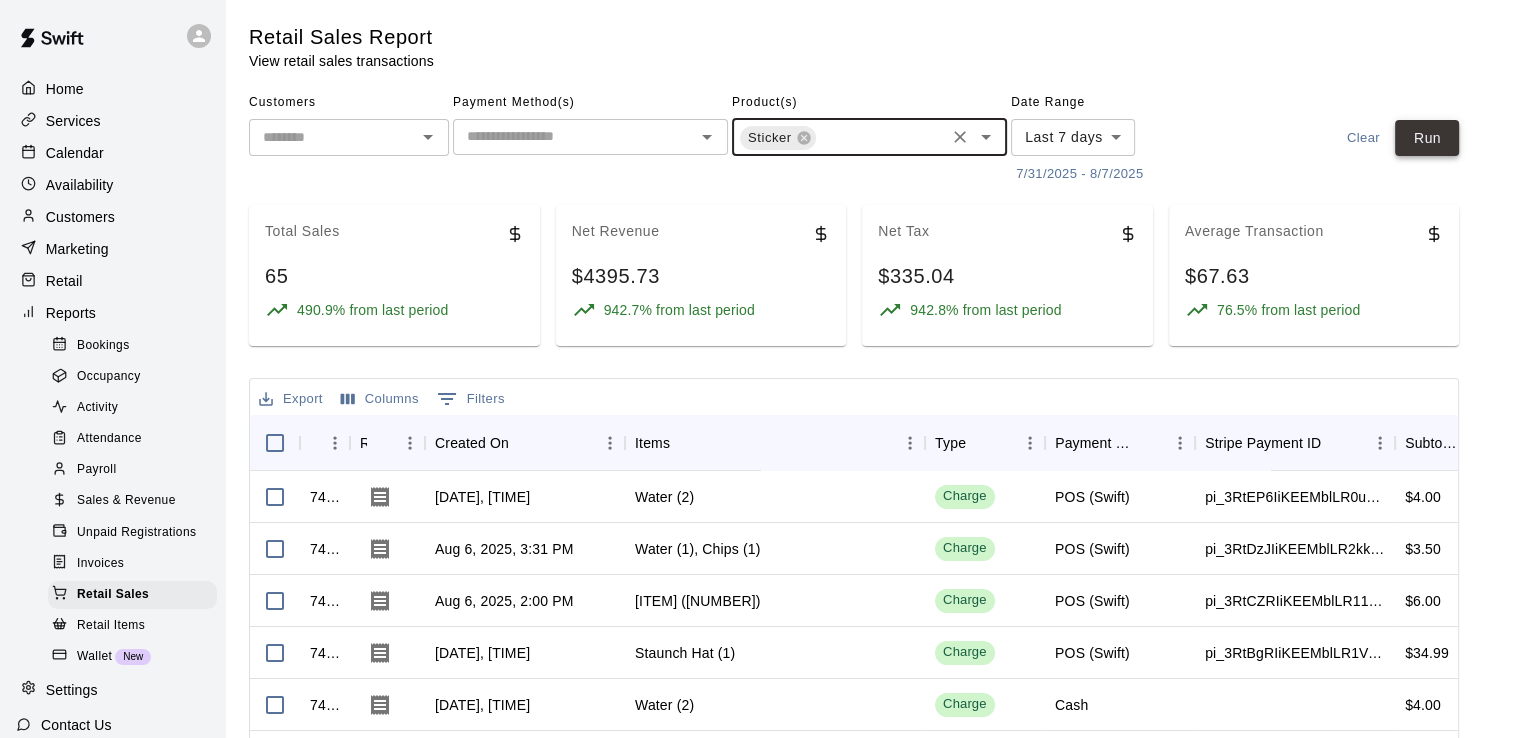 click on "Run" at bounding box center [1427, 138] 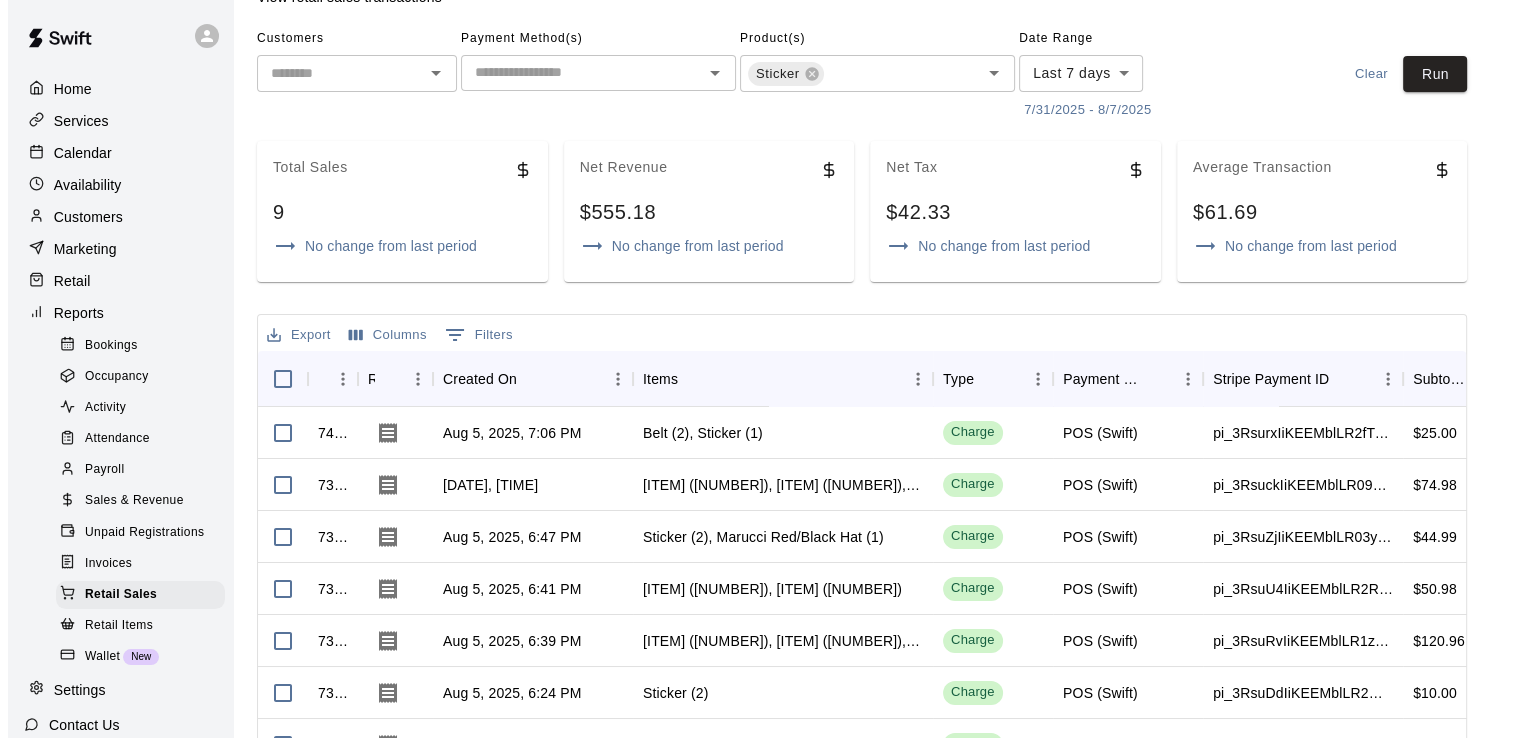 scroll, scrollTop: 0, scrollLeft: 0, axis: both 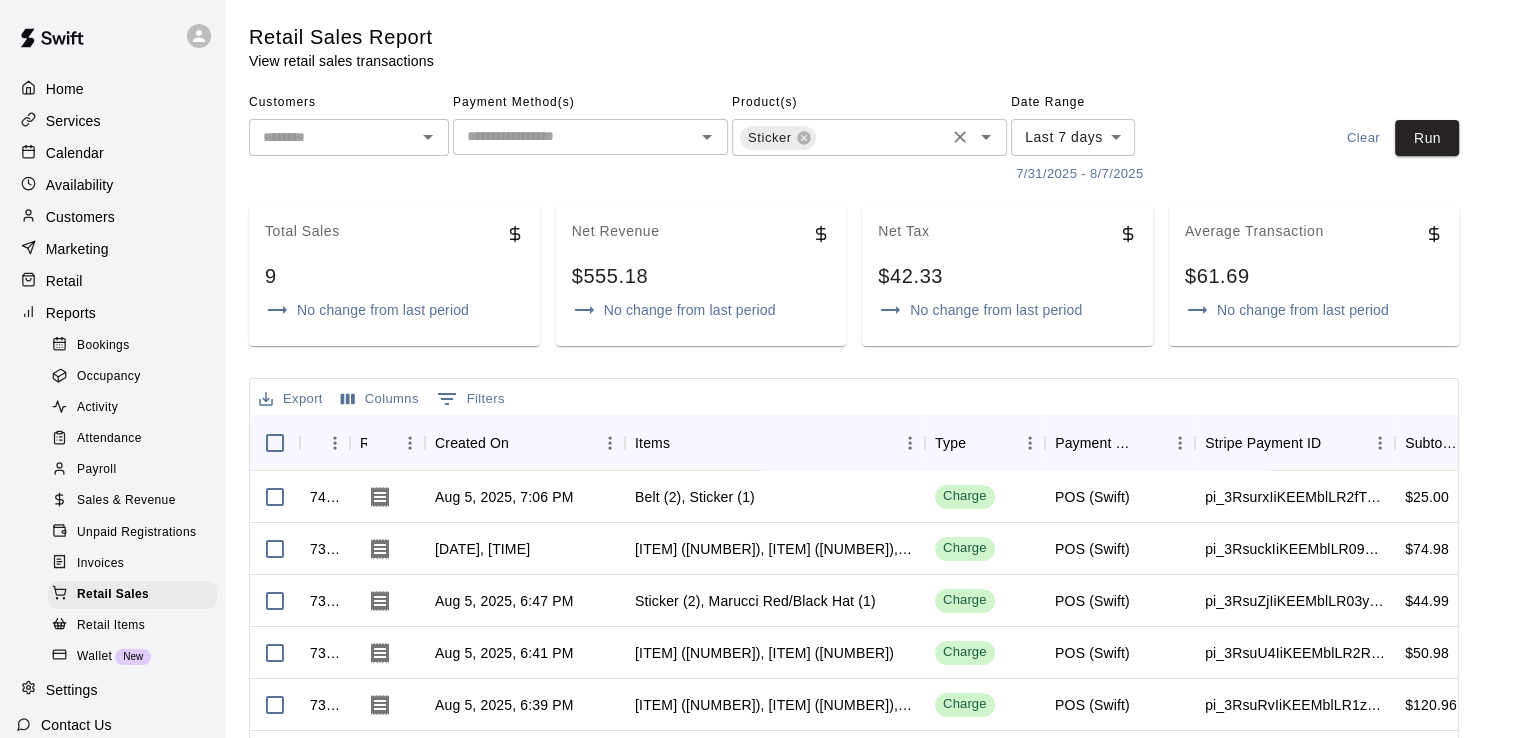 click 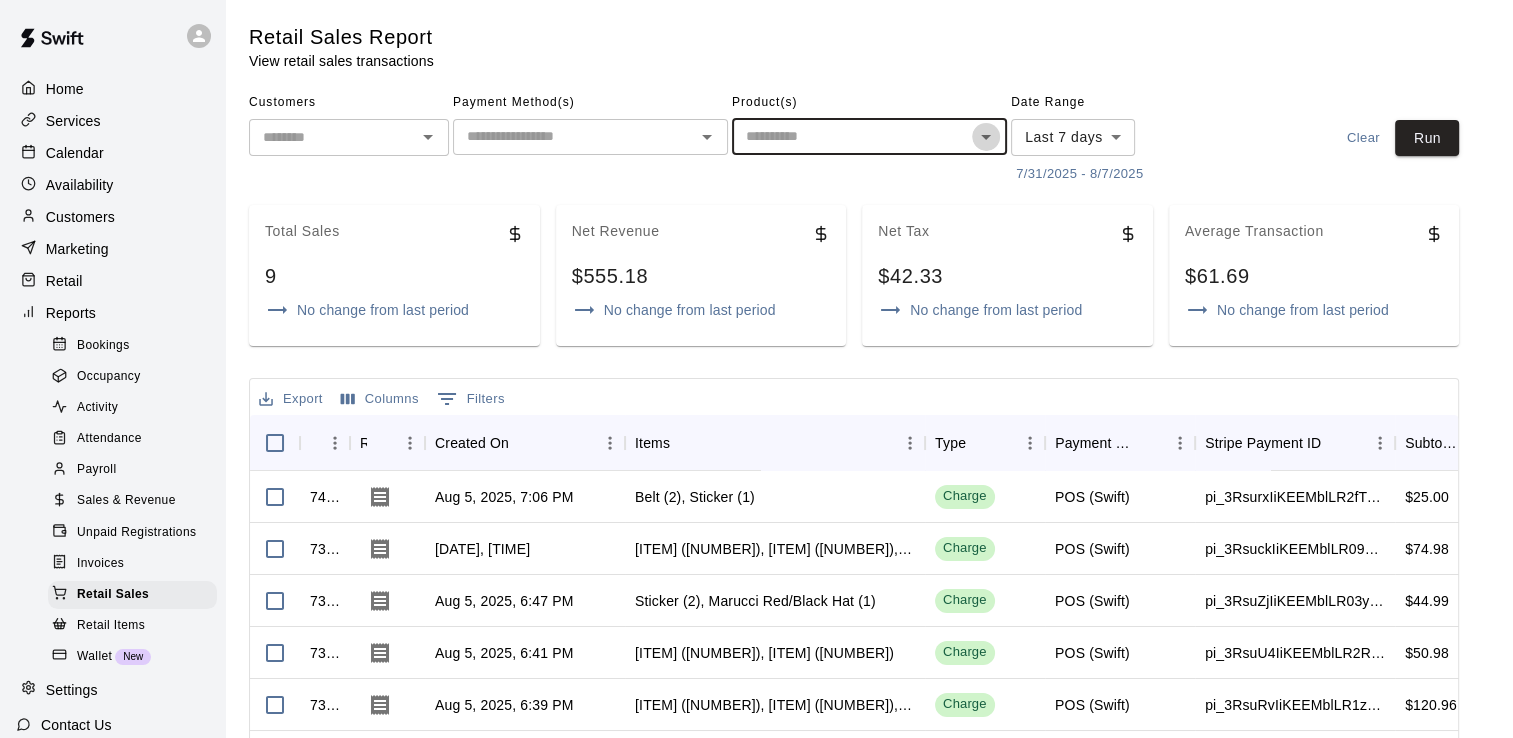 click 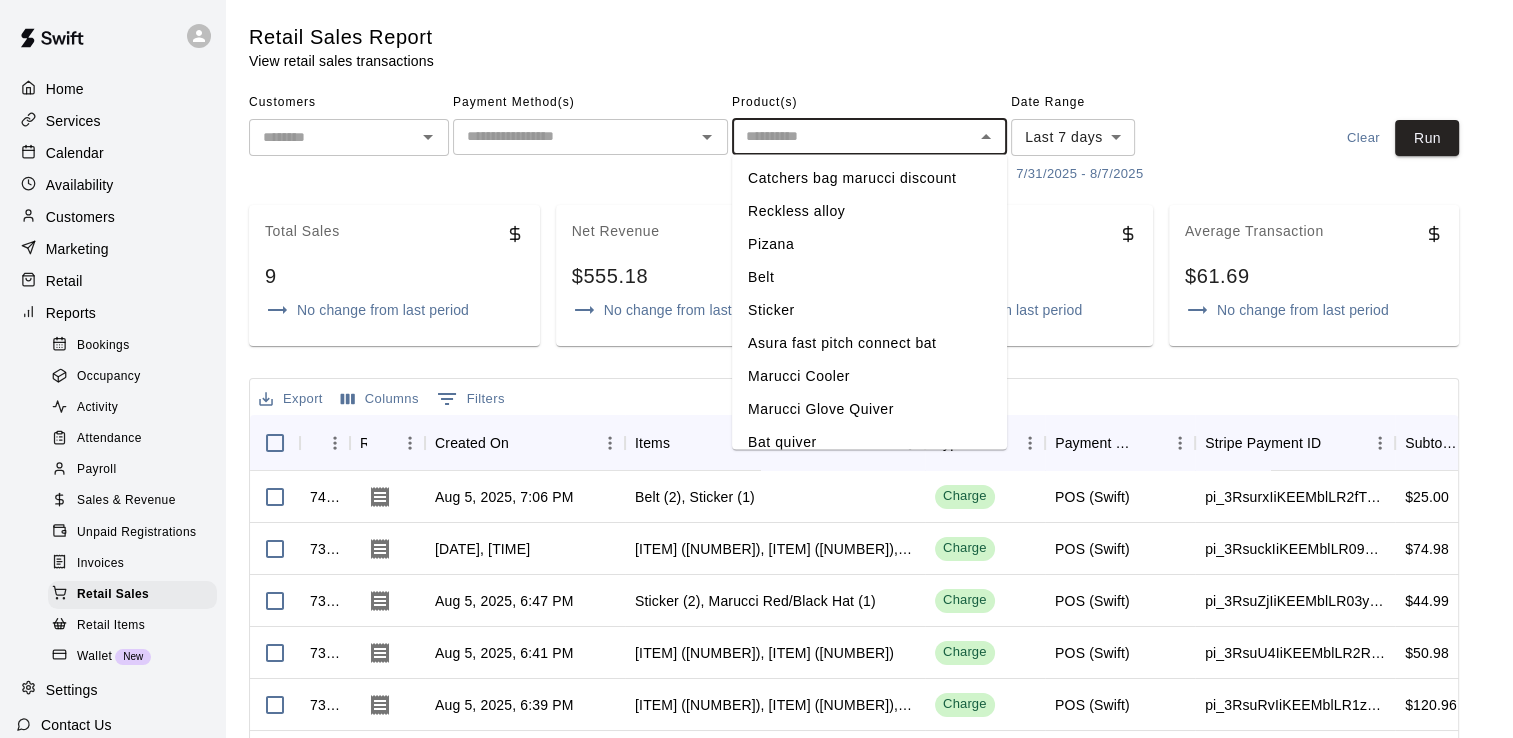 click on "Marucci Cooler" at bounding box center (869, 376) 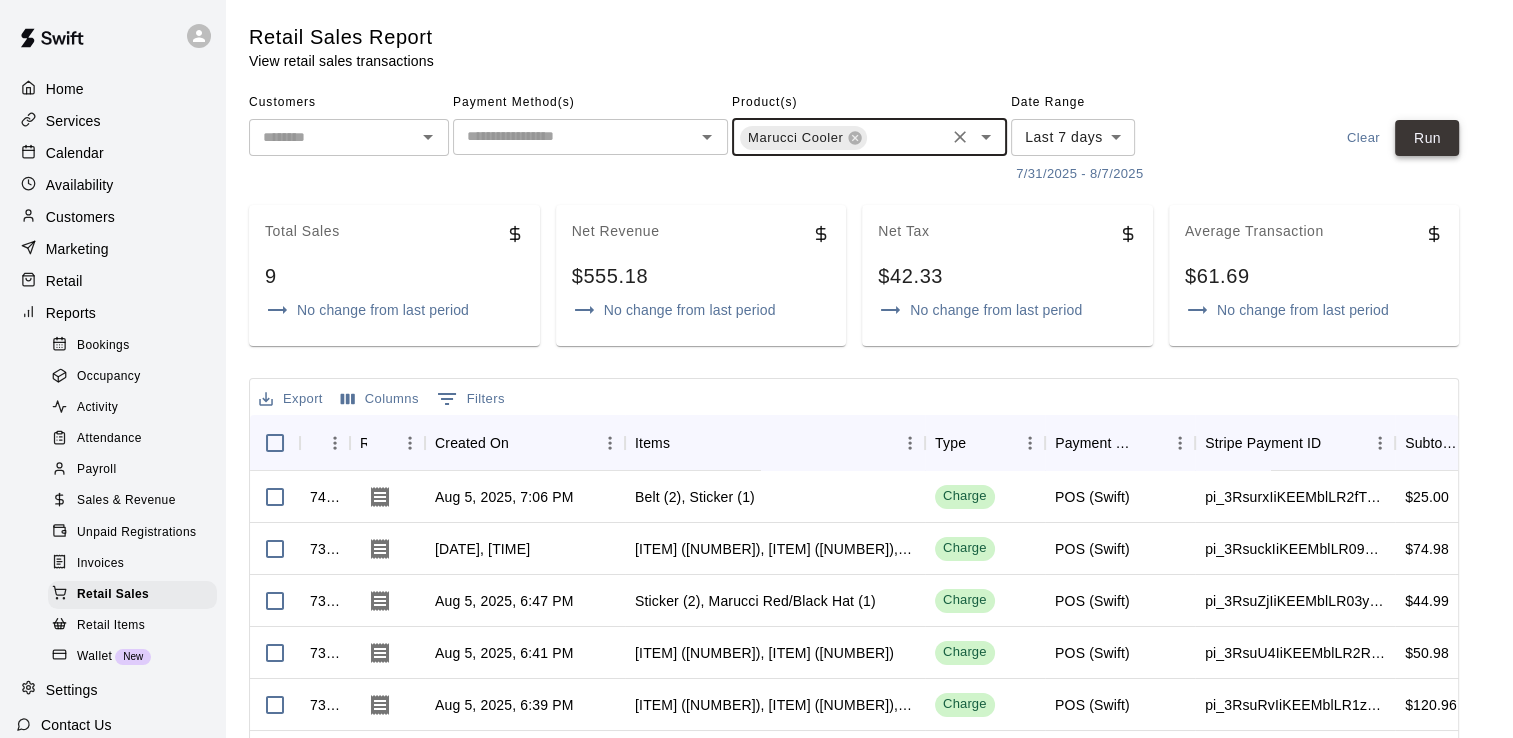 click on "Run" at bounding box center [1427, 138] 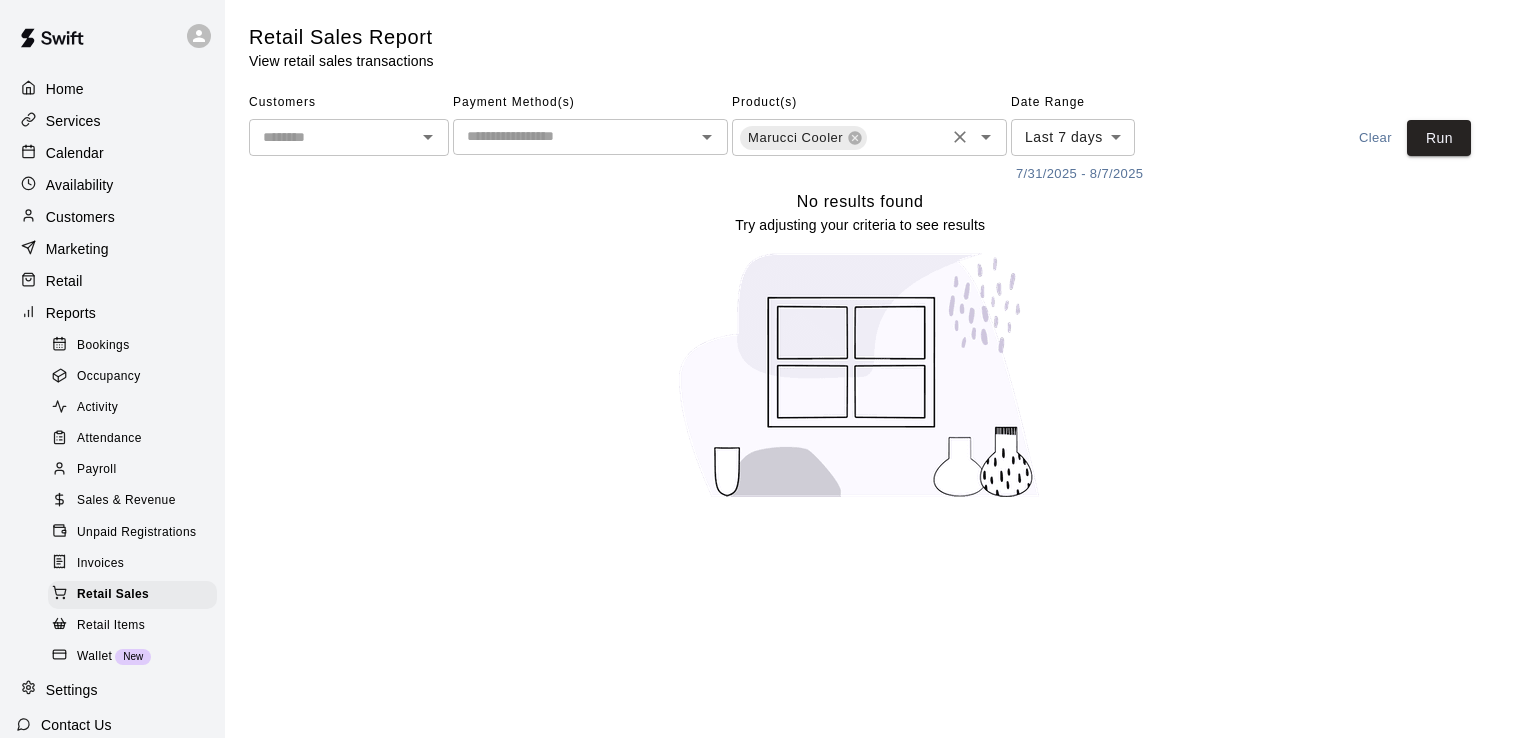 click 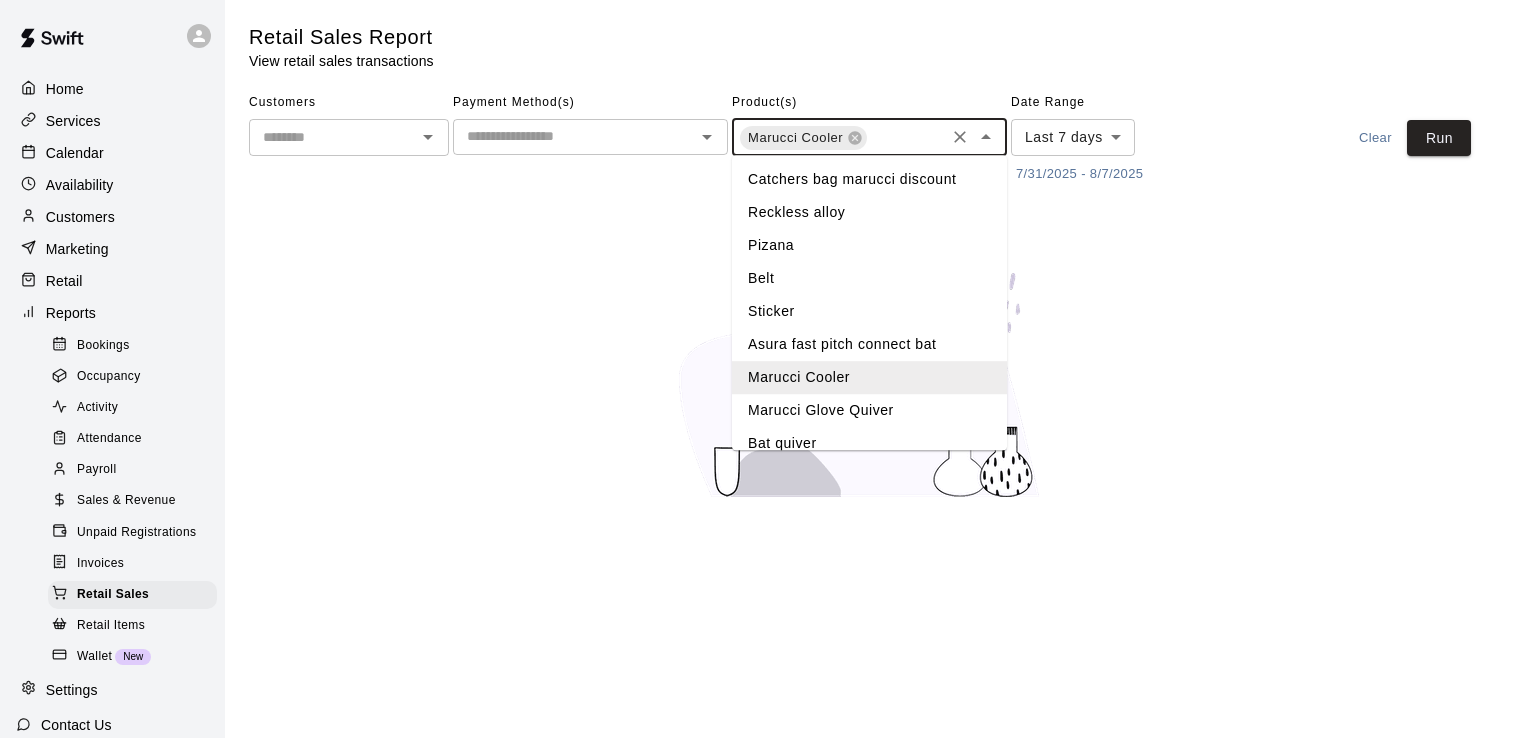 click on "Belt" at bounding box center [869, 278] 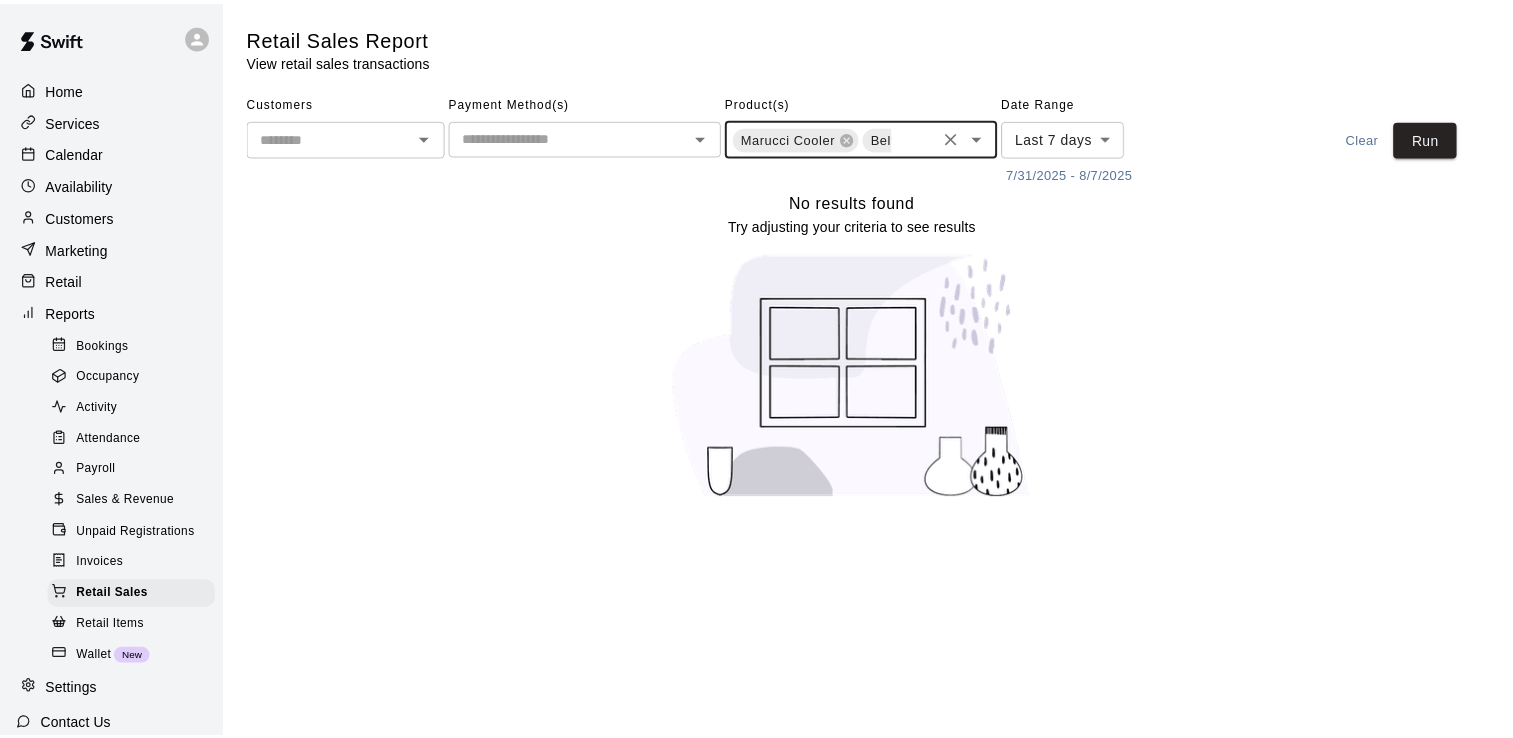 scroll, scrollTop: 0, scrollLeft: 29, axis: horizontal 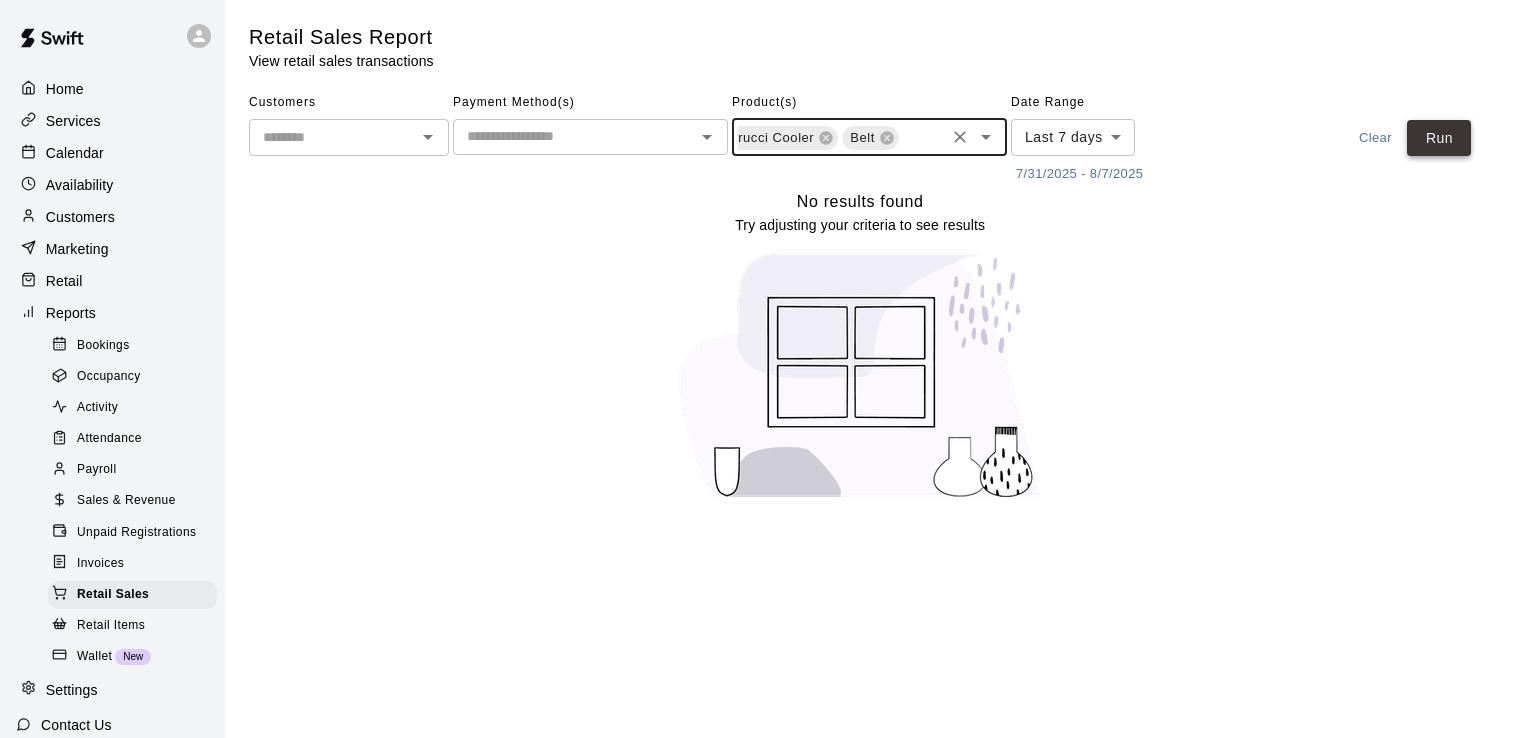 click on "Run" at bounding box center [1439, 138] 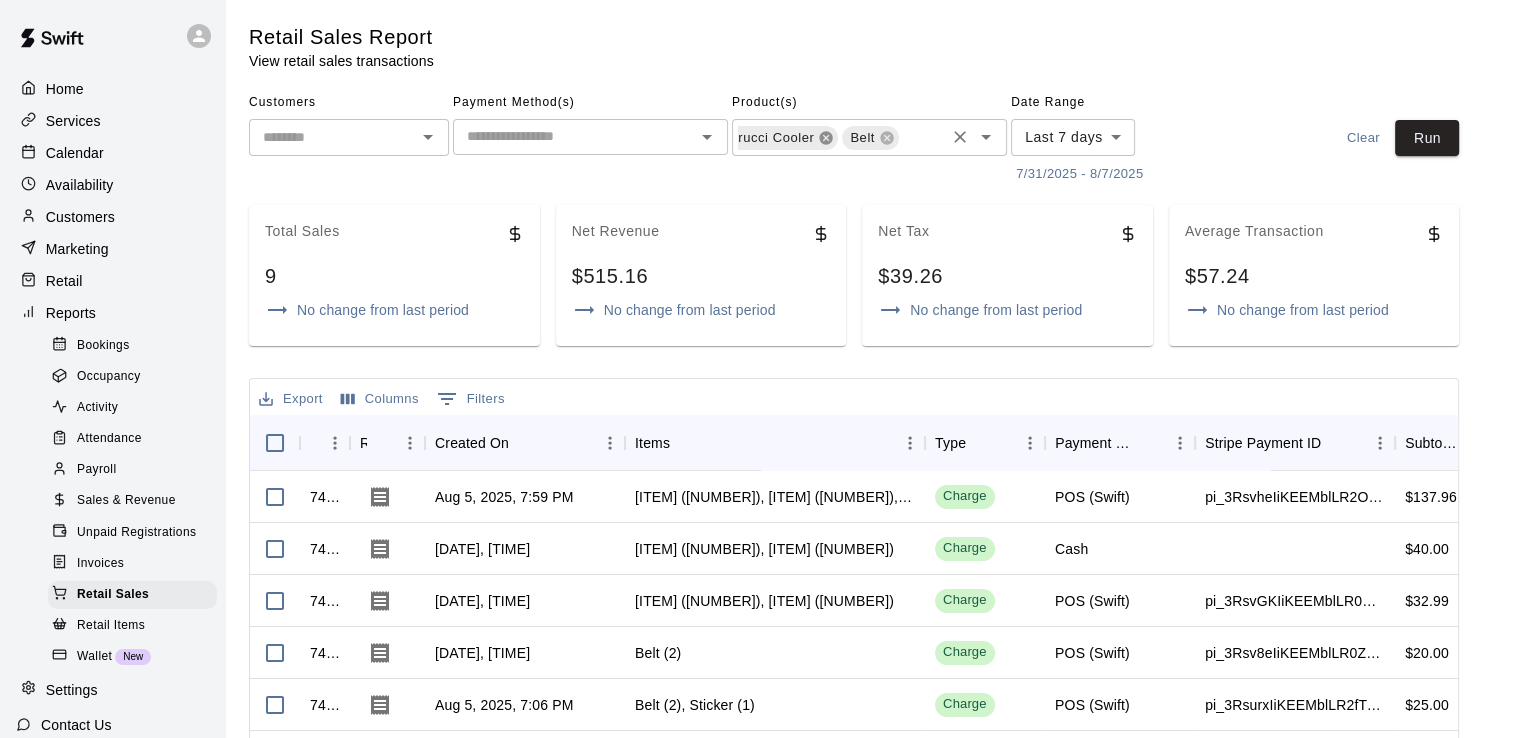 click 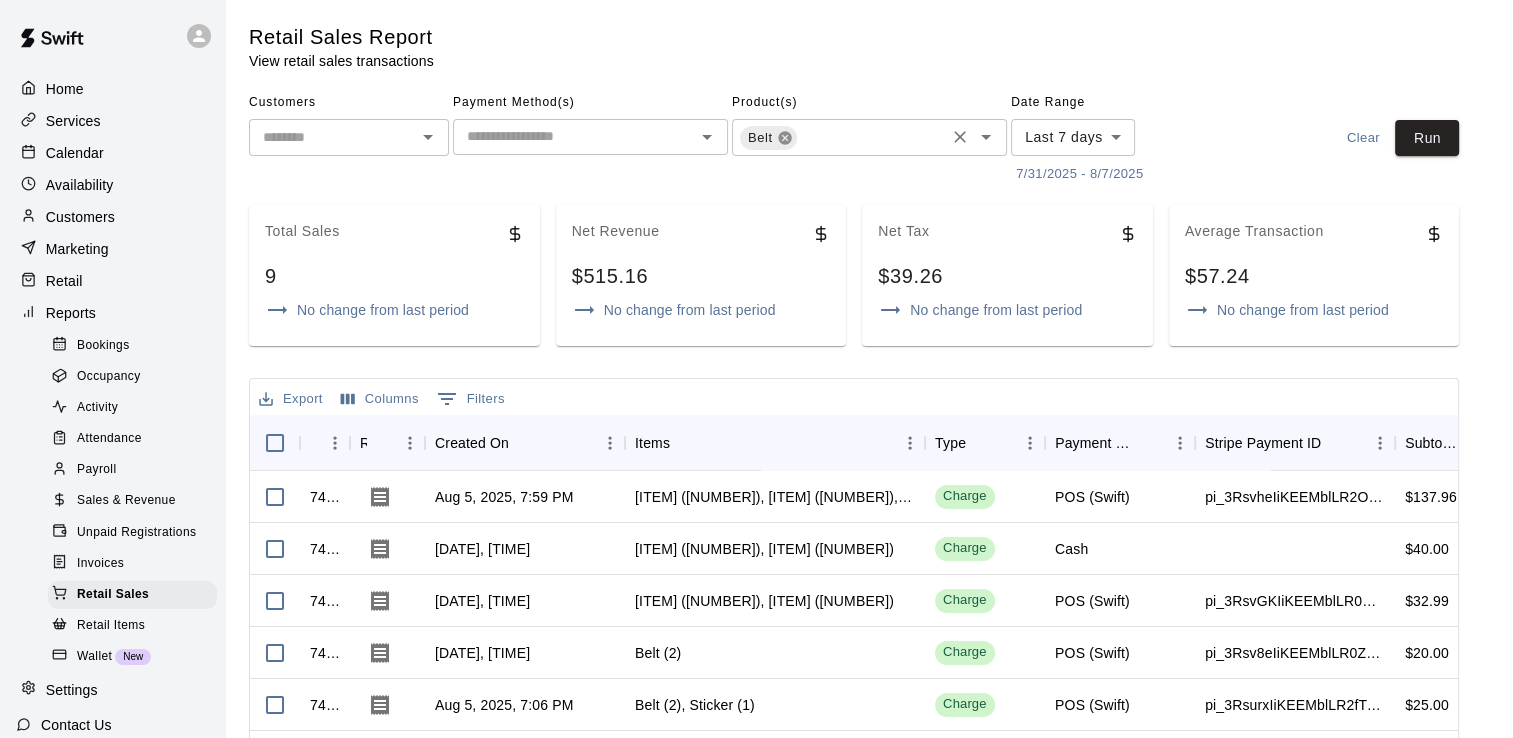 scroll, scrollTop: 0, scrollLeft: 0, axis: both 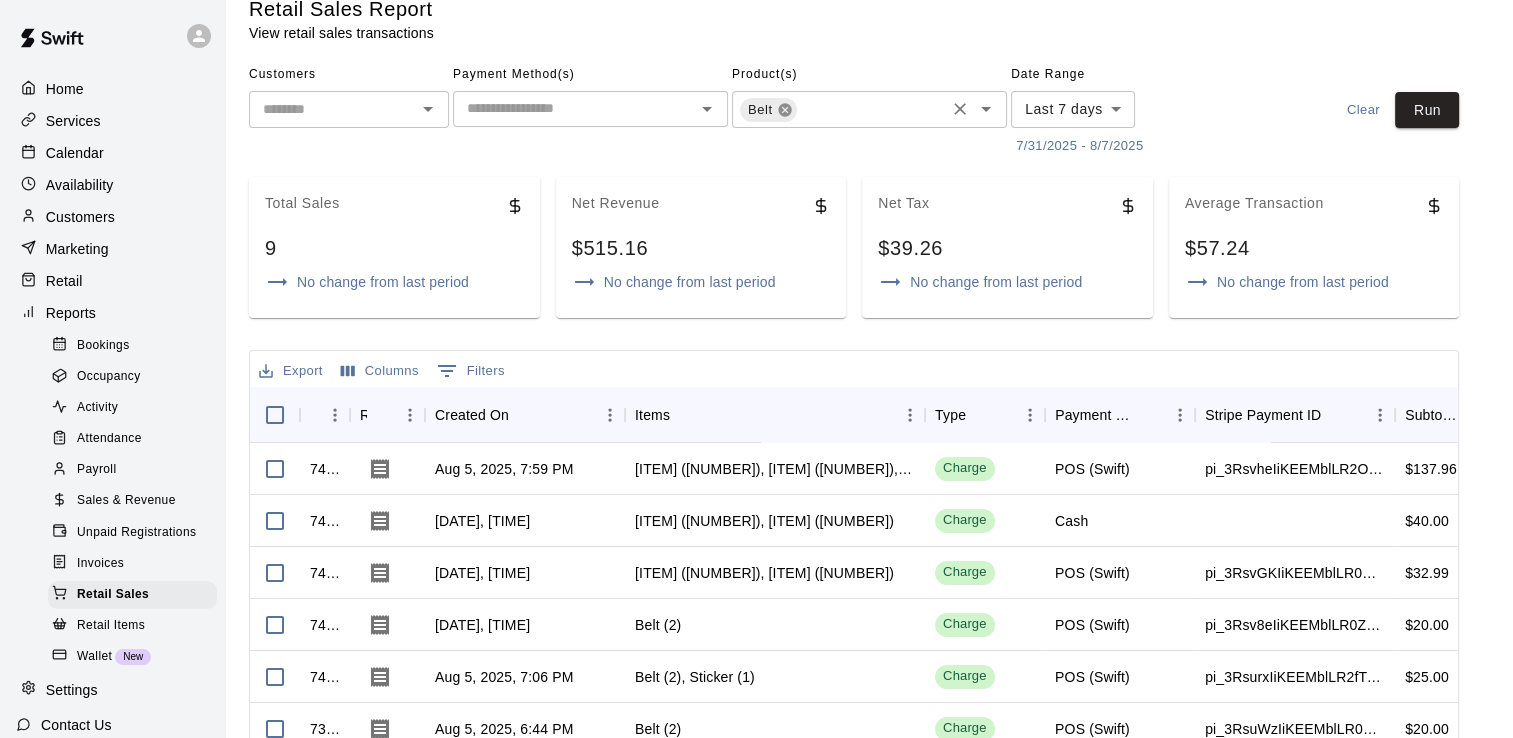 click 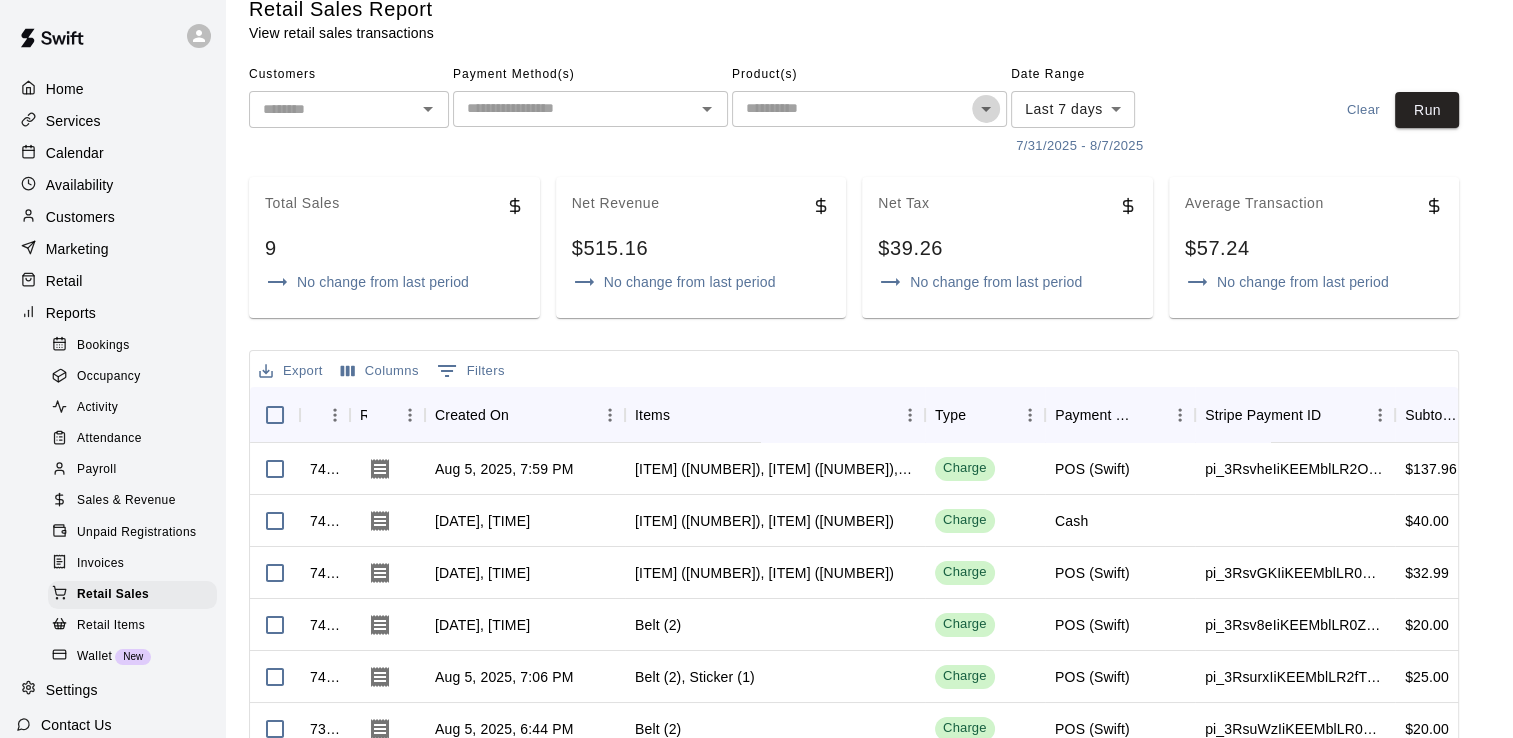 click 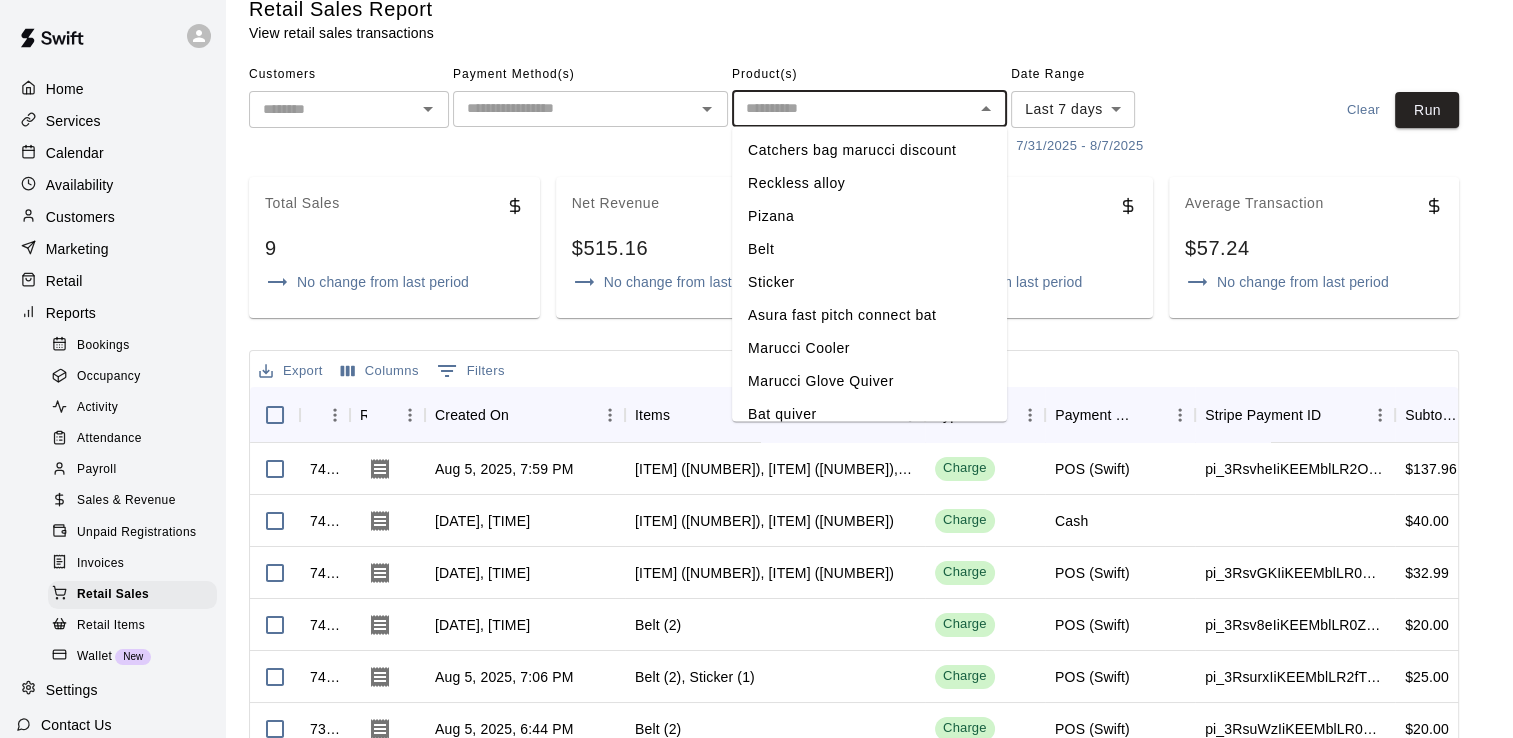 click on "Catchers bag marucci discount" at bounding box center [869, 150] 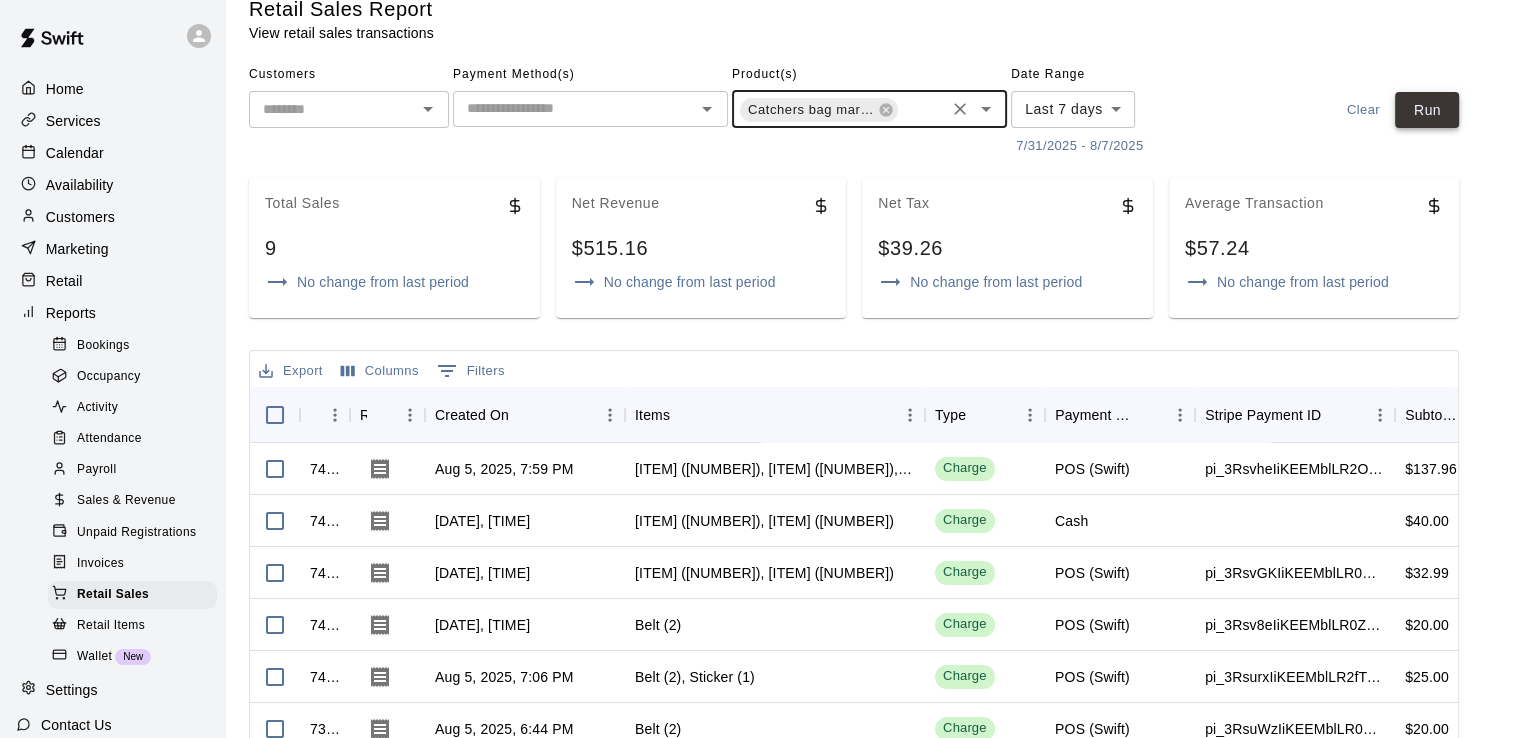 click on "Run" at bounding box center [1427, 110] 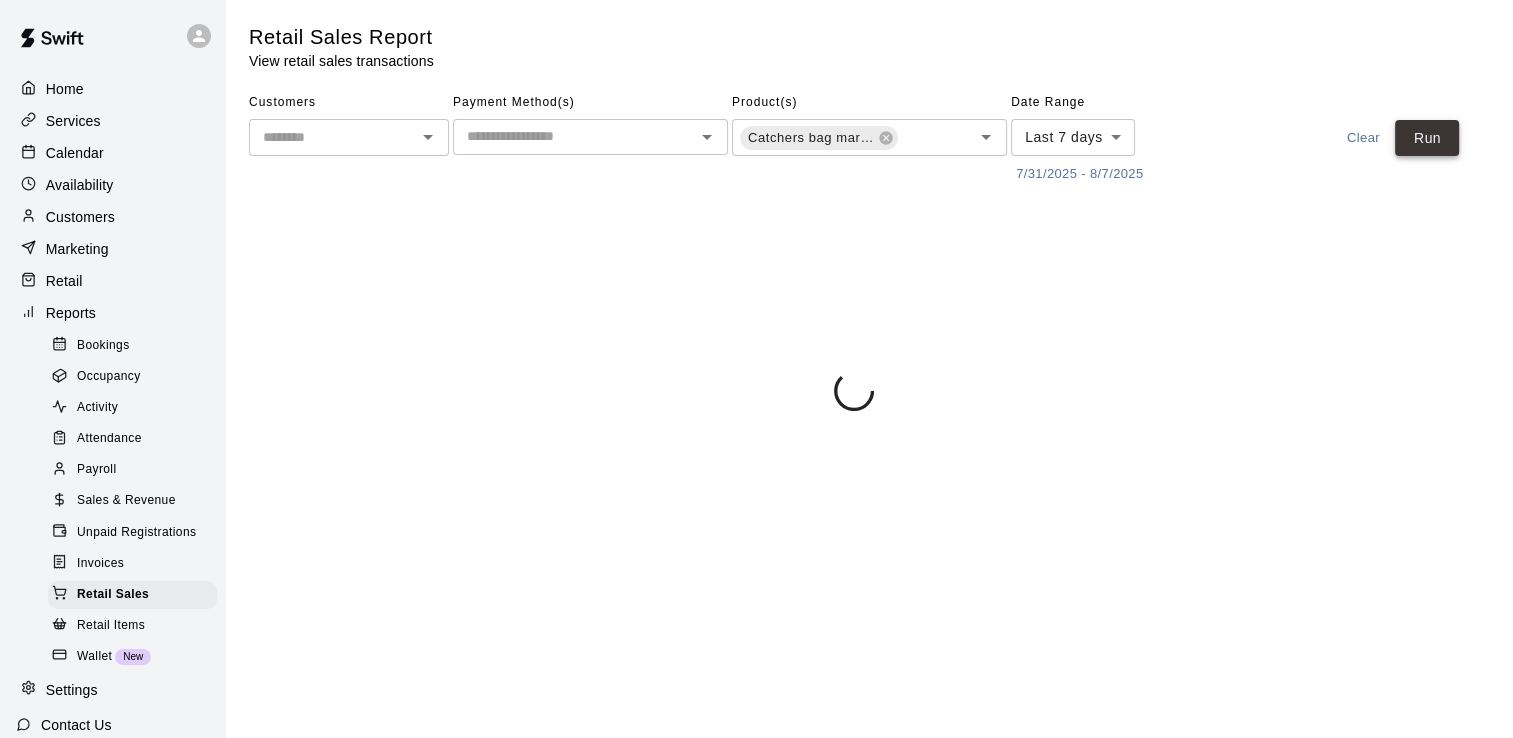 scroll, scrollTop: 0, scrollLeft: 0, axis: both 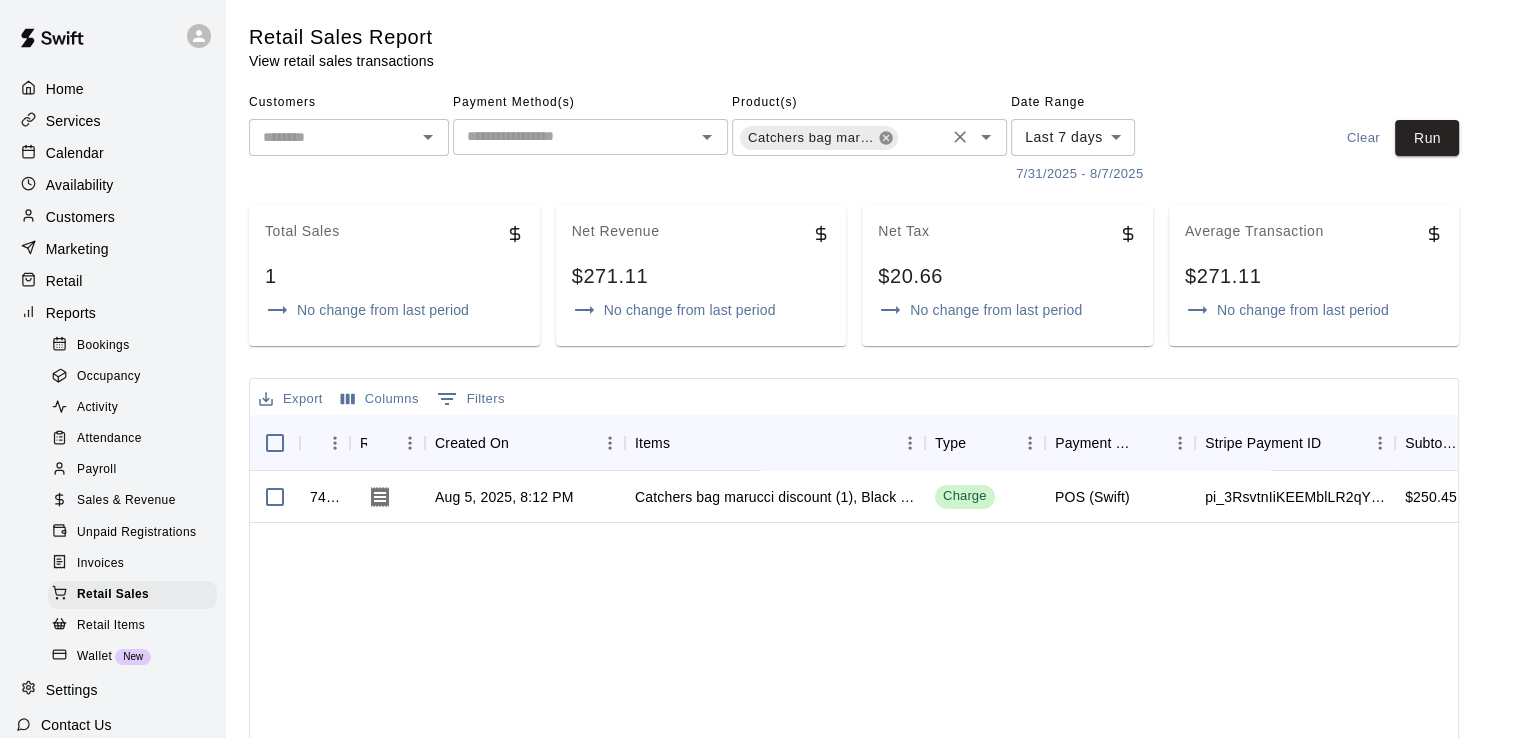 click 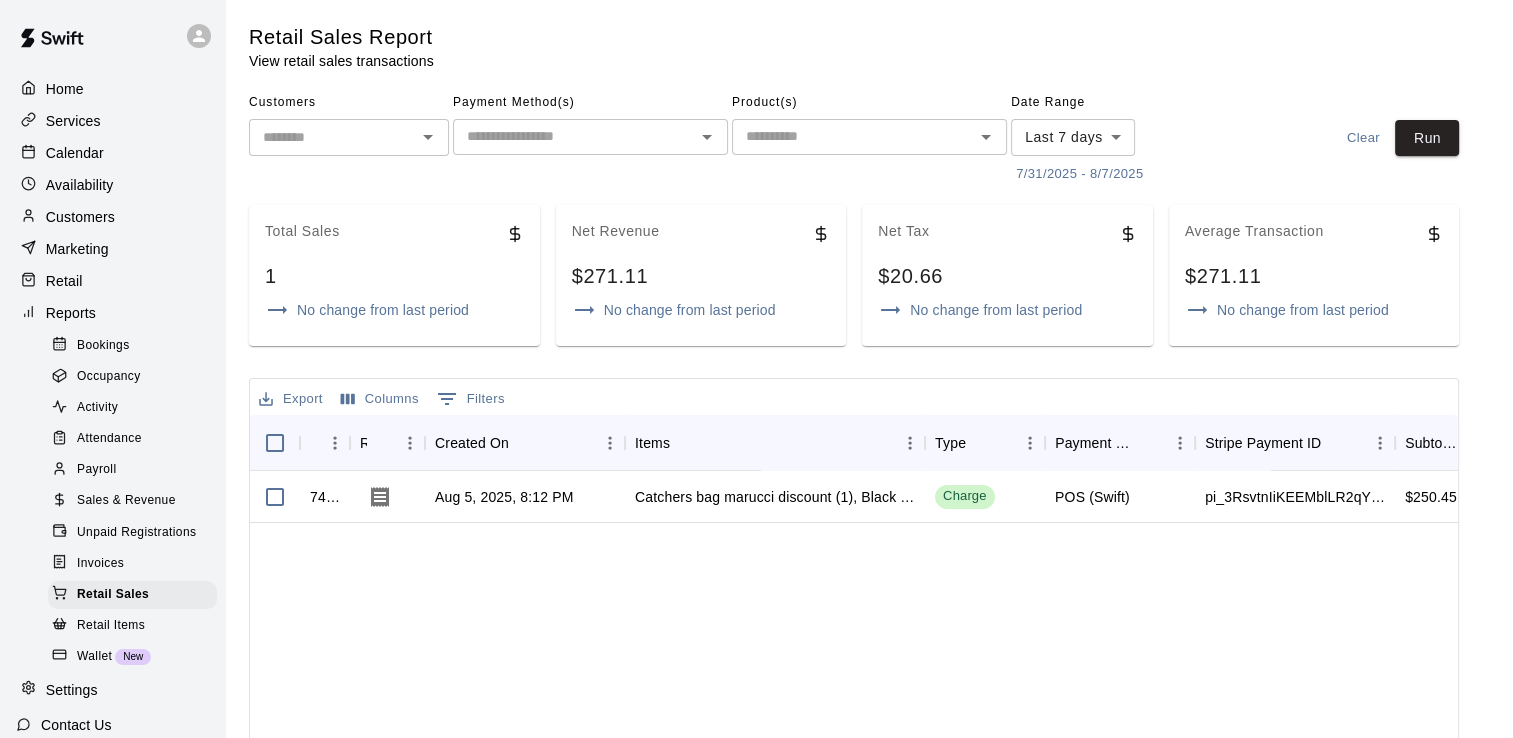 click 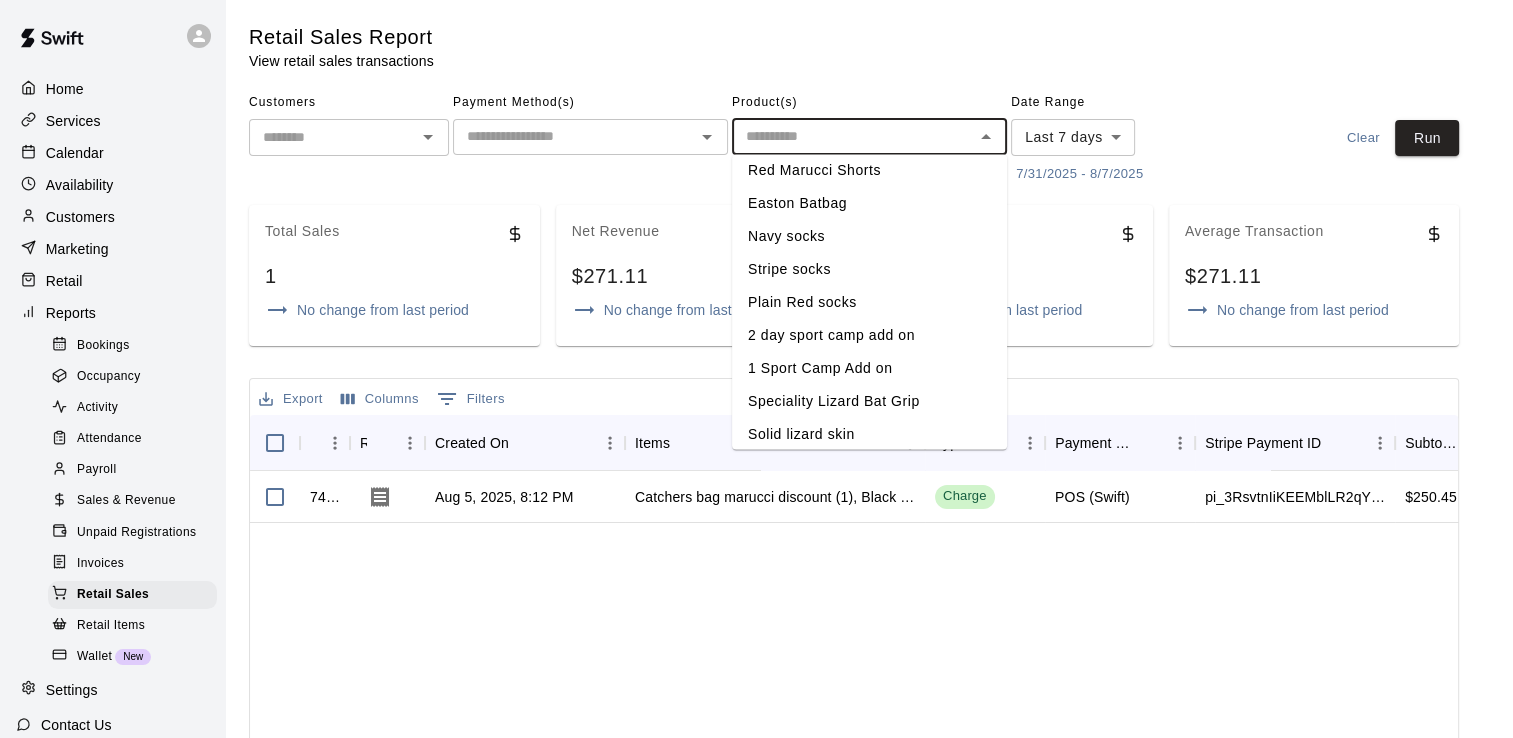 scroll, scrollTop: 541, scrollLeft: 0, axis: vertical 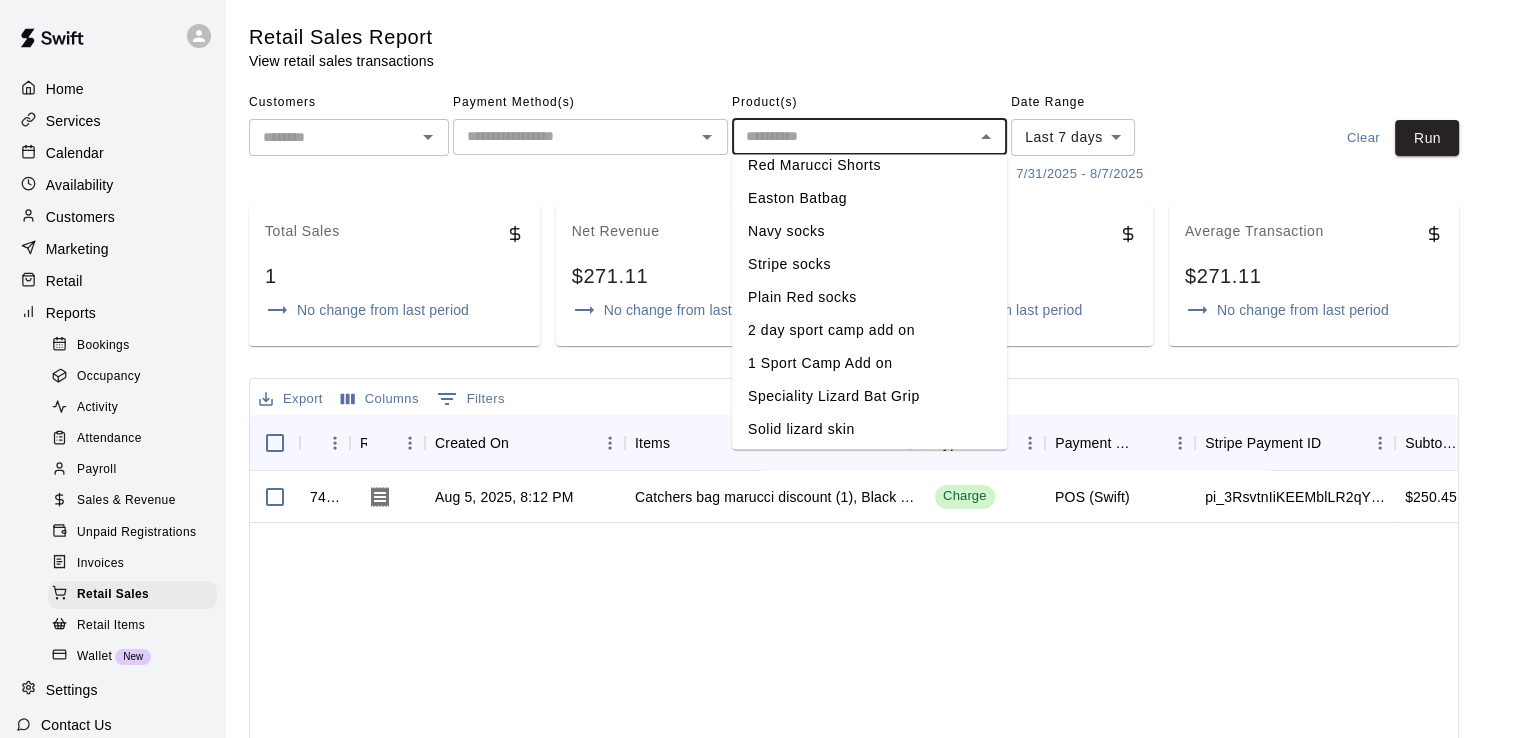 click on "Stripe socks" at bounding box center [869, 264] 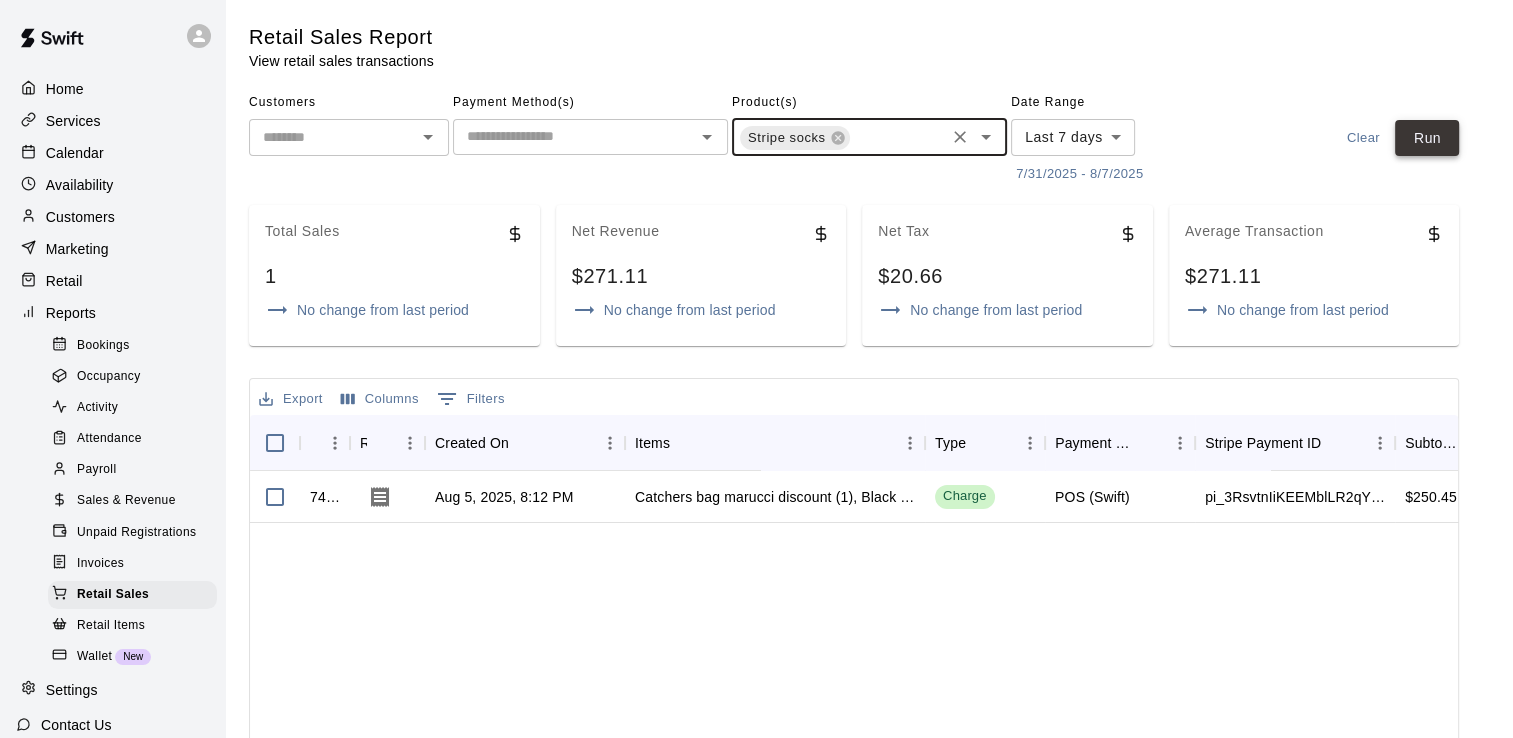 click on "Run" at bounding box center (1427, 138) 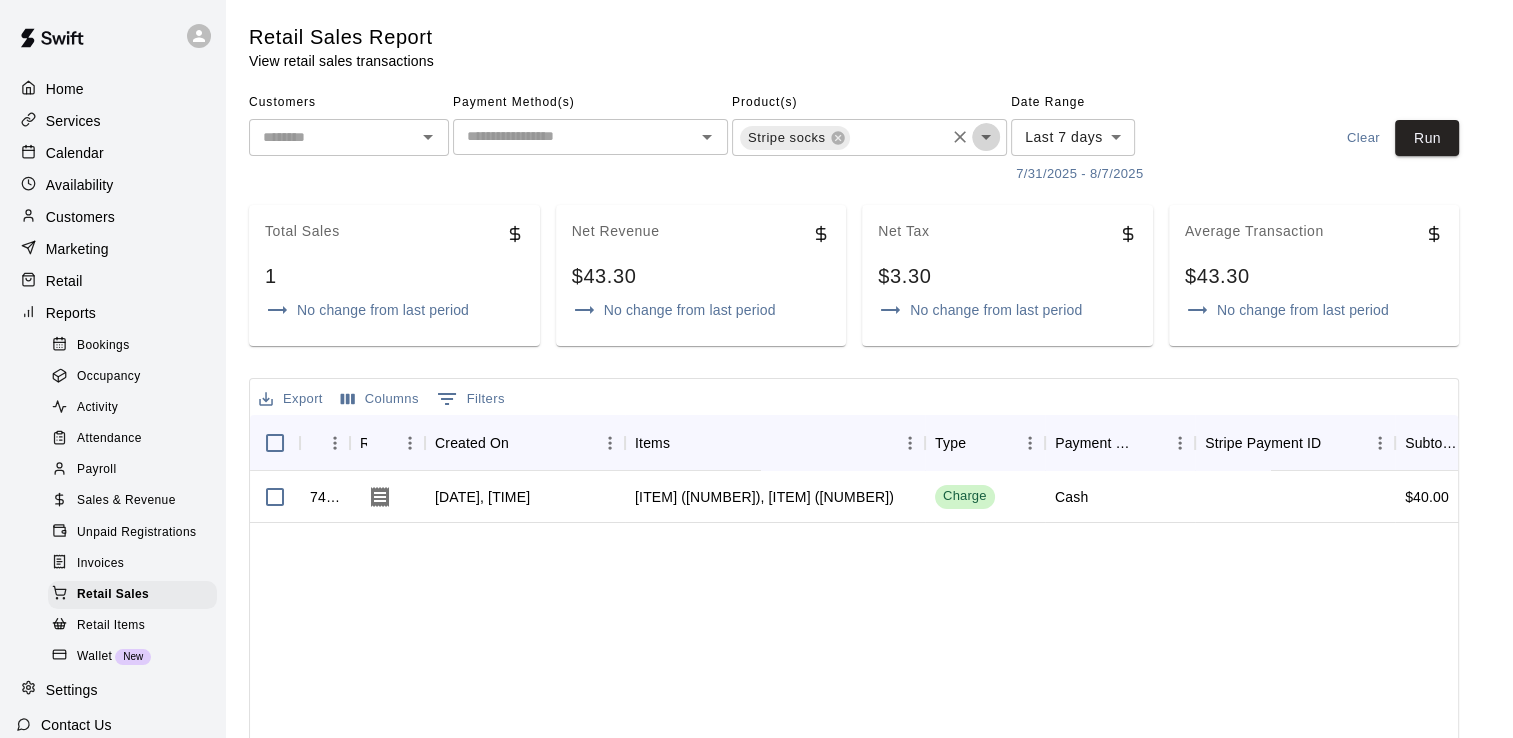 click 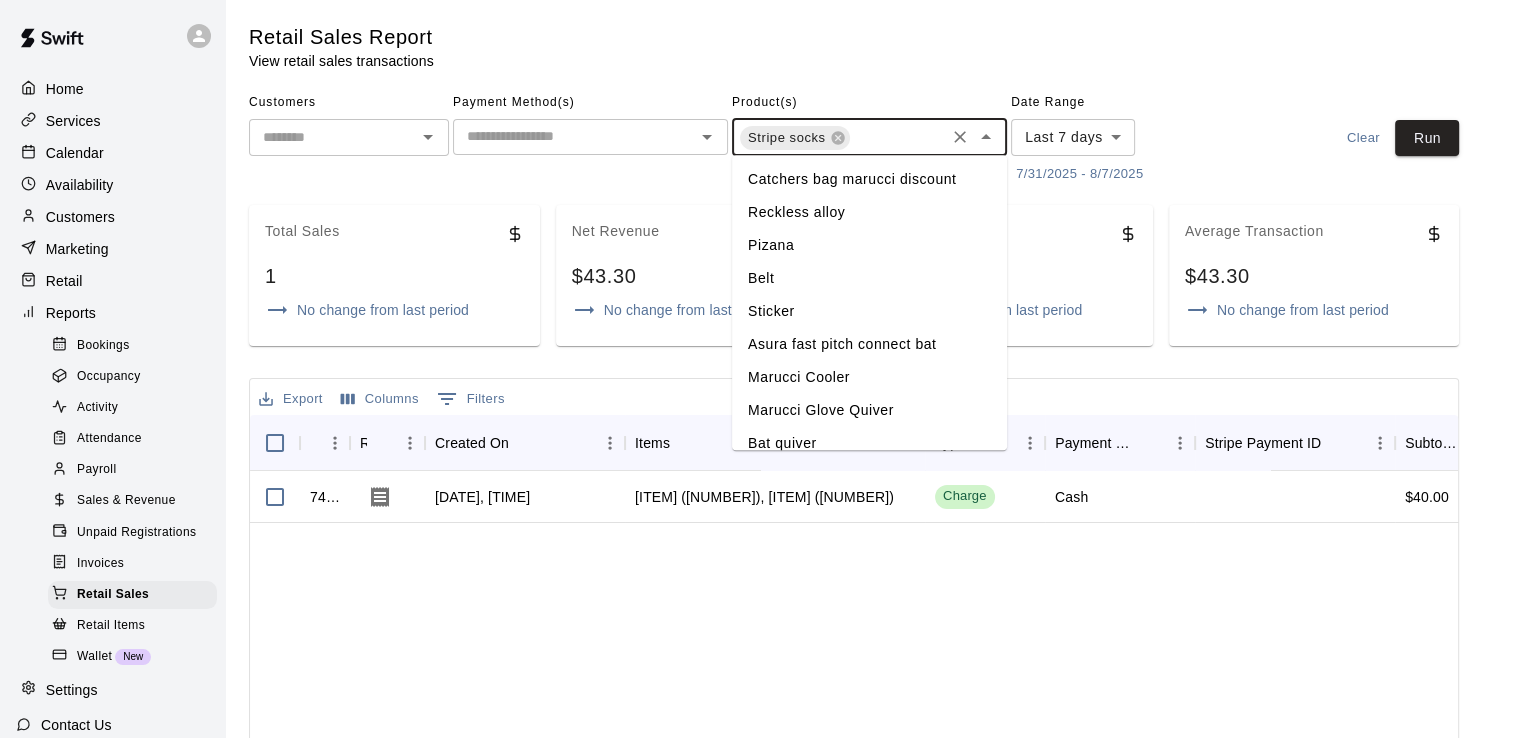 click 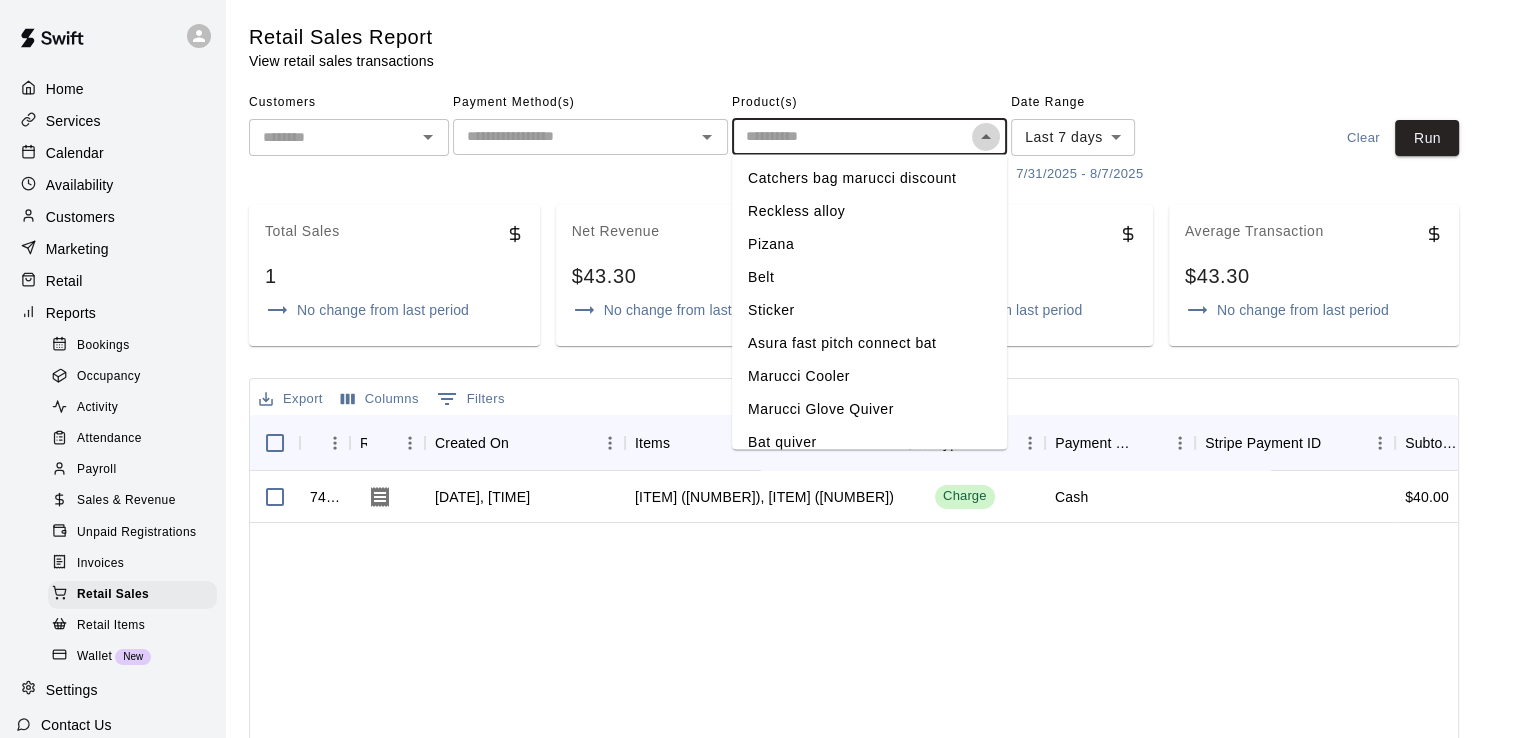click 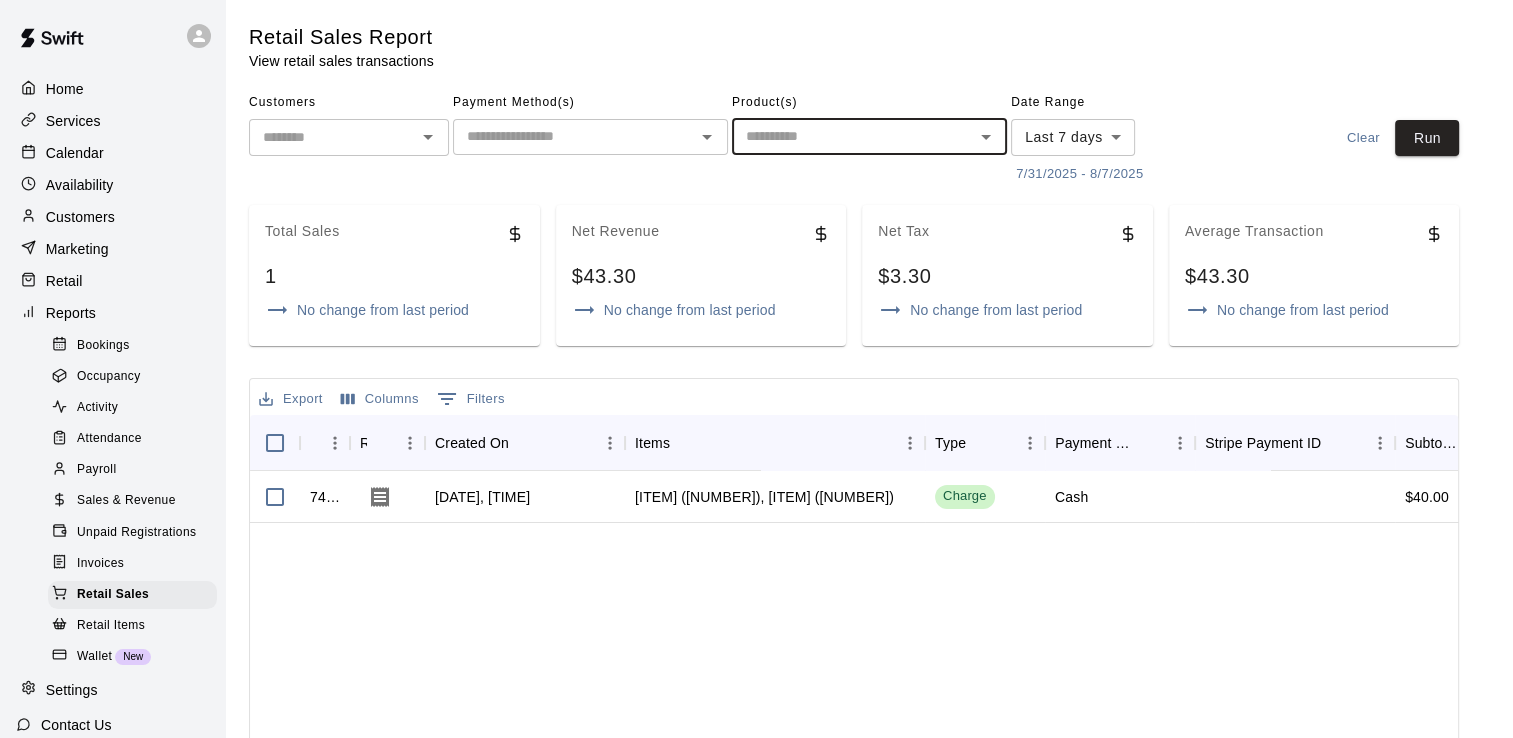 click 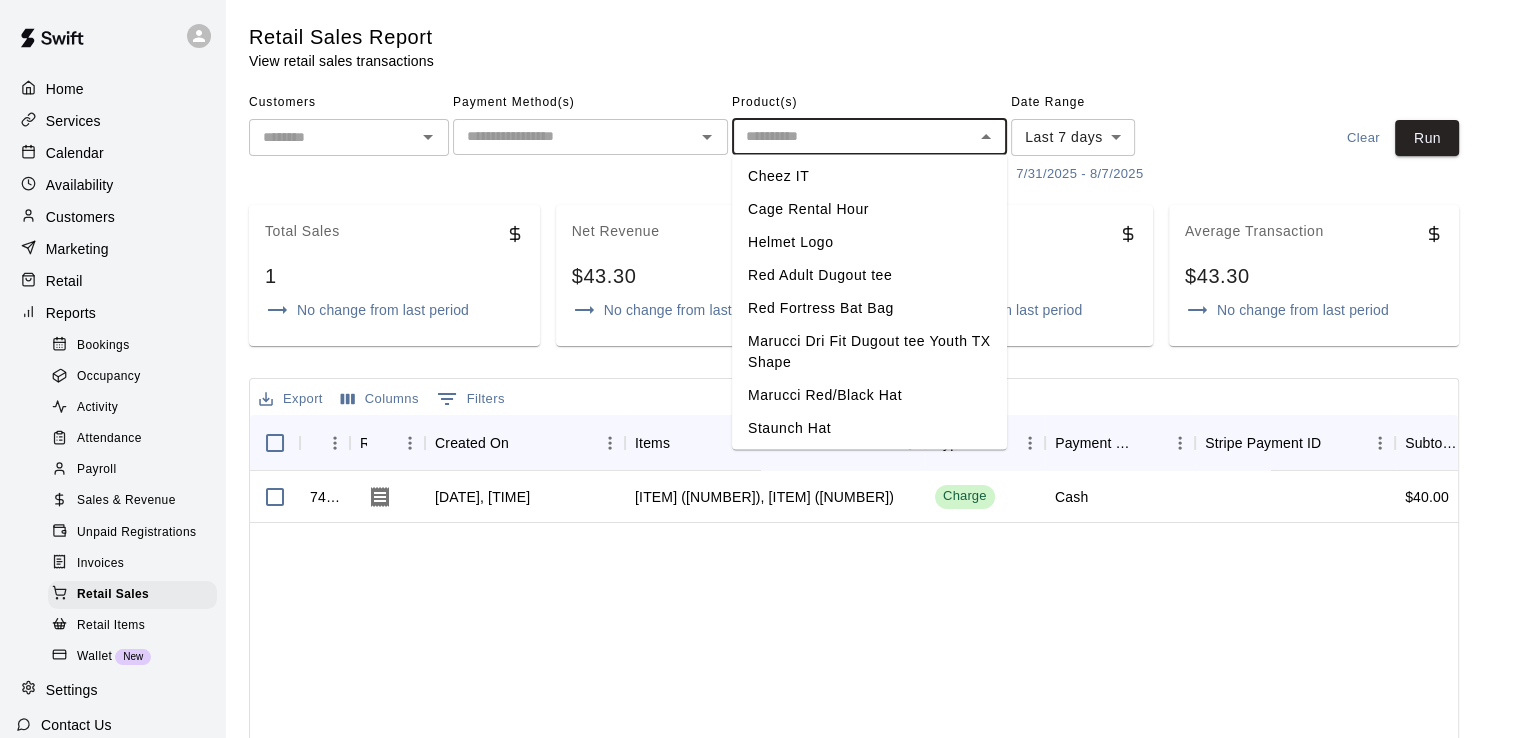 scroll, scrollTop: 1544, scrollLeft: 0, axis: vertical 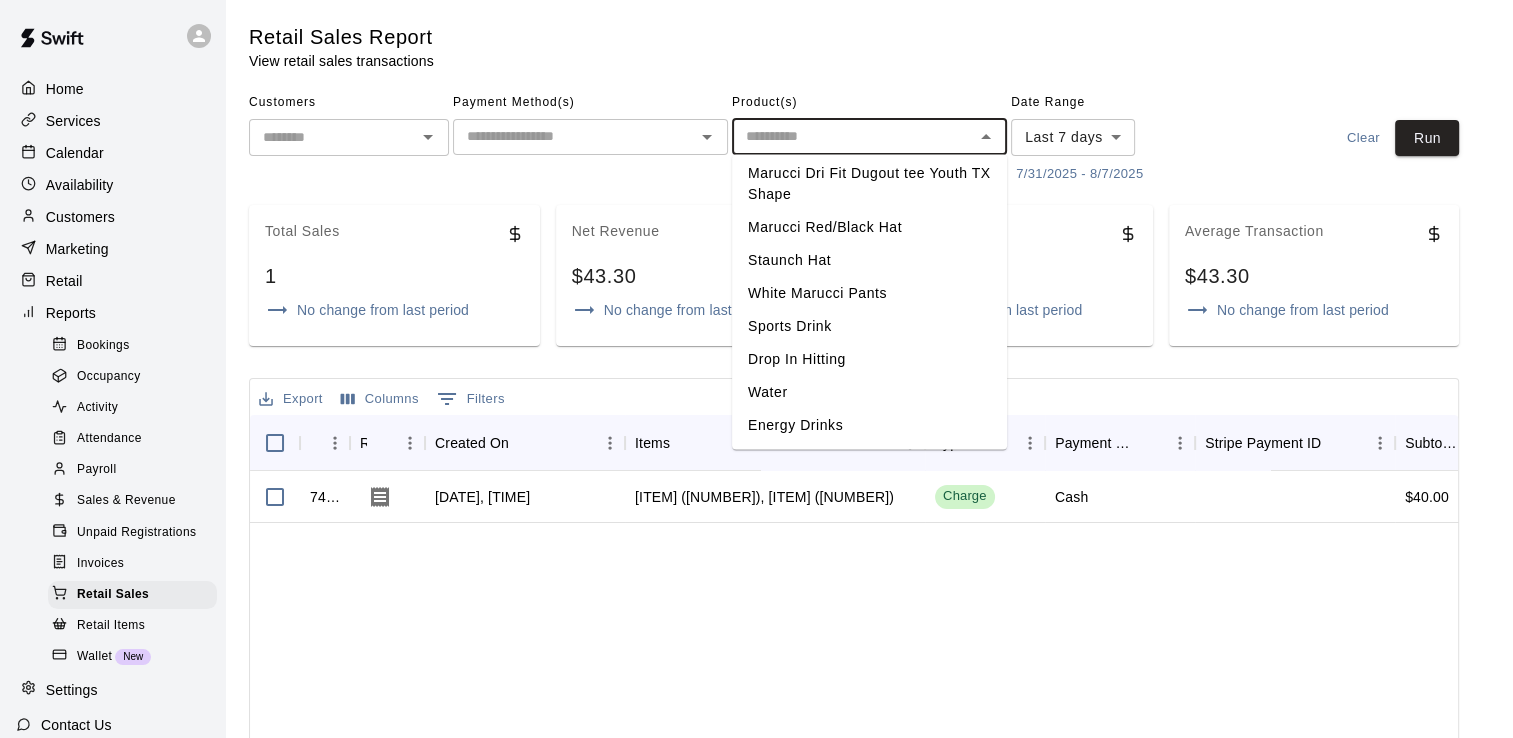 click on "Water" at bounding box center (869, 392) 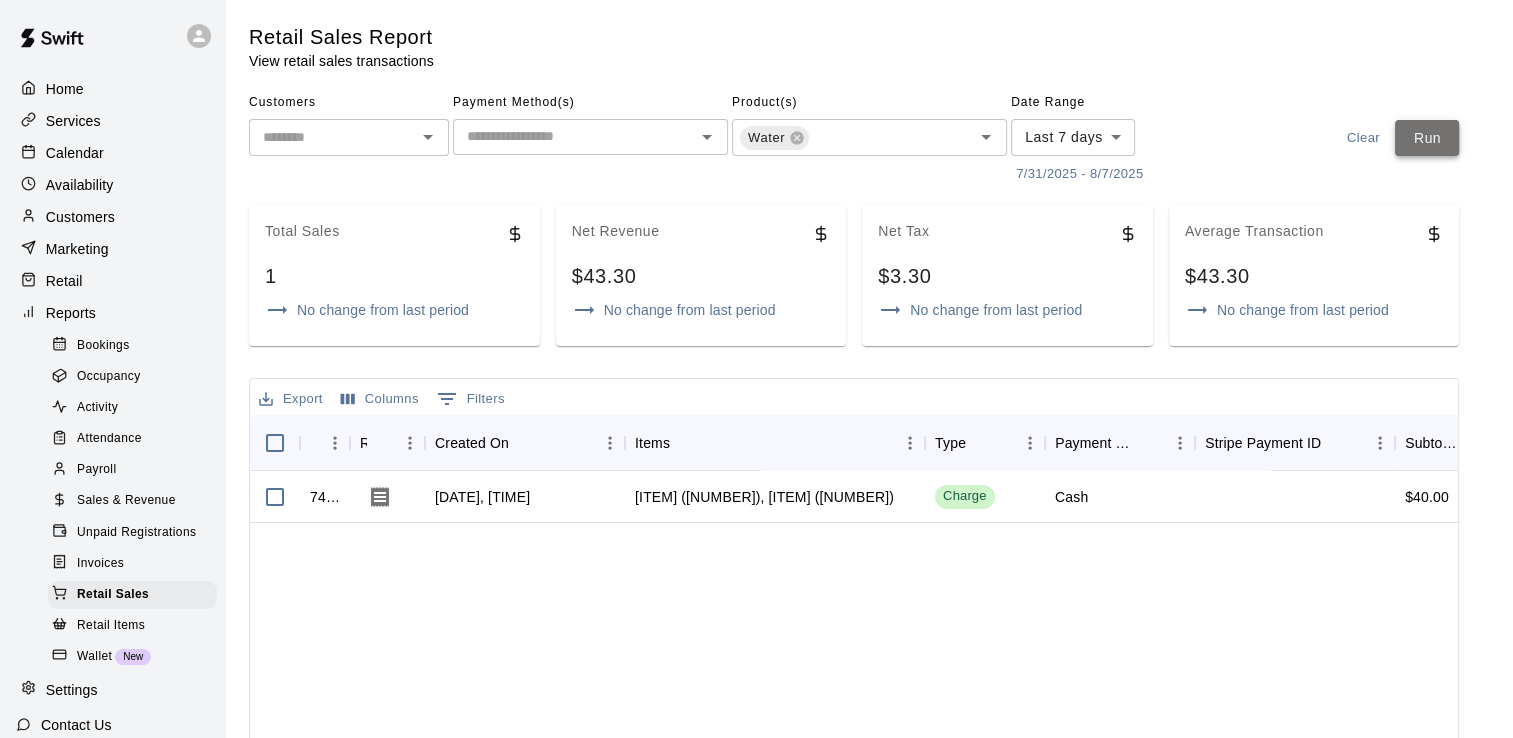 click on "Run" at bounding box center [1427, 138] 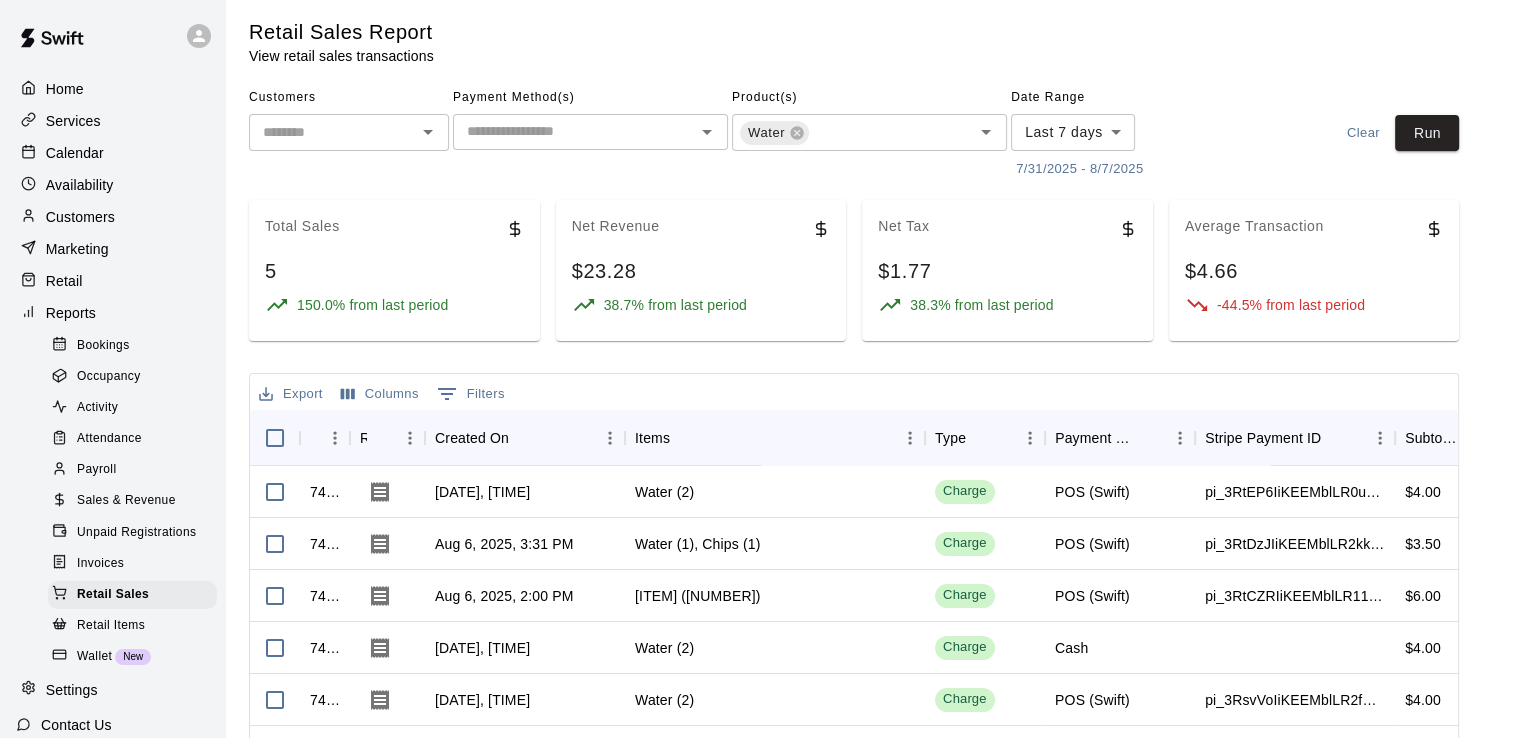 scroll, scrollTop: 0, scrollLeft: 0, axis: both 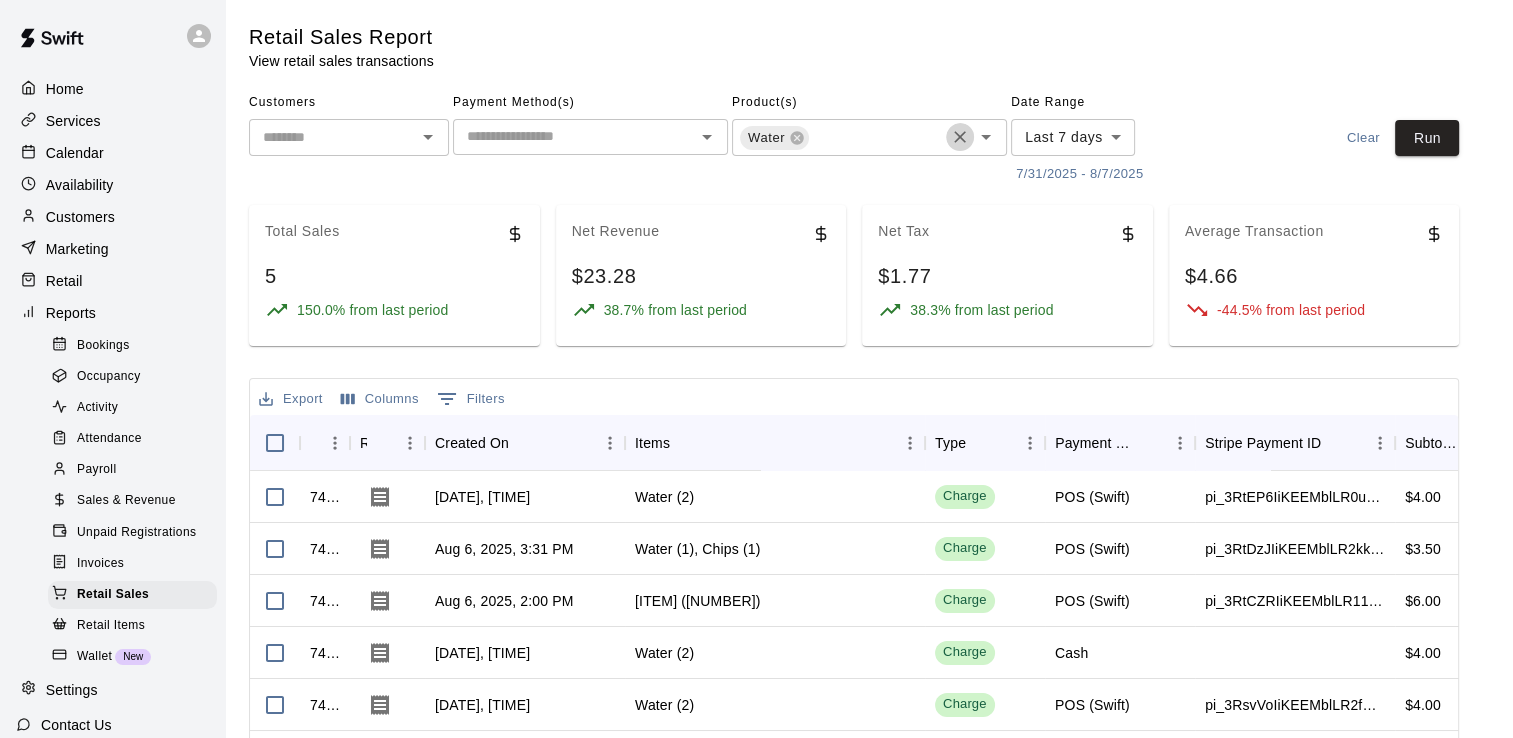 click 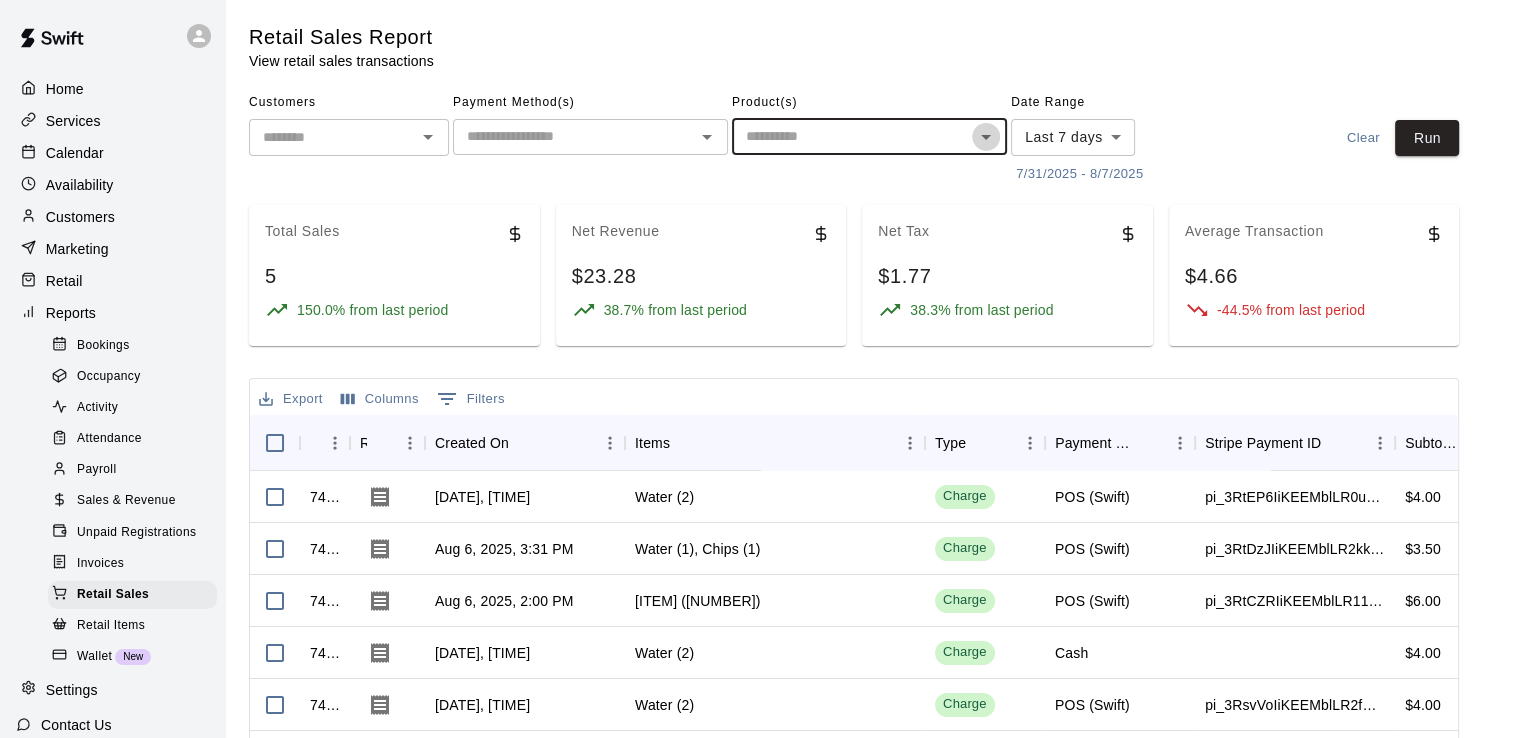 click 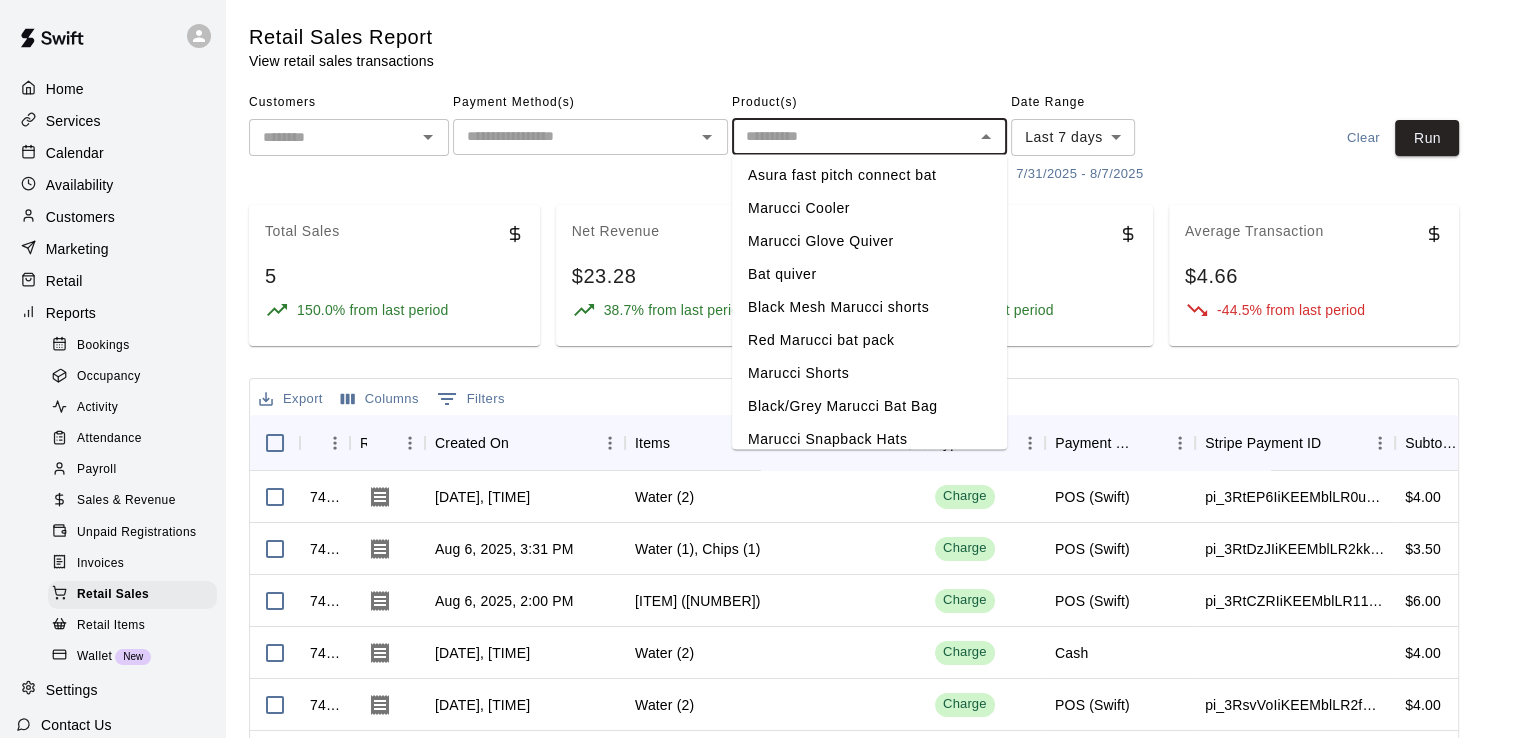 scroll, scrollTop: 240, scrollLeft: 0, axis: vertical 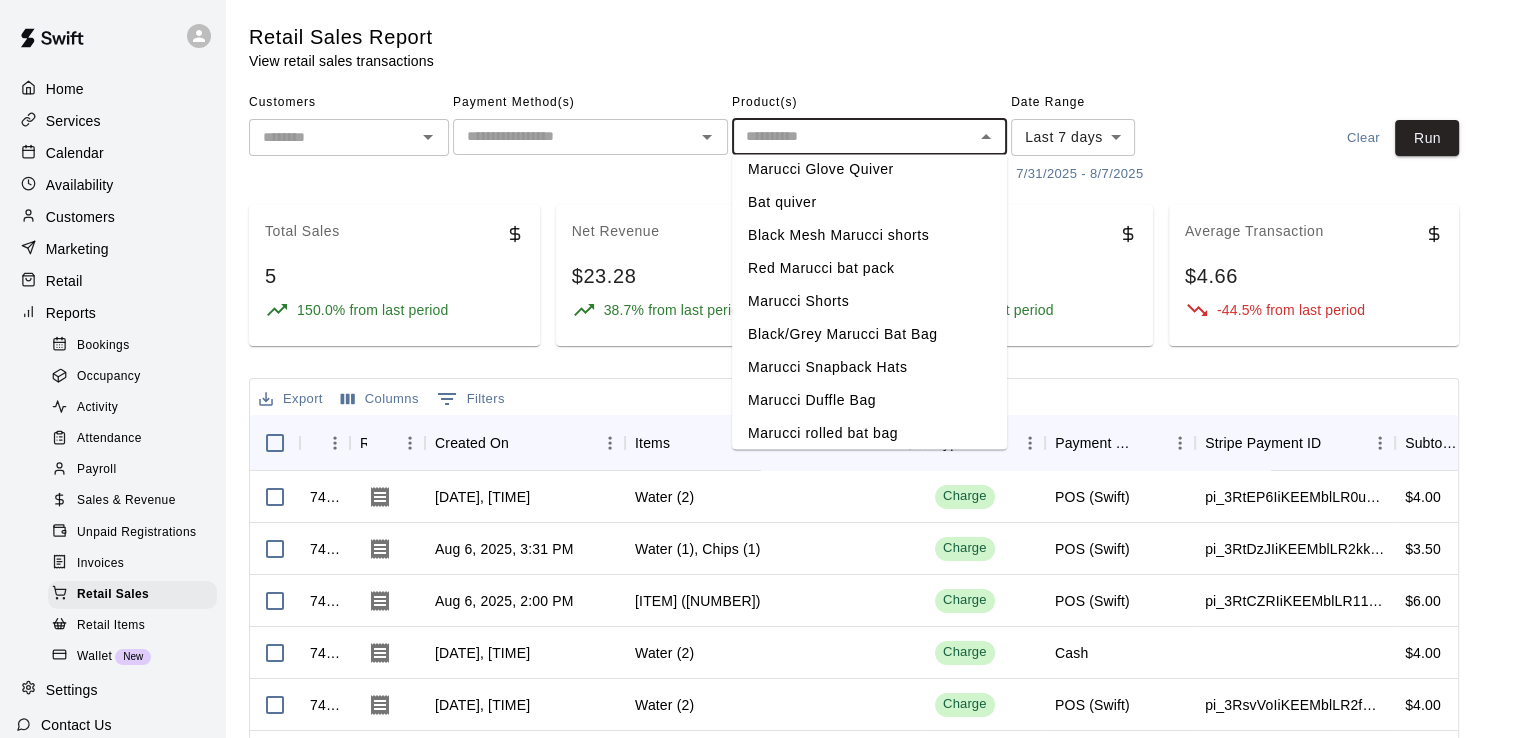 click on "Black Mesh Marucci shorts" at bounding box center [869, 235] 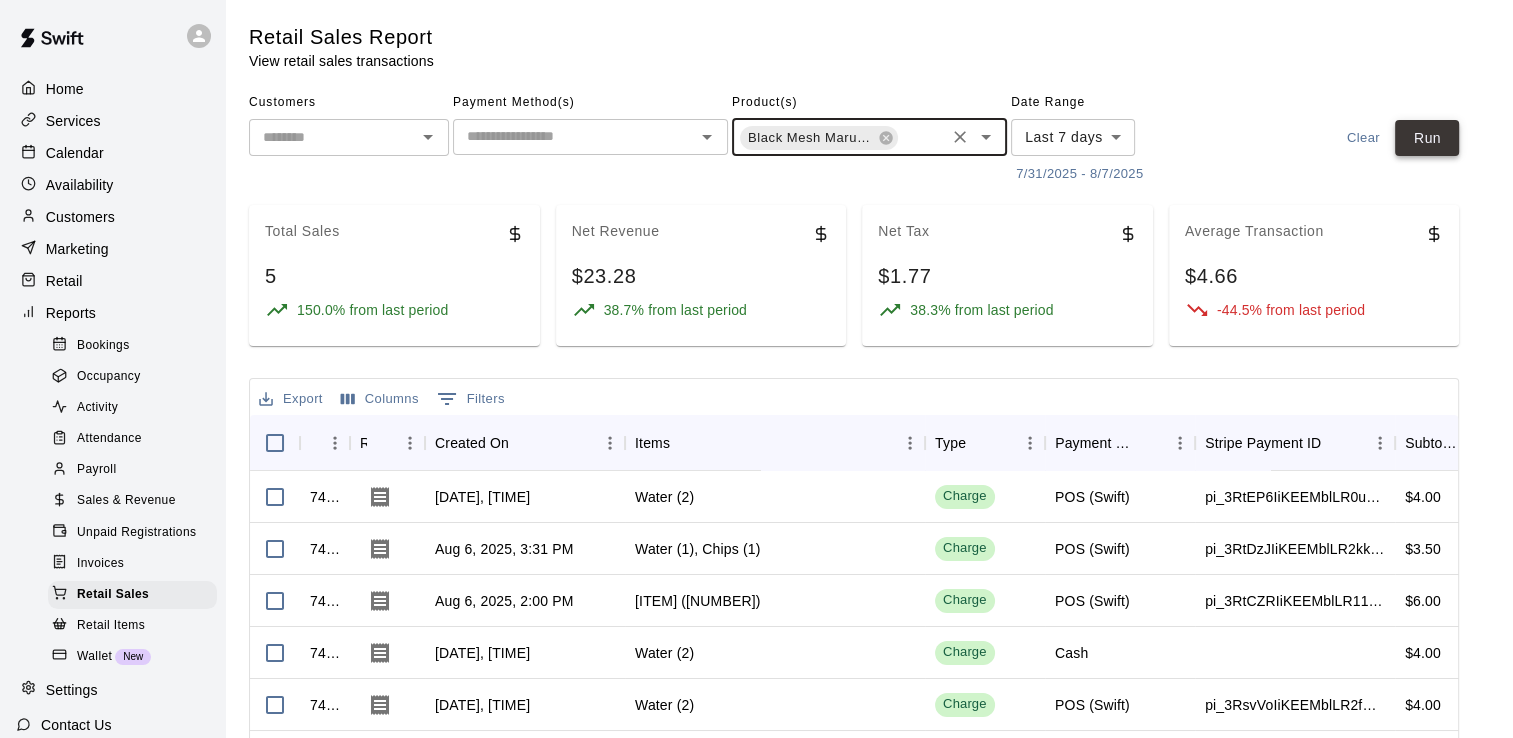 click on "Run" at bounding box center (1427, 138) 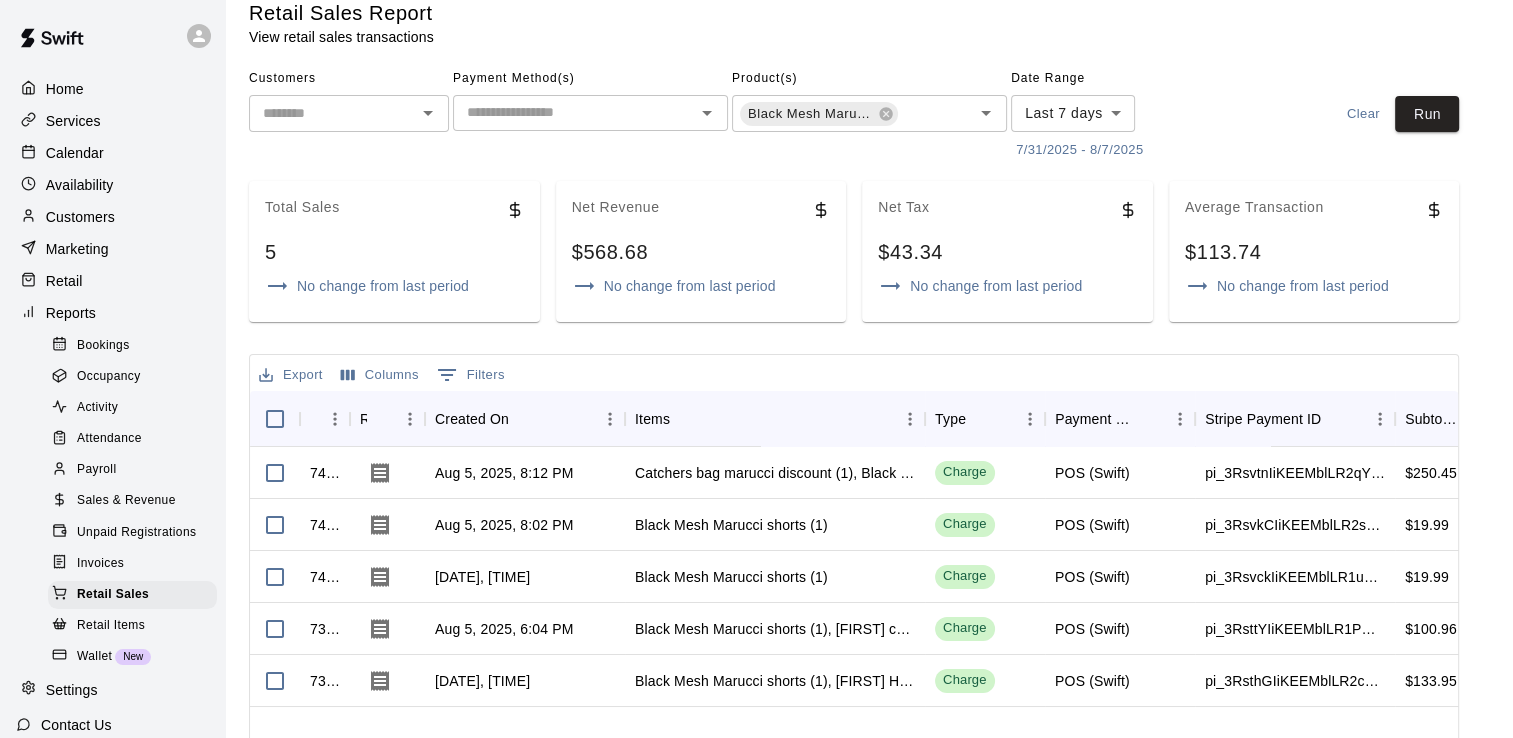 scroll, scrollTop: 0, scrollLeft: 0, axis: both 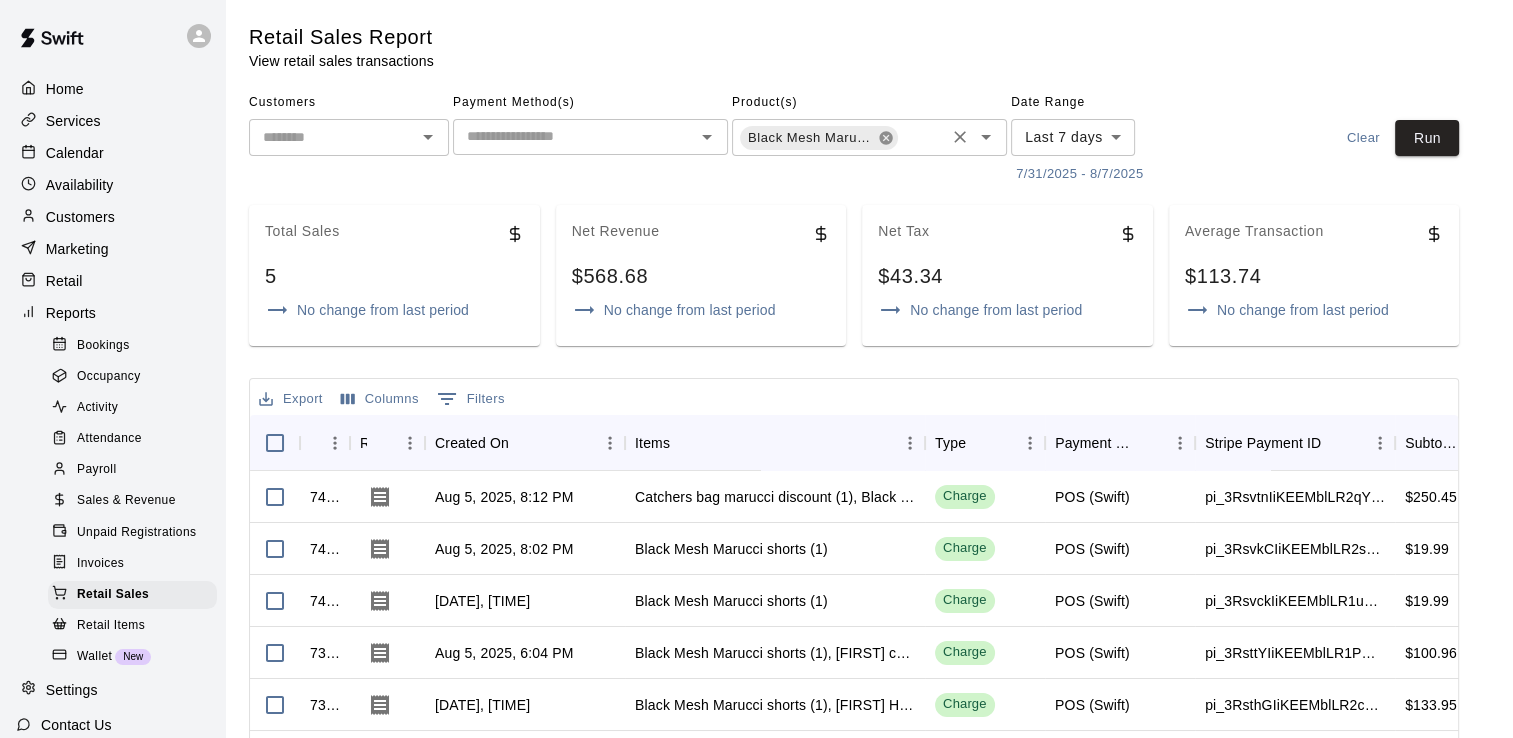 click 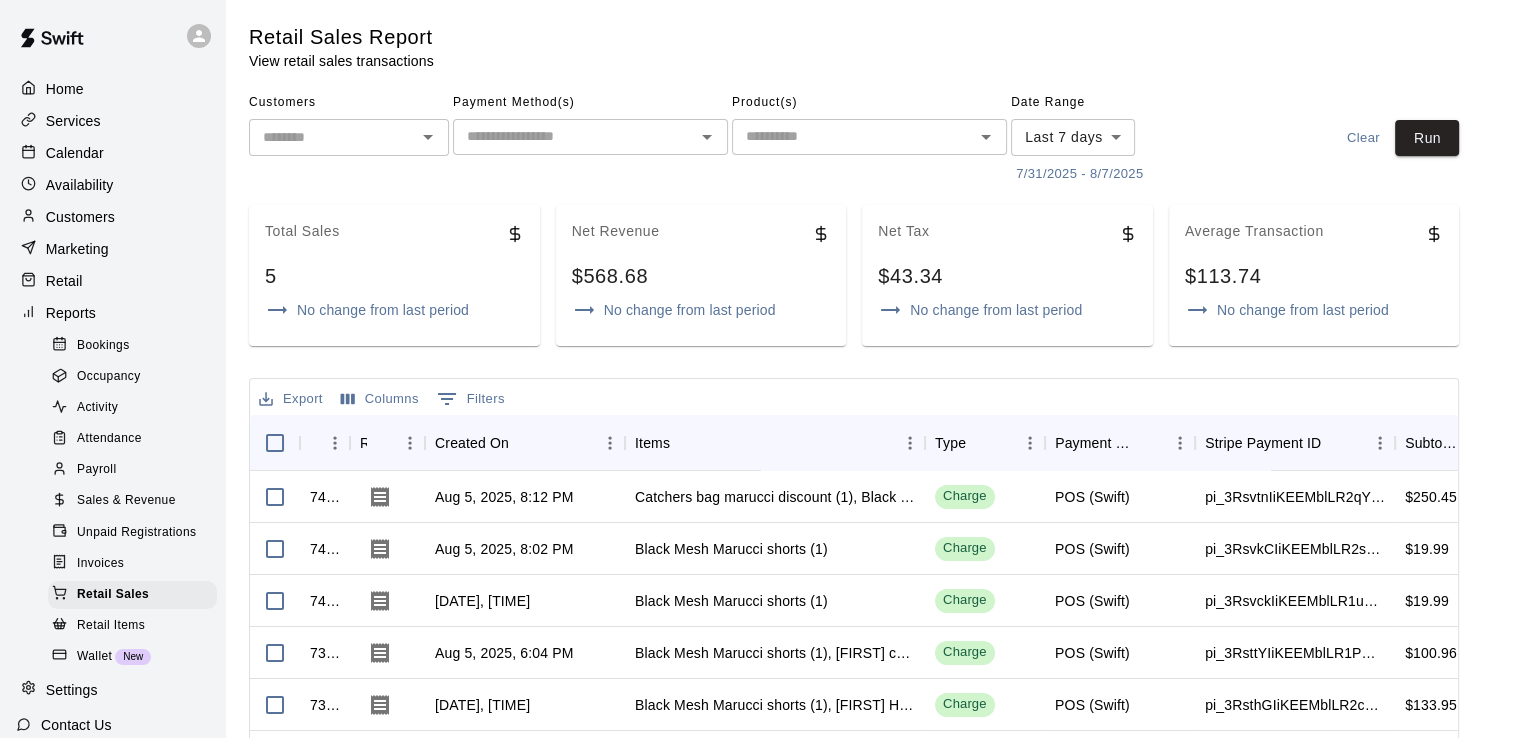 click 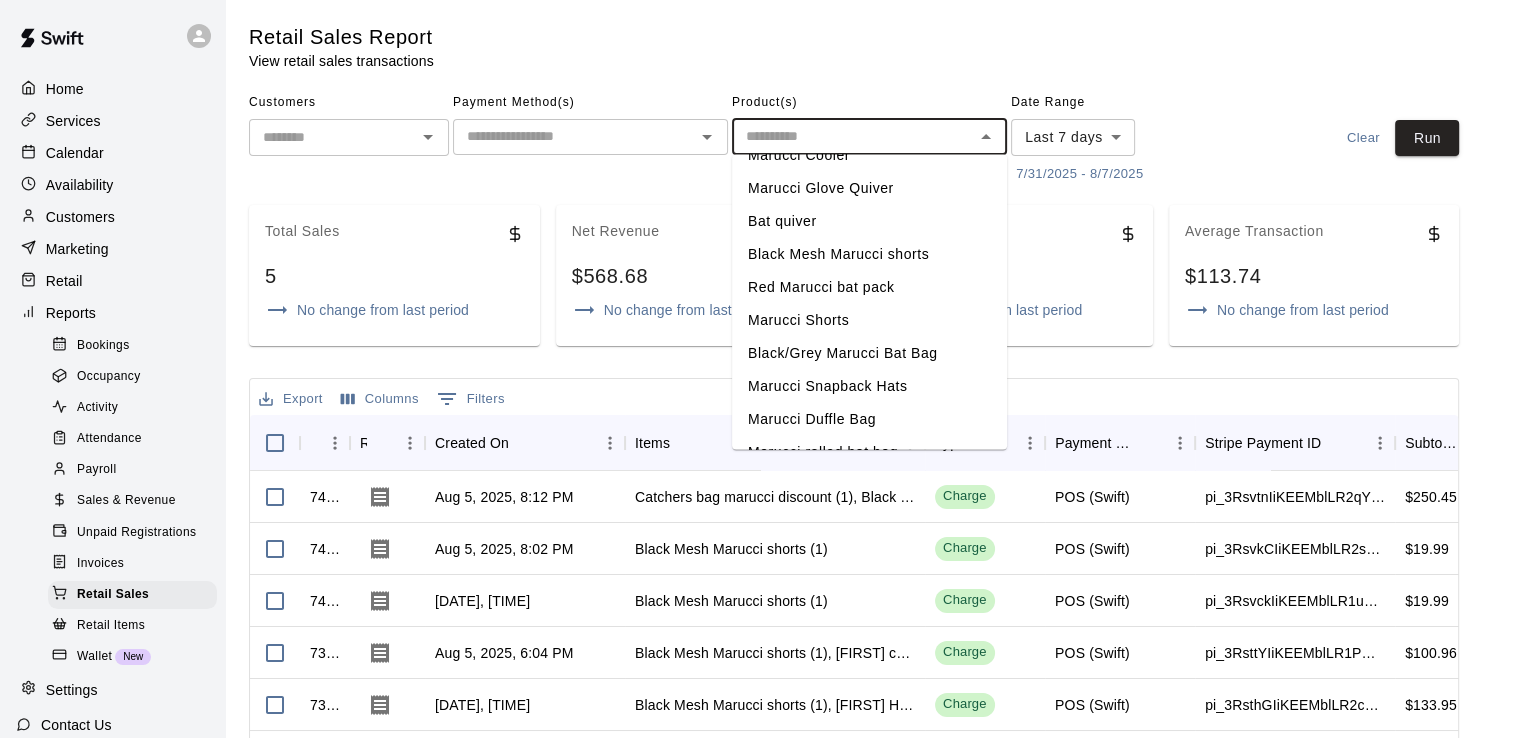 scroll, scrollTop: 233, scrollLeft: 0, axis: vertical 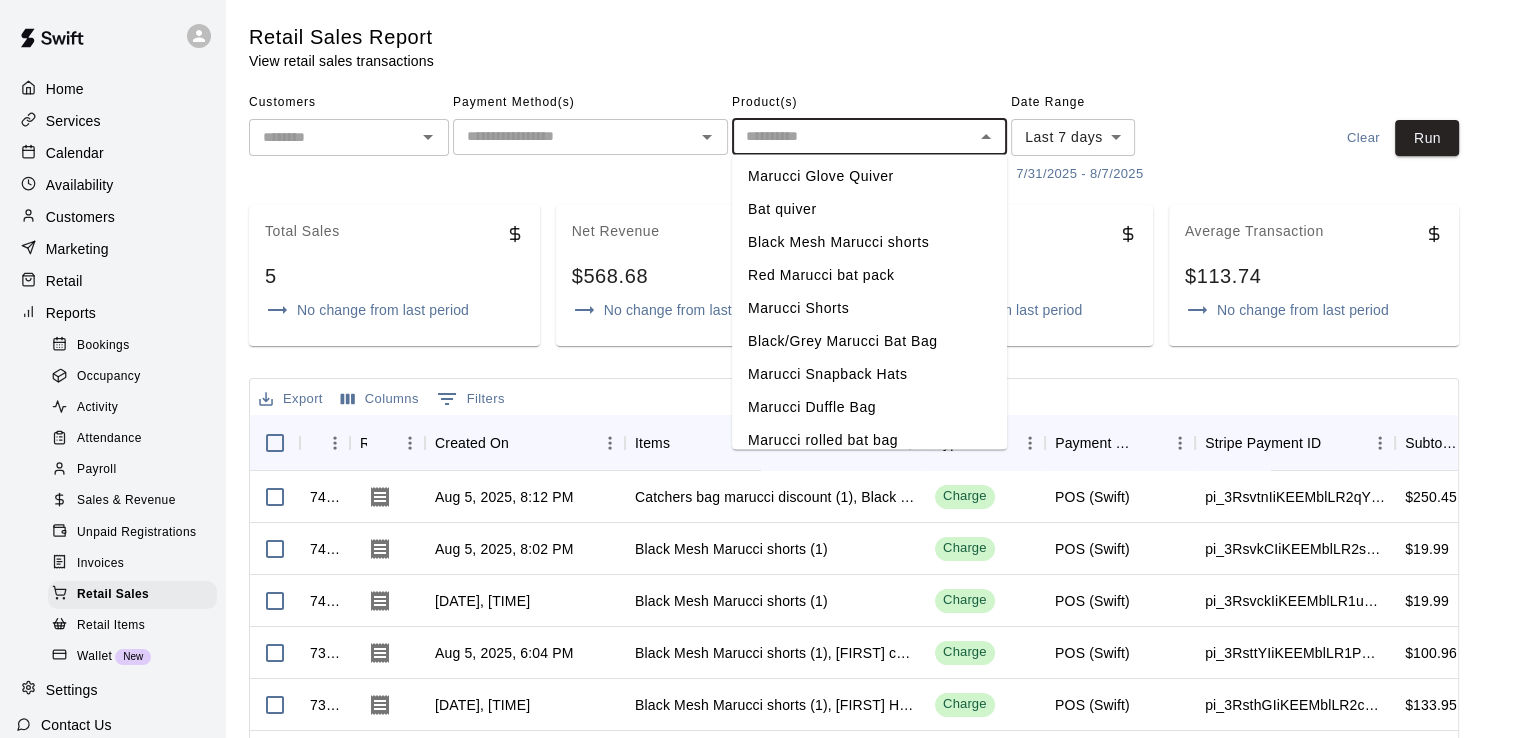 click on "Red Marucci bat pack" at bounding box center [869, 275] 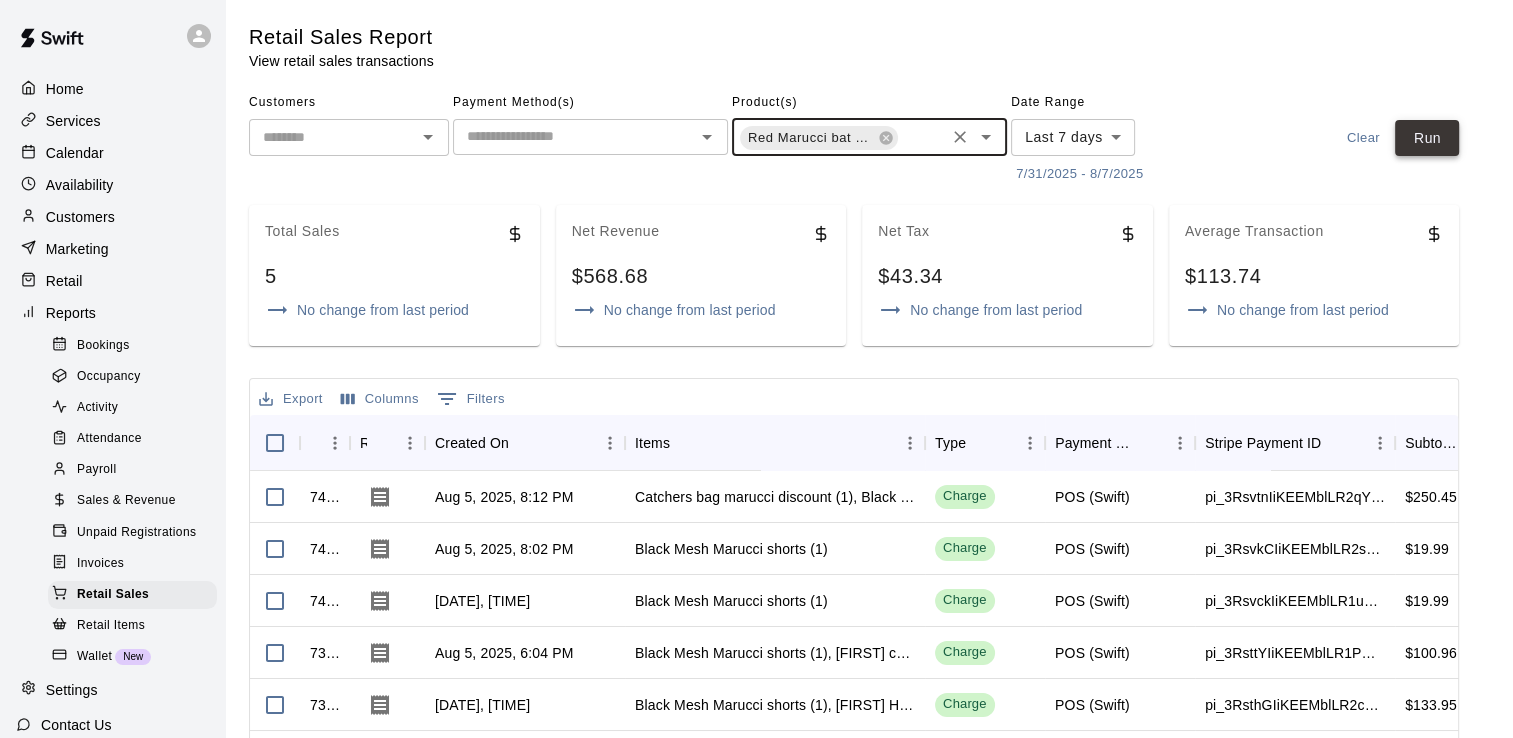 click on "Run" at bounding box center [1427, 138] 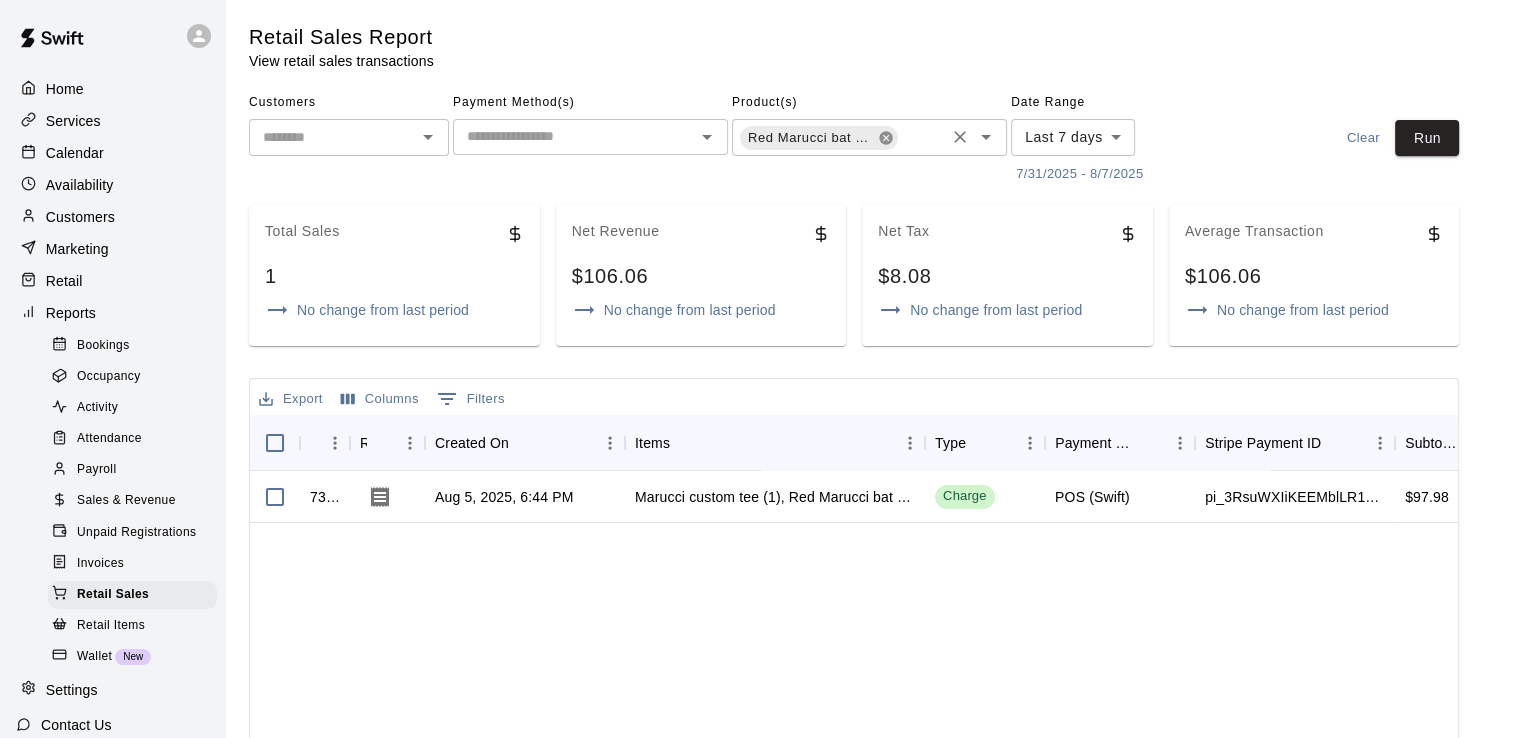 click 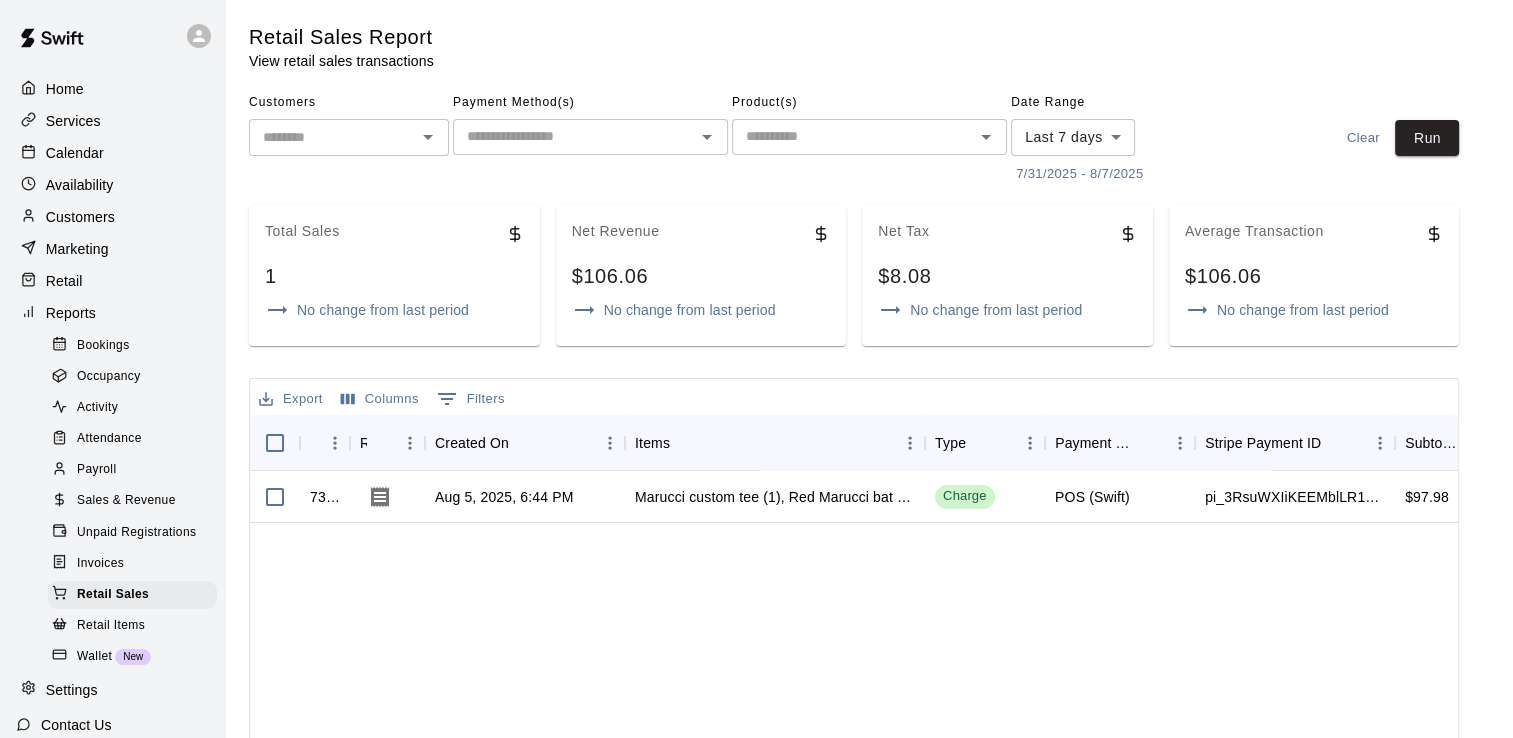 click 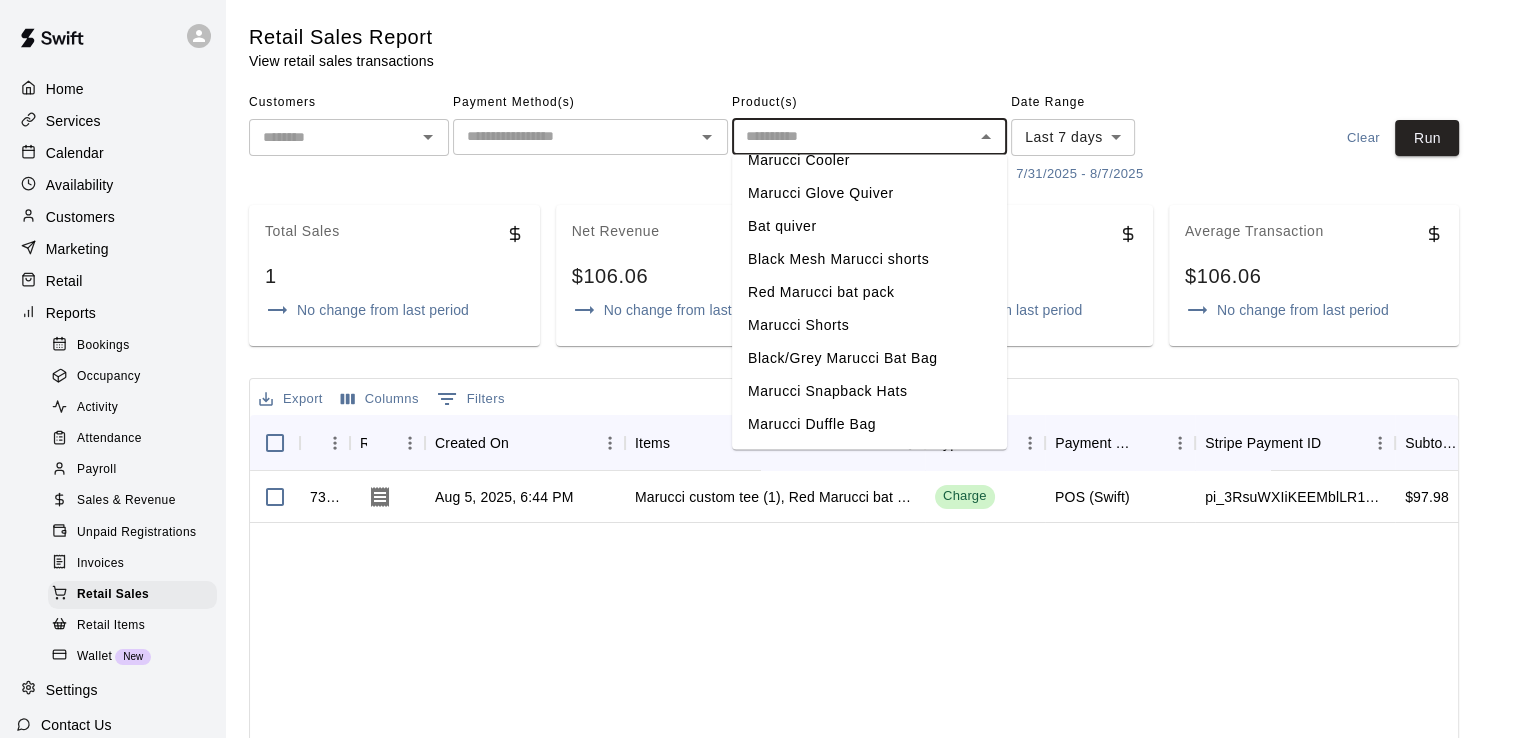 scroll, scrollTop: 233, scrollLeft: 0, axis: vertical 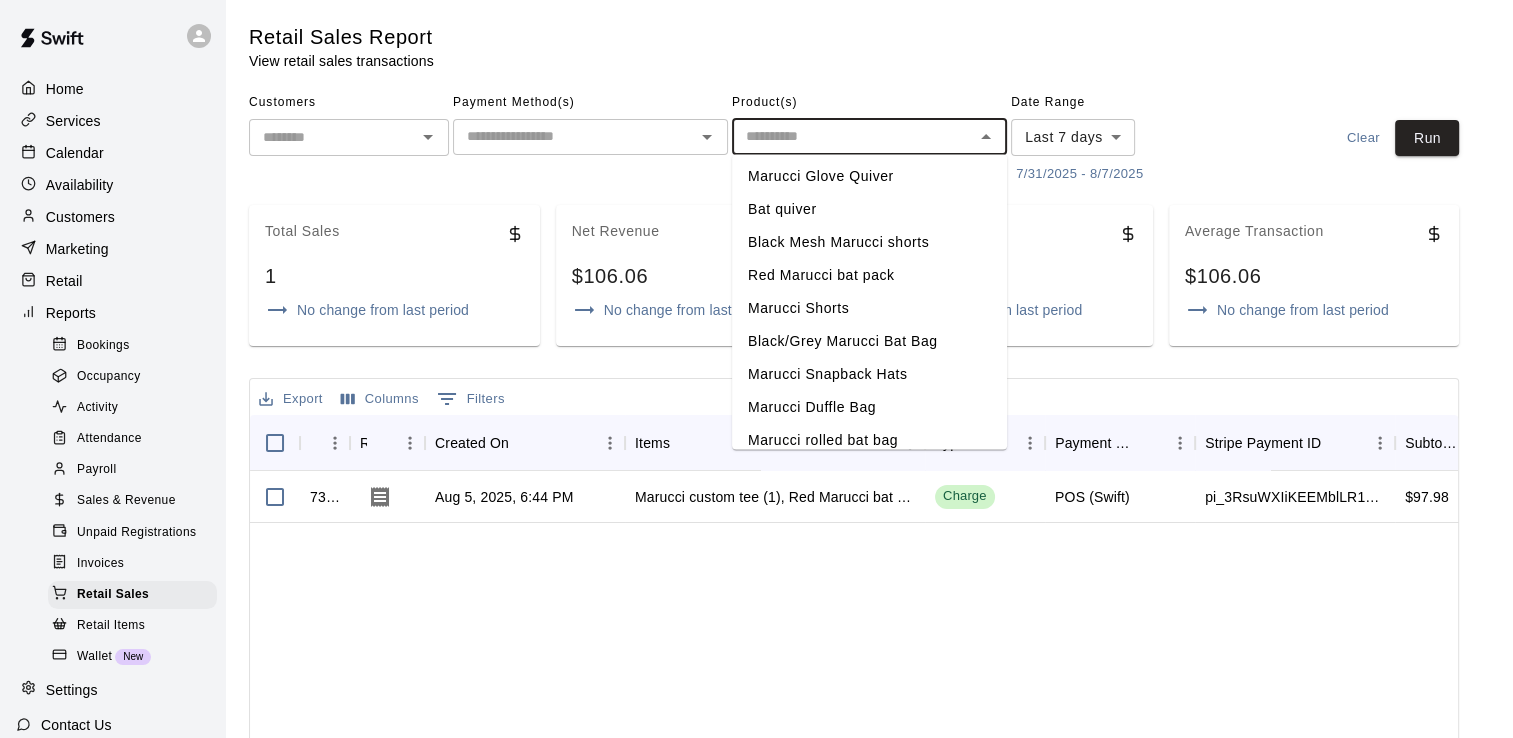 click on "Marucci Shorts" at bounding box center (869, 308) 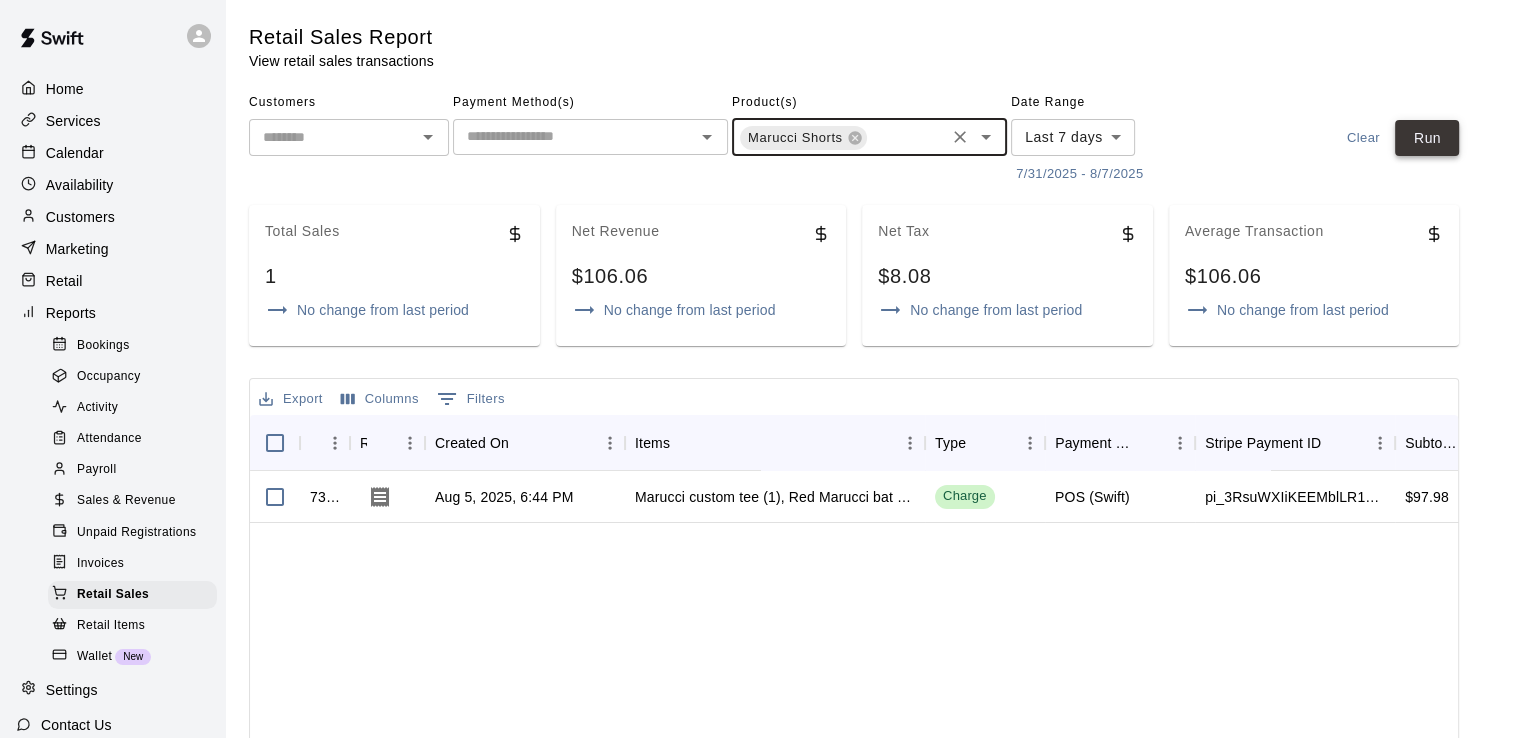 click on "Run" at bounding box center [1427, 138] 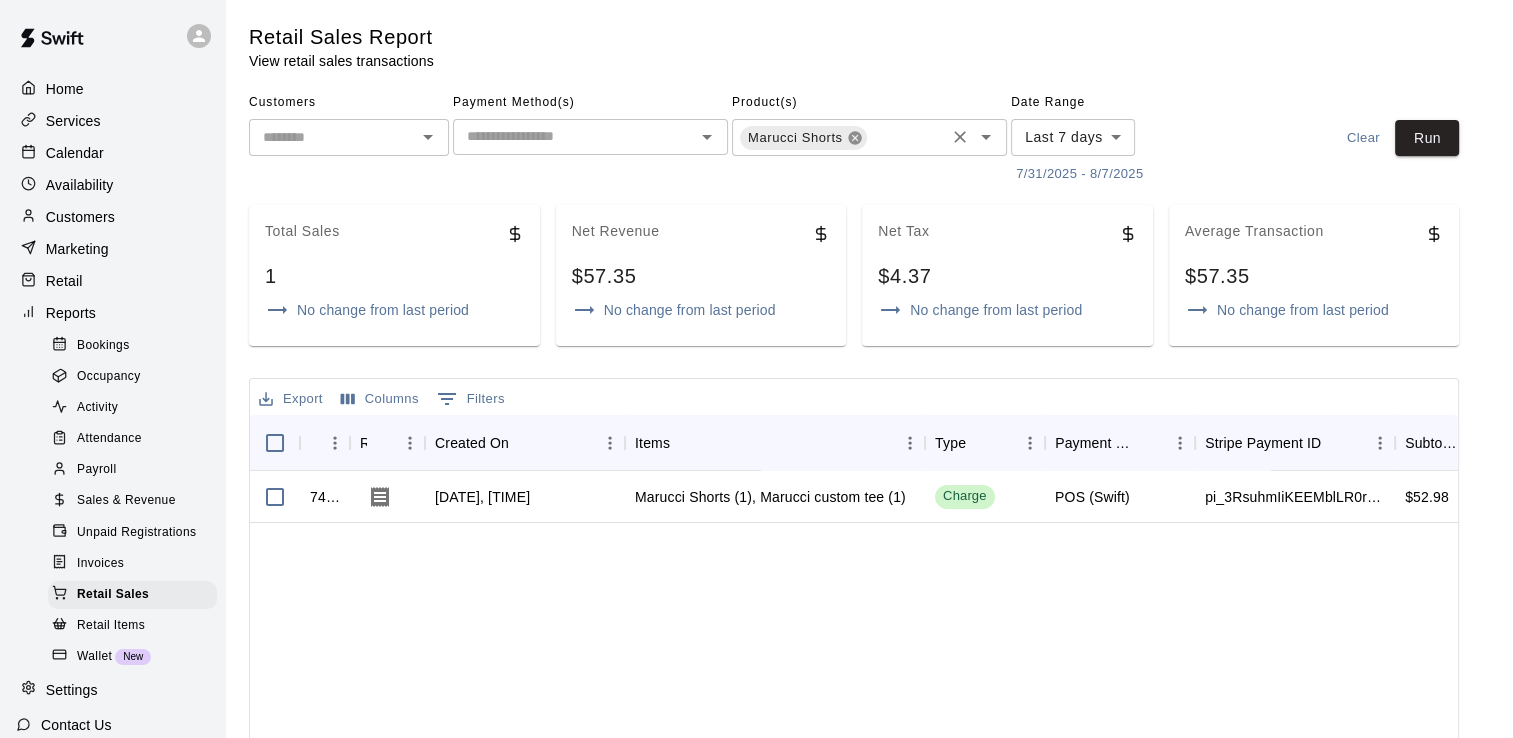 click 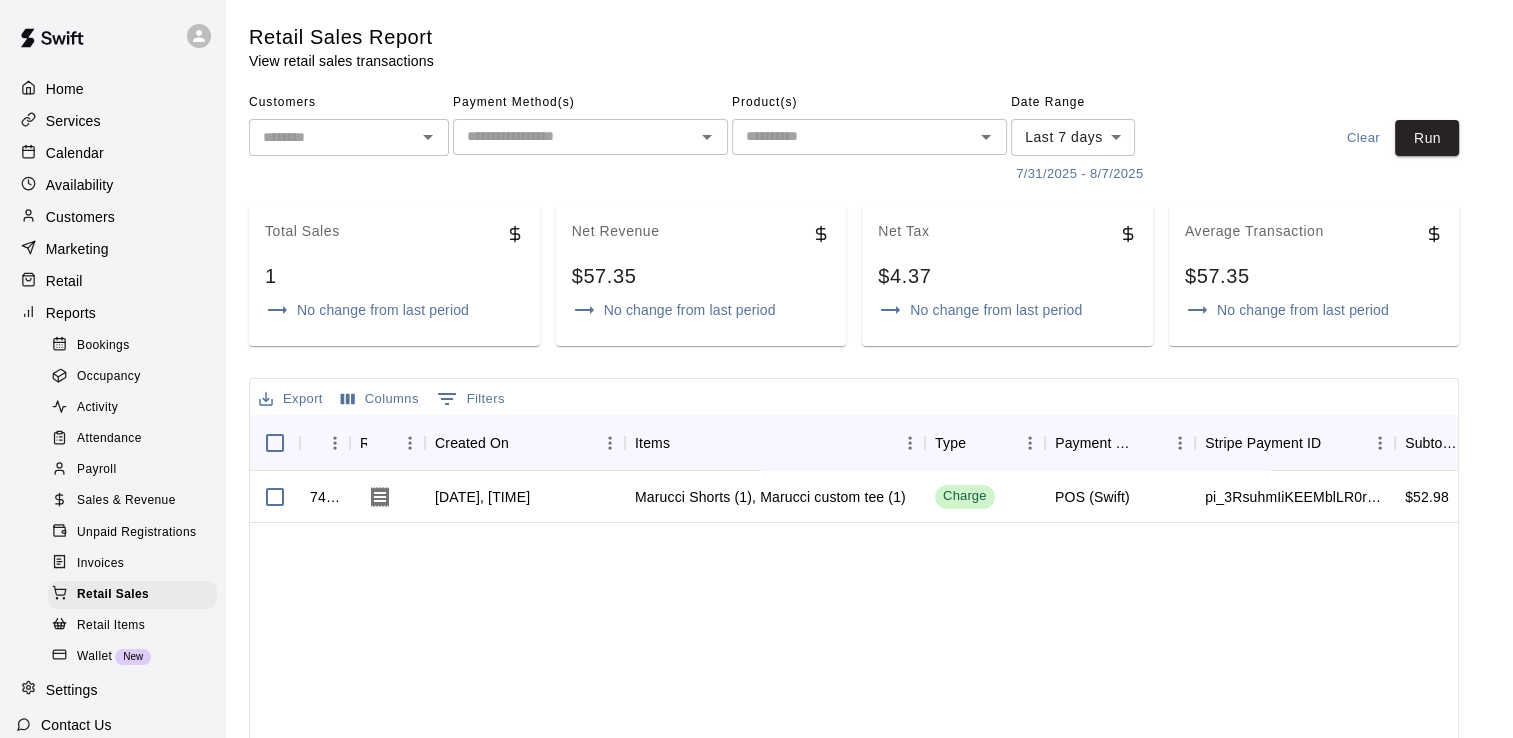 click 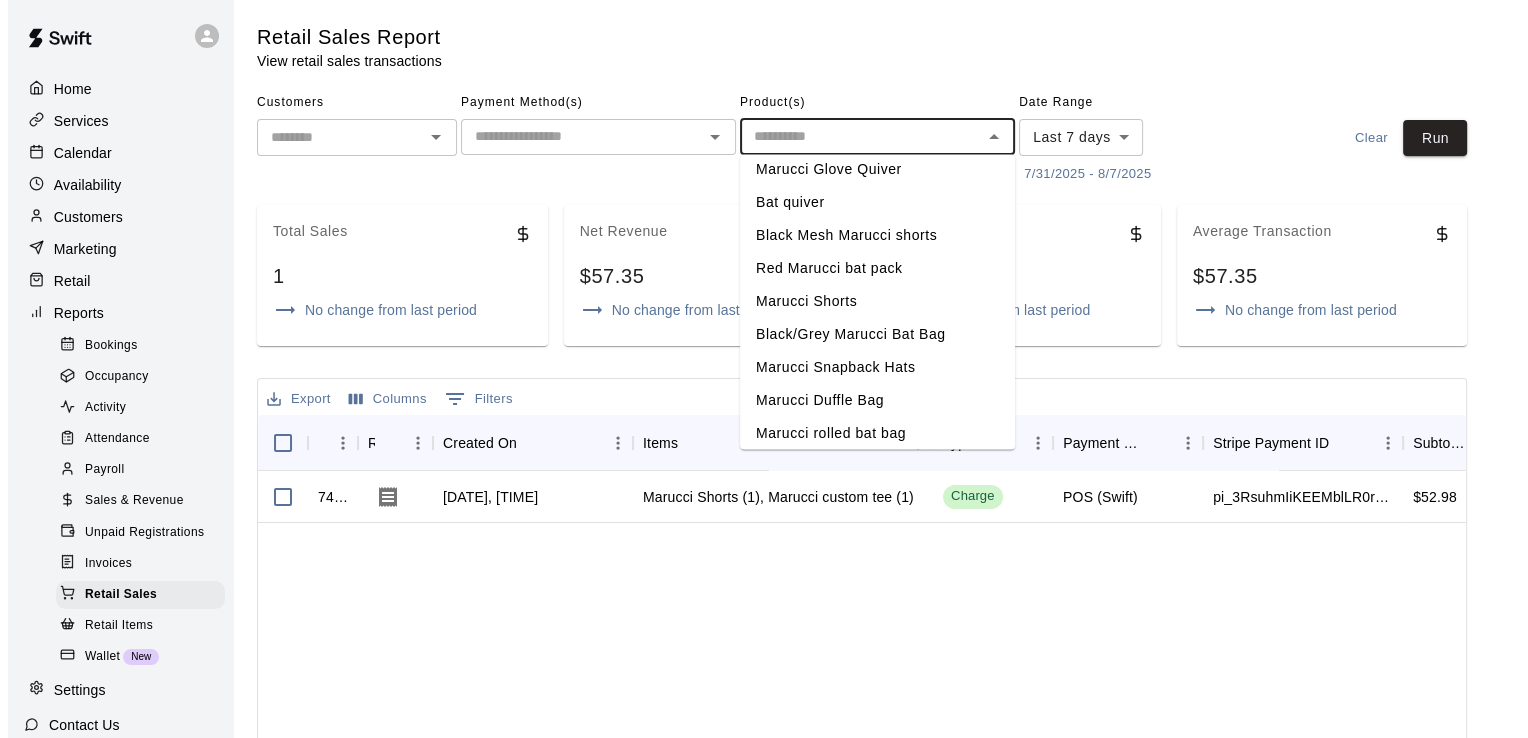 scroll, scrollTop: 251, scrollLeft: 0, axis: vertical 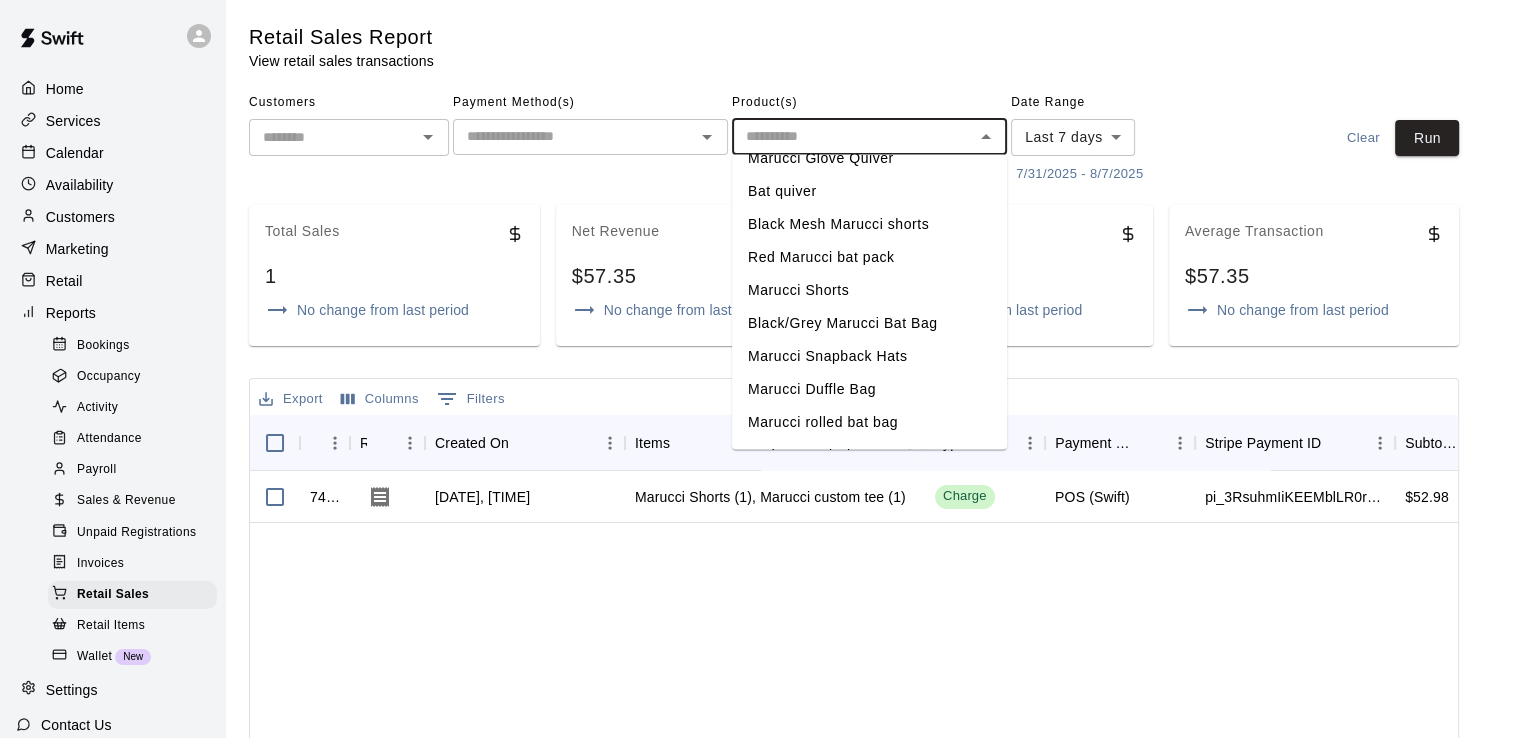 click on "Marucci Snapback Hats" at bounding box center [869, 356] 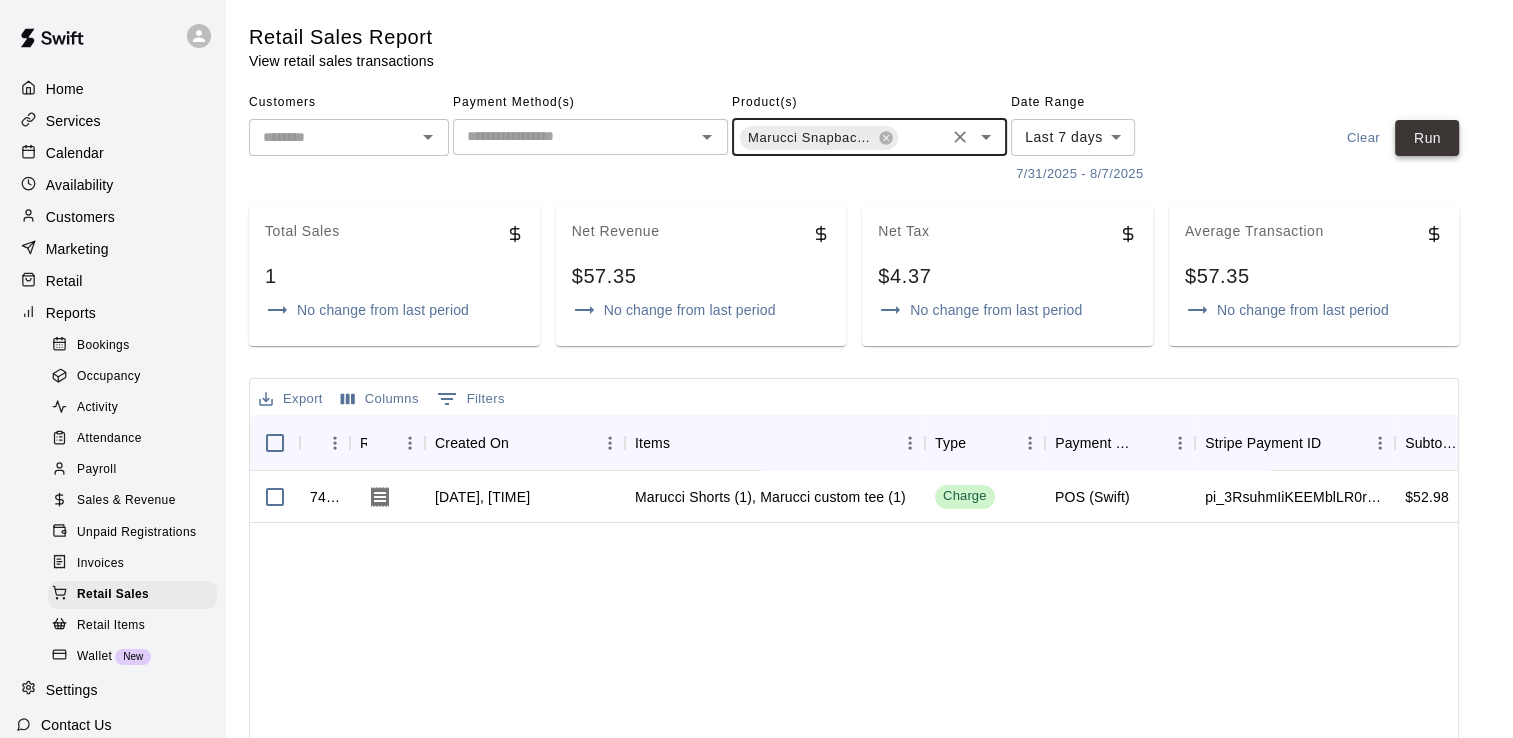 click on "Run" at bounding box center [1427, 138] 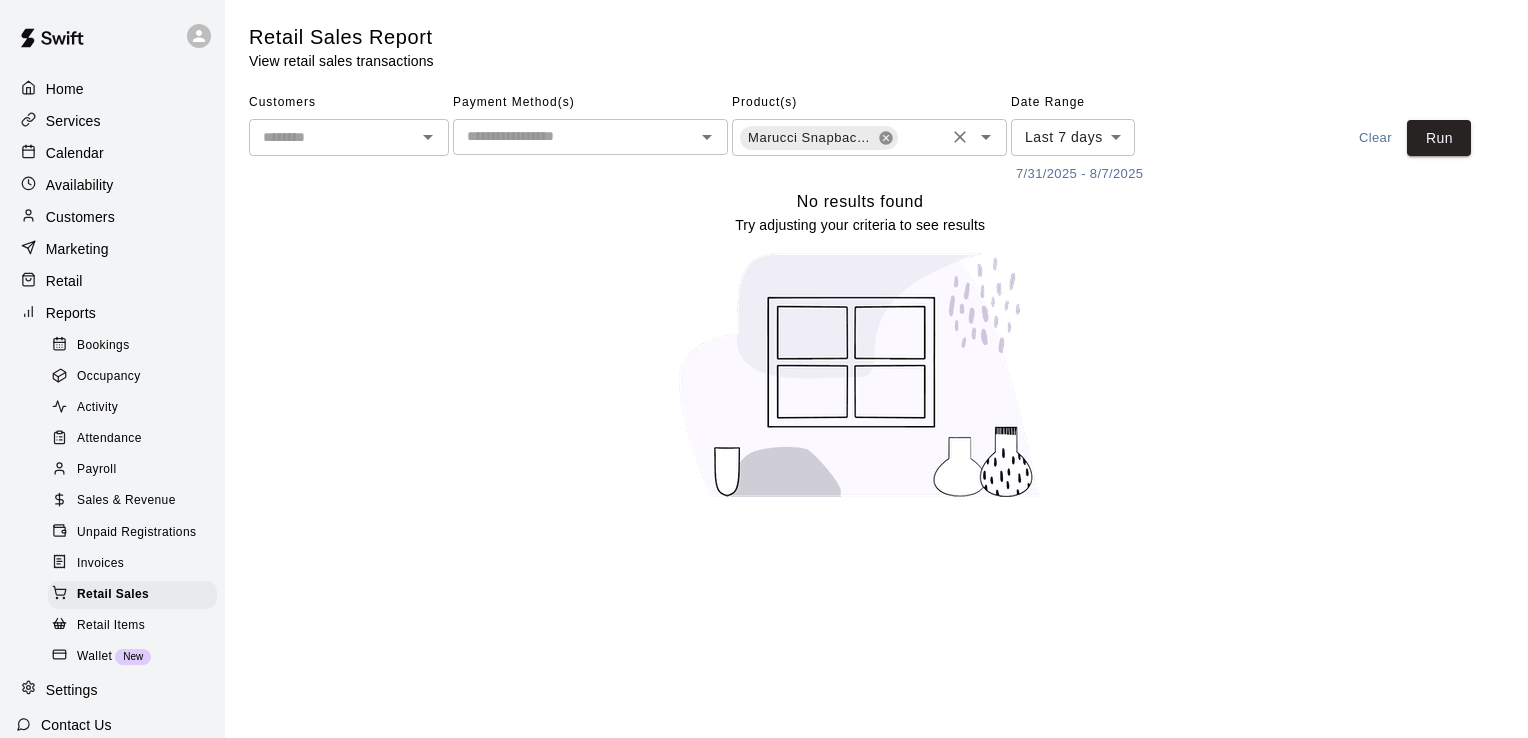 click 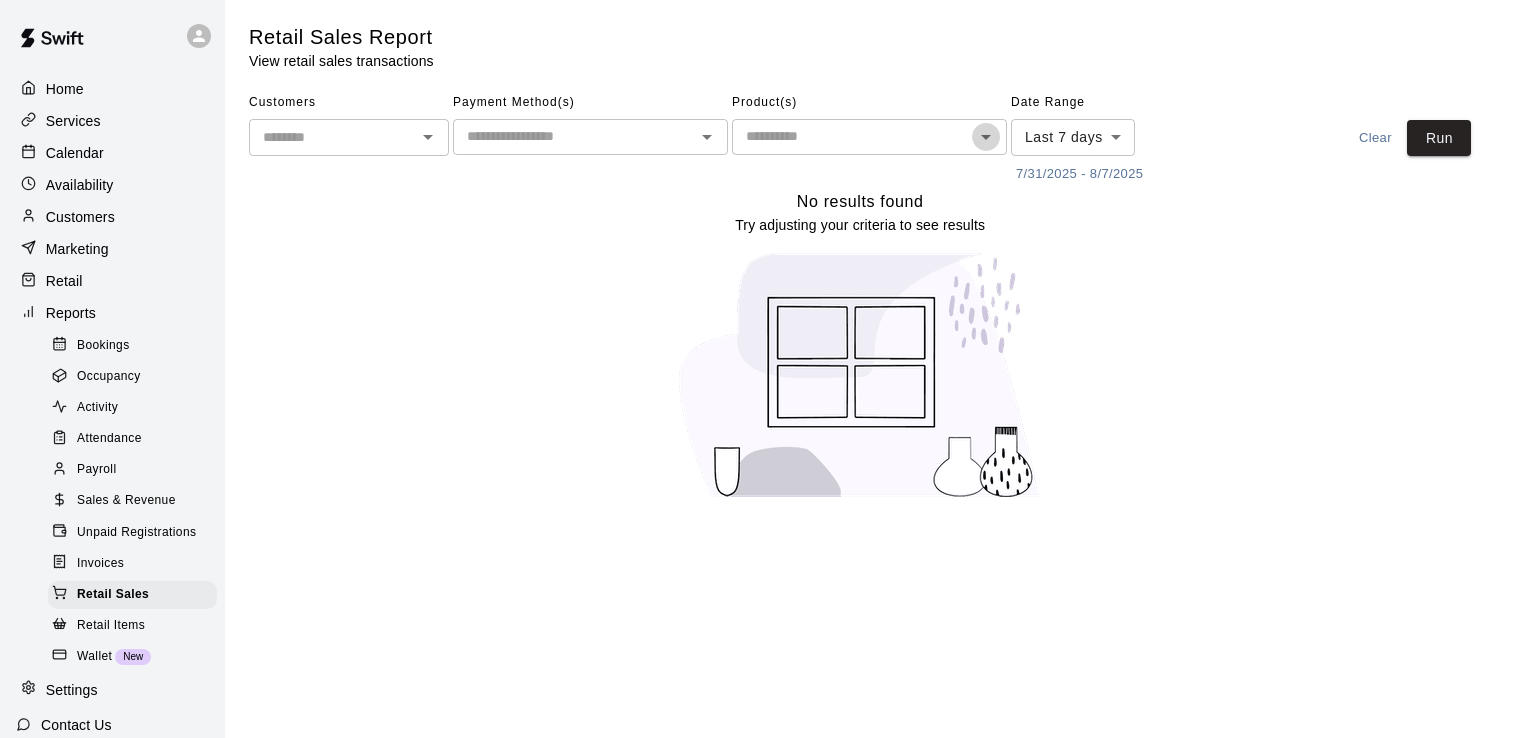 click 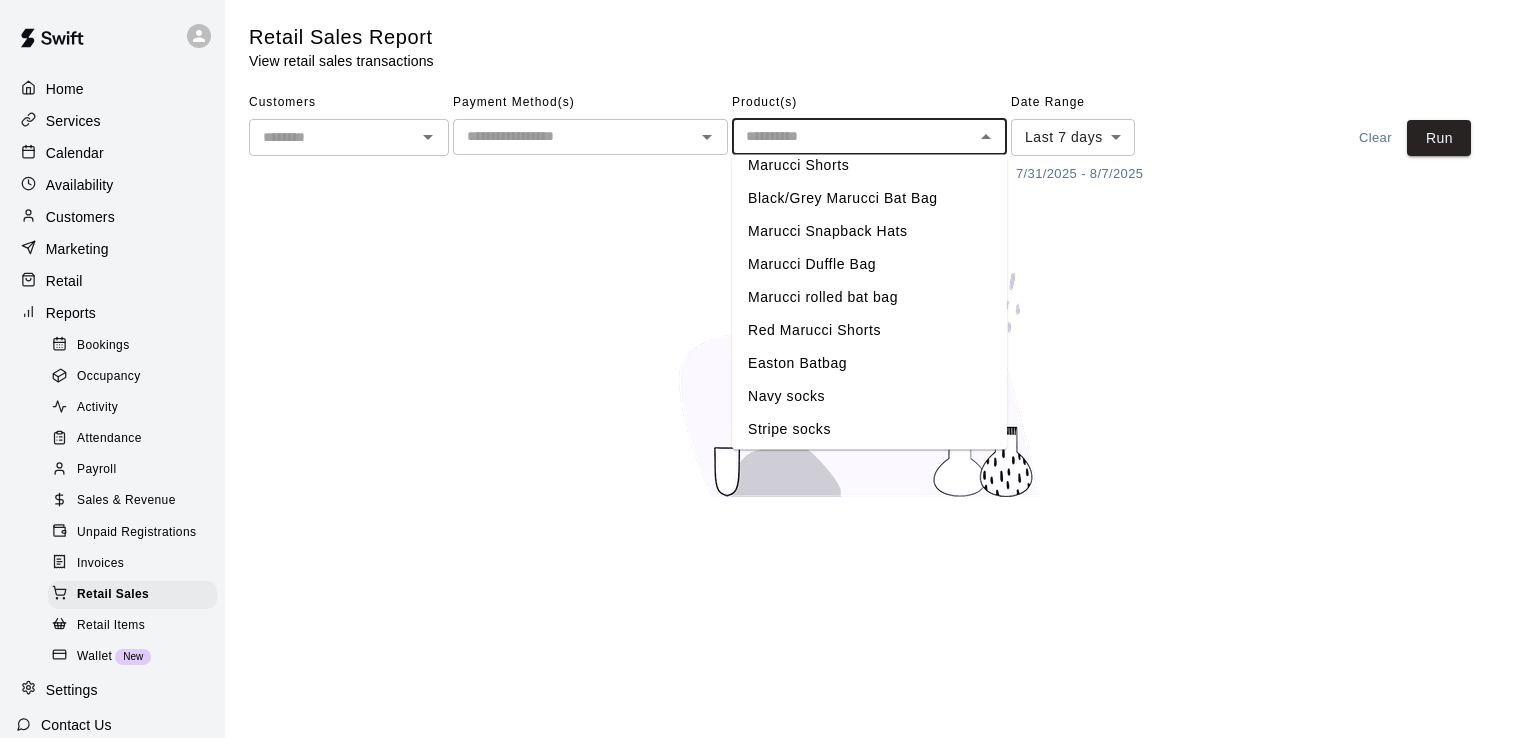 scroll, scrollTop: 423, scrollLeft: 0, axis: vertical 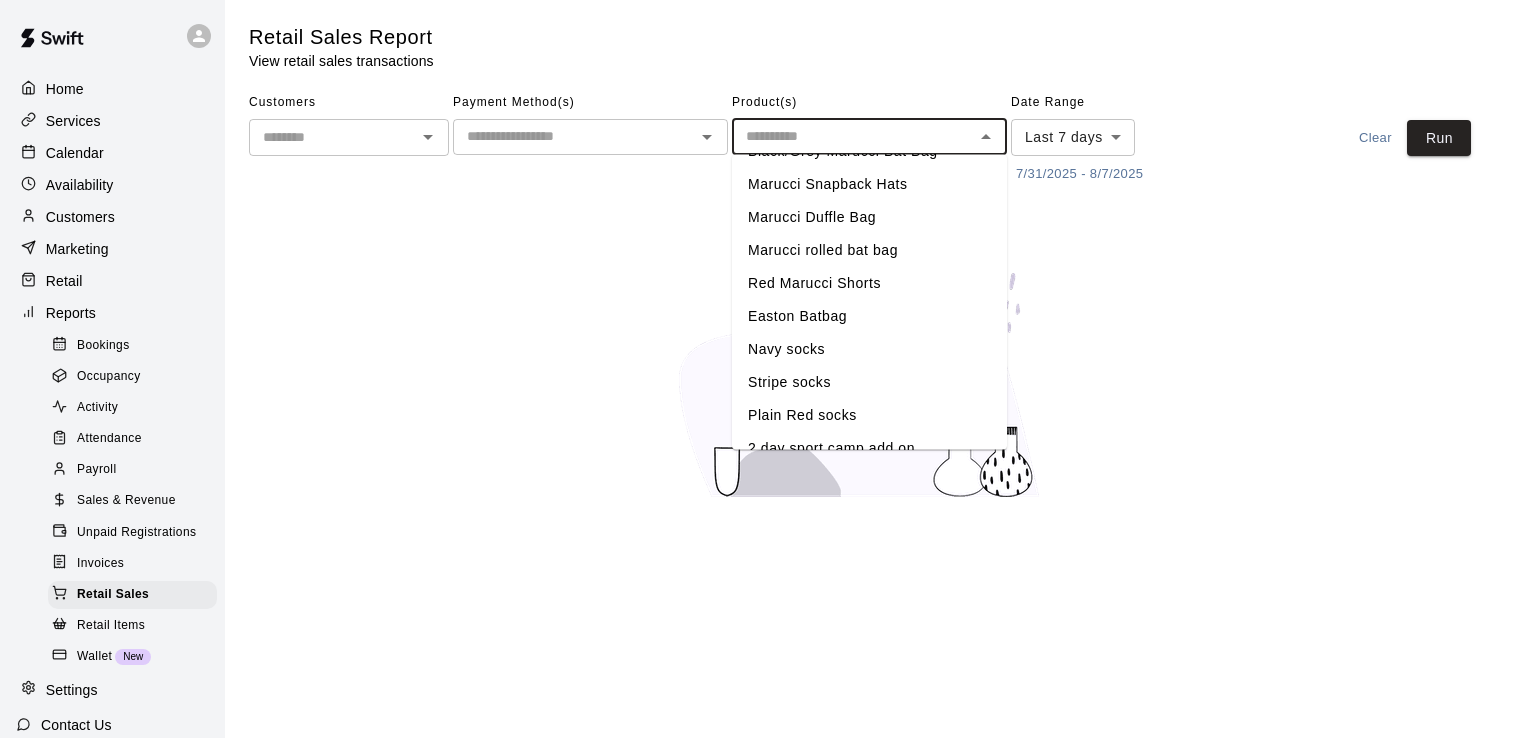 click on "Red Marucci Shorts" at bounding box center (869, 283) 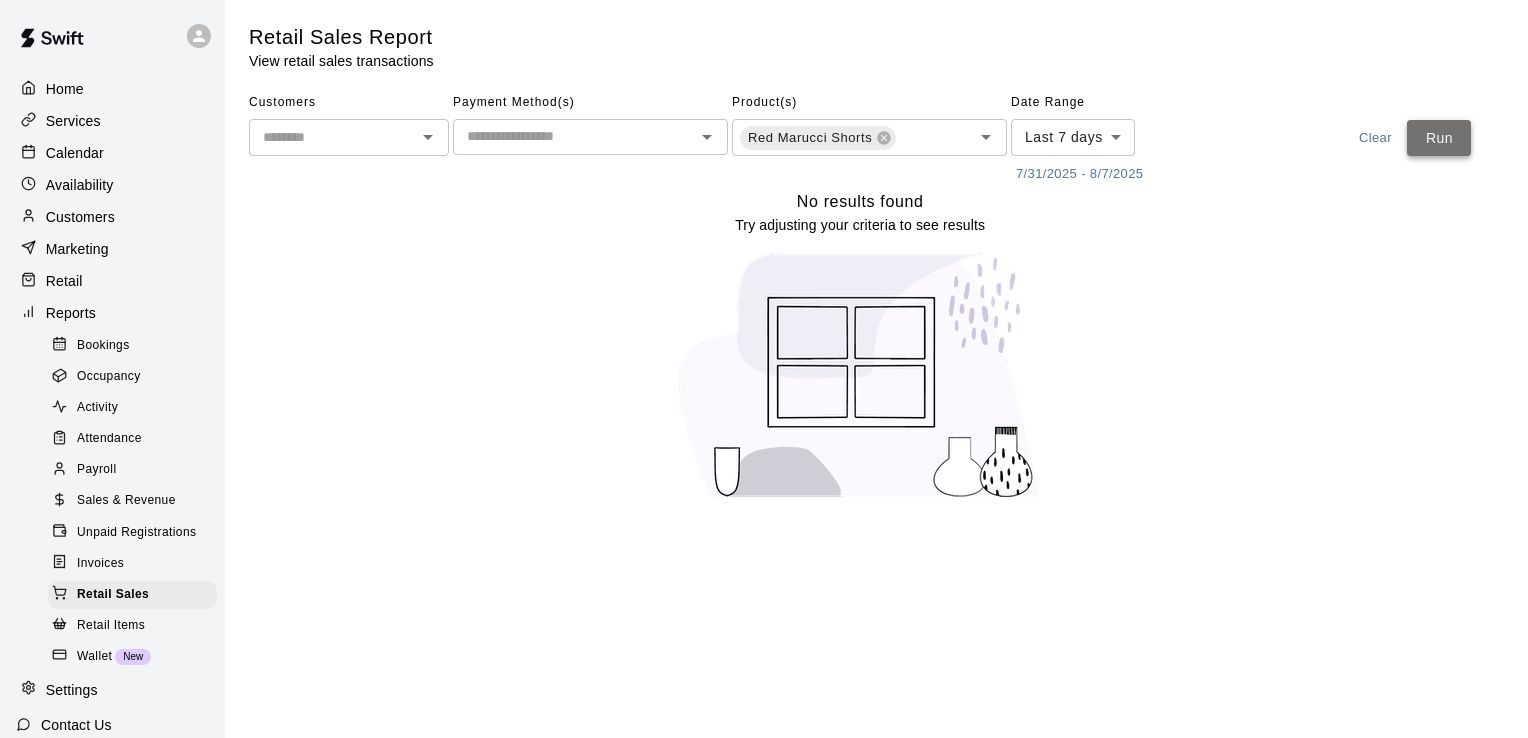 click on "Run" at bounding box center (1439, 138) 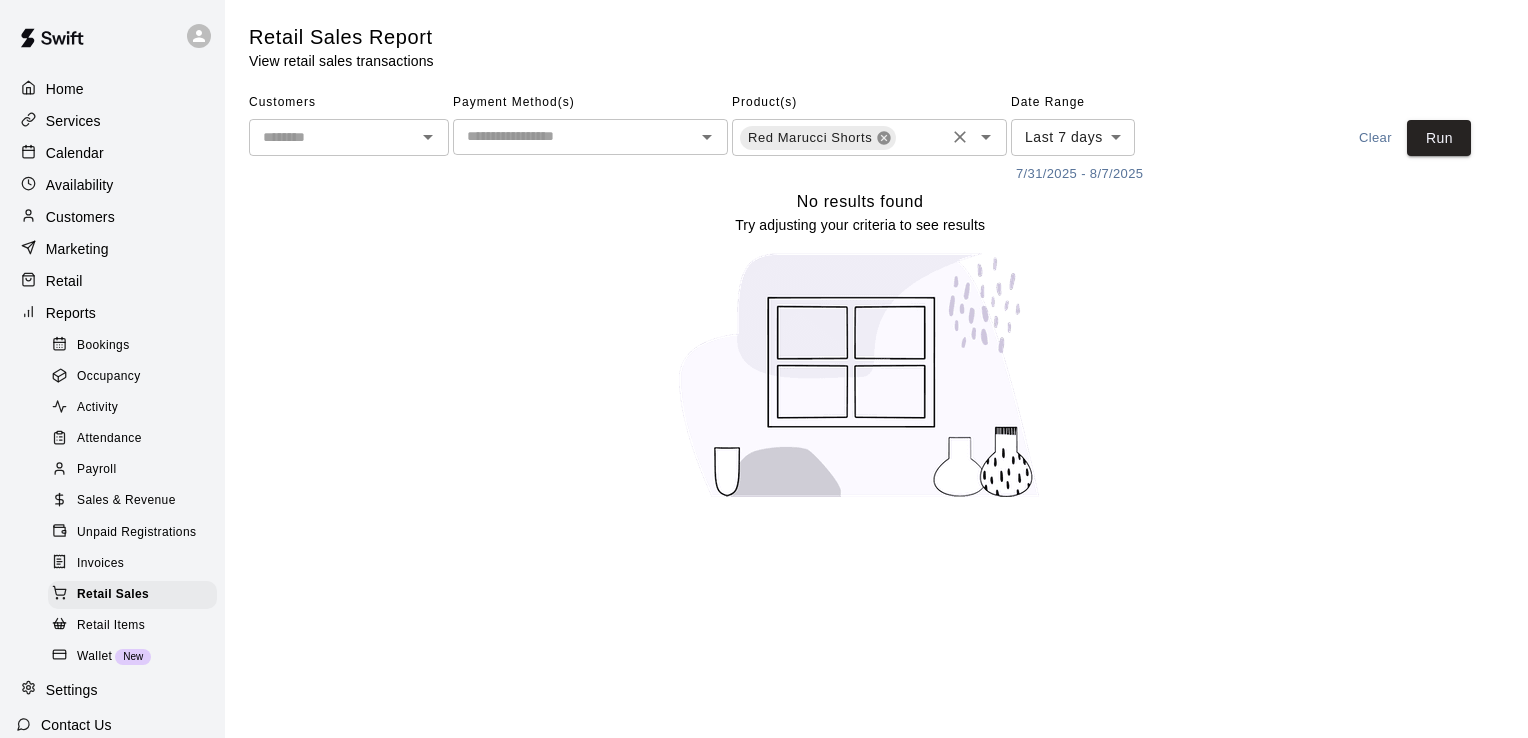 click 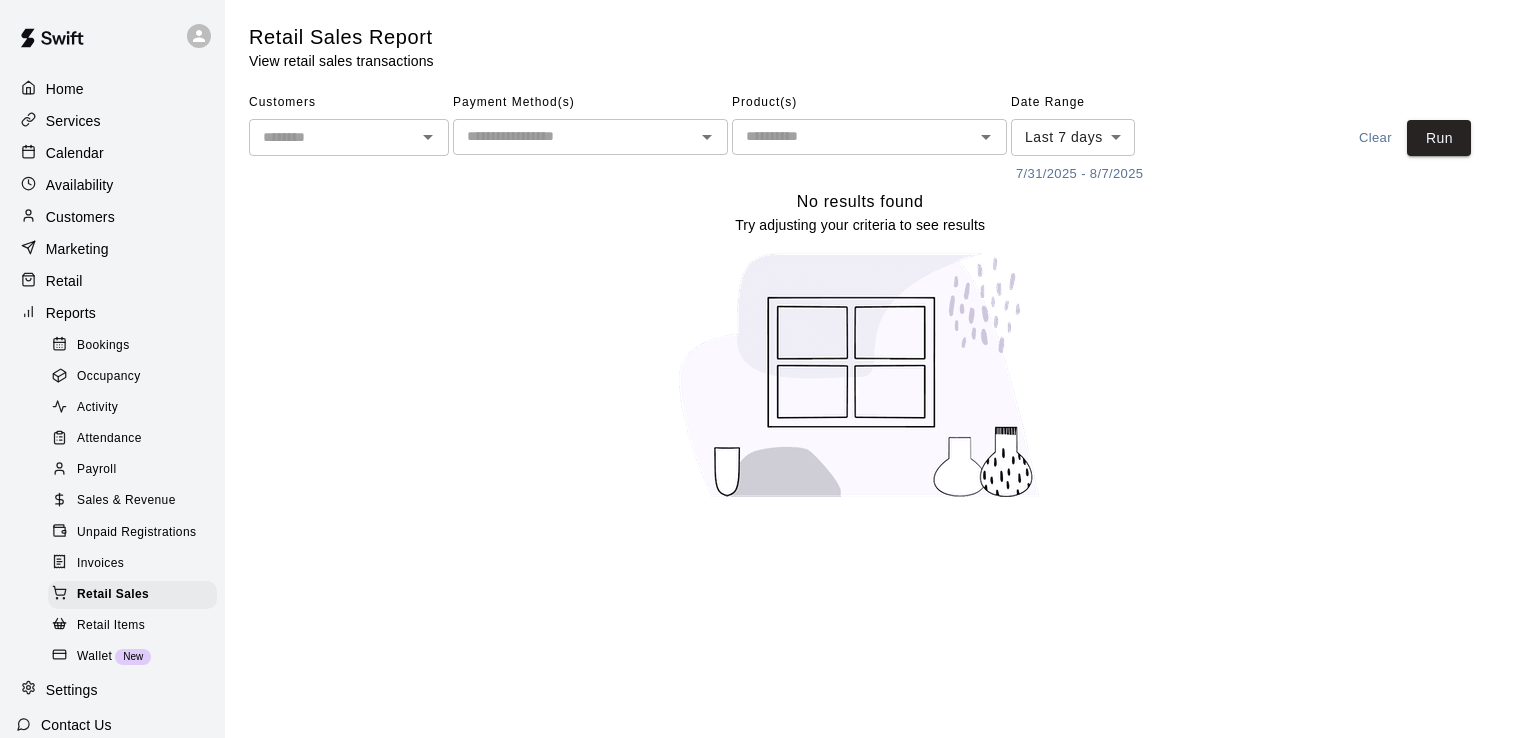 click 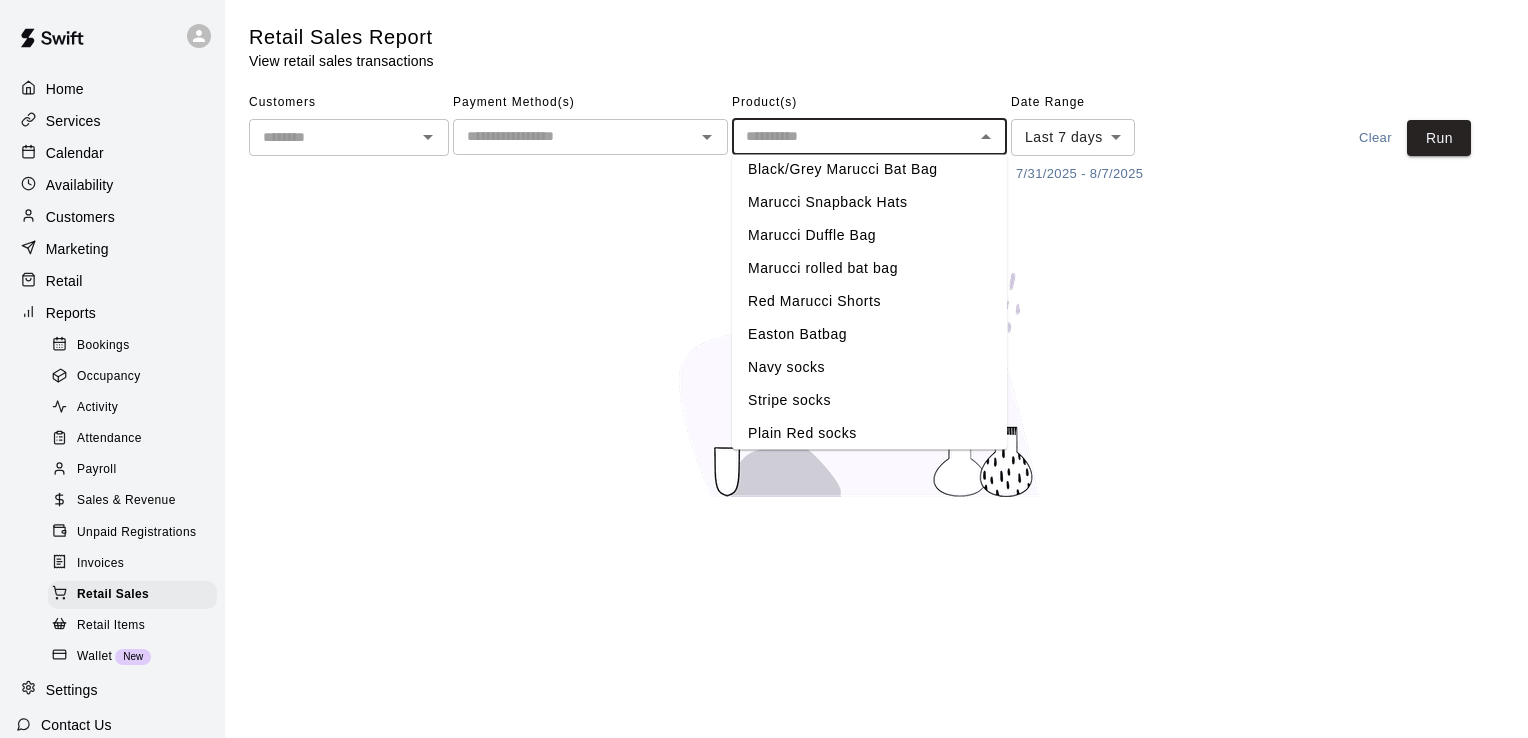 scroll, scrollTop: 411, scrollLeft: 0, axis: vertical 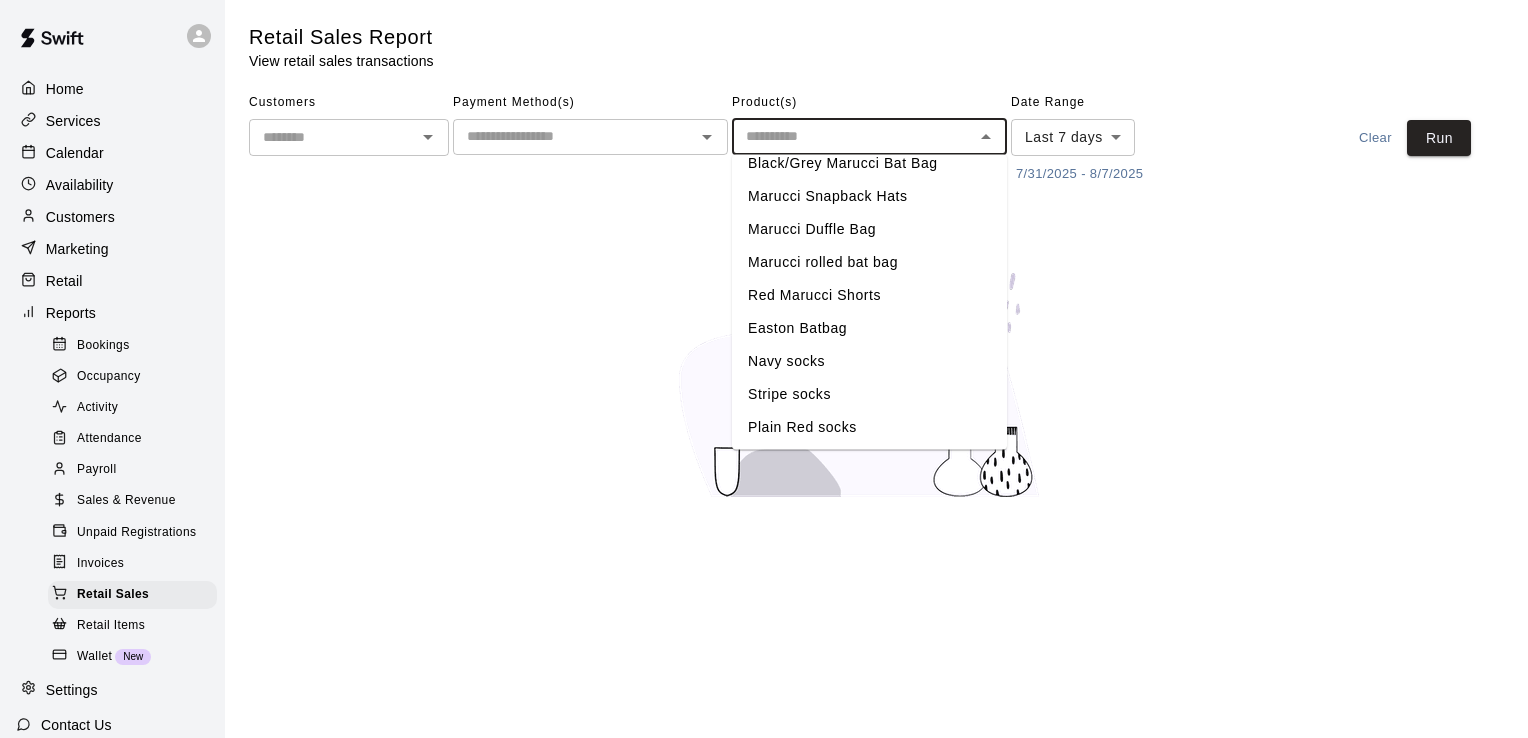 click on "Red Marucci Shorts" at bounding box center (869, 295) 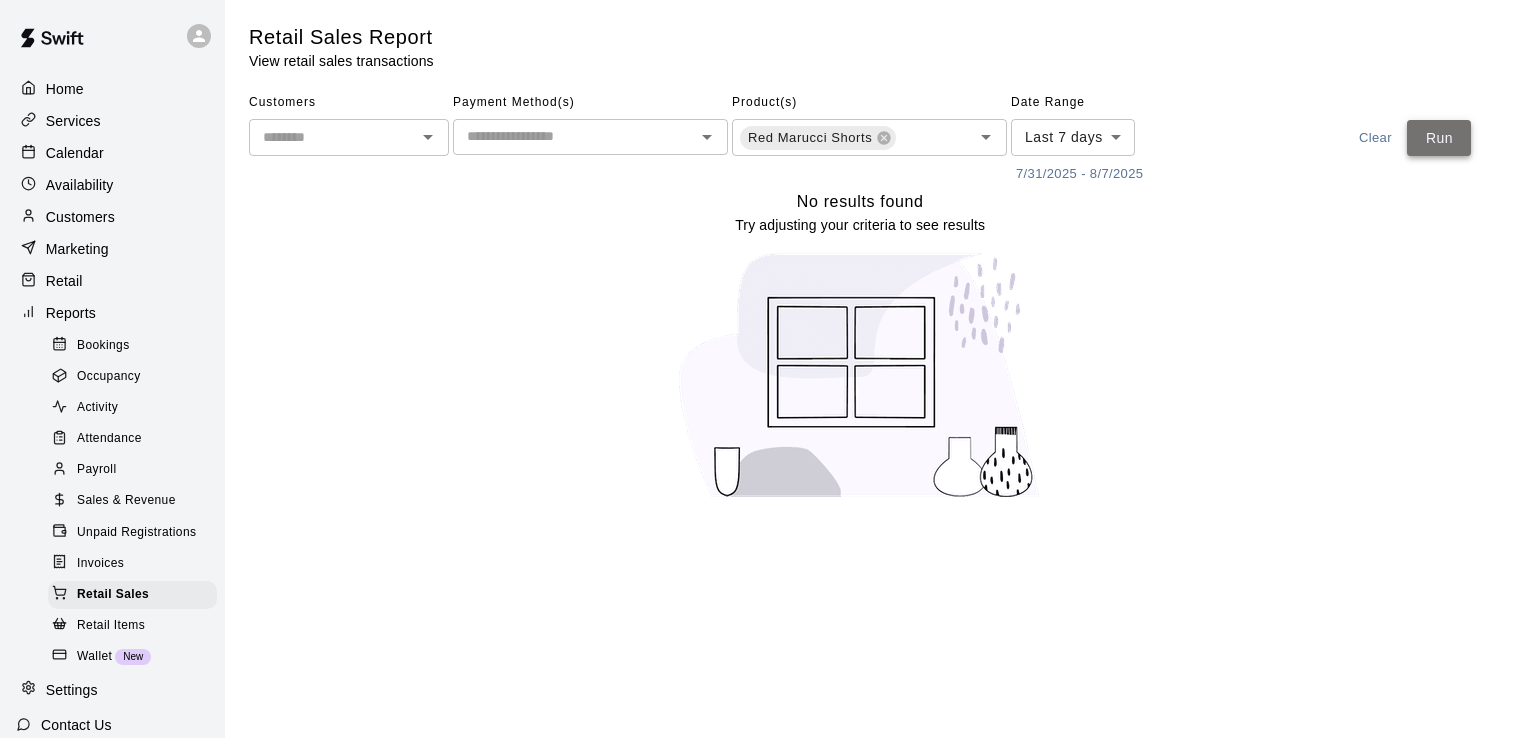 click on "Run" at bounding box center [1439, 138] 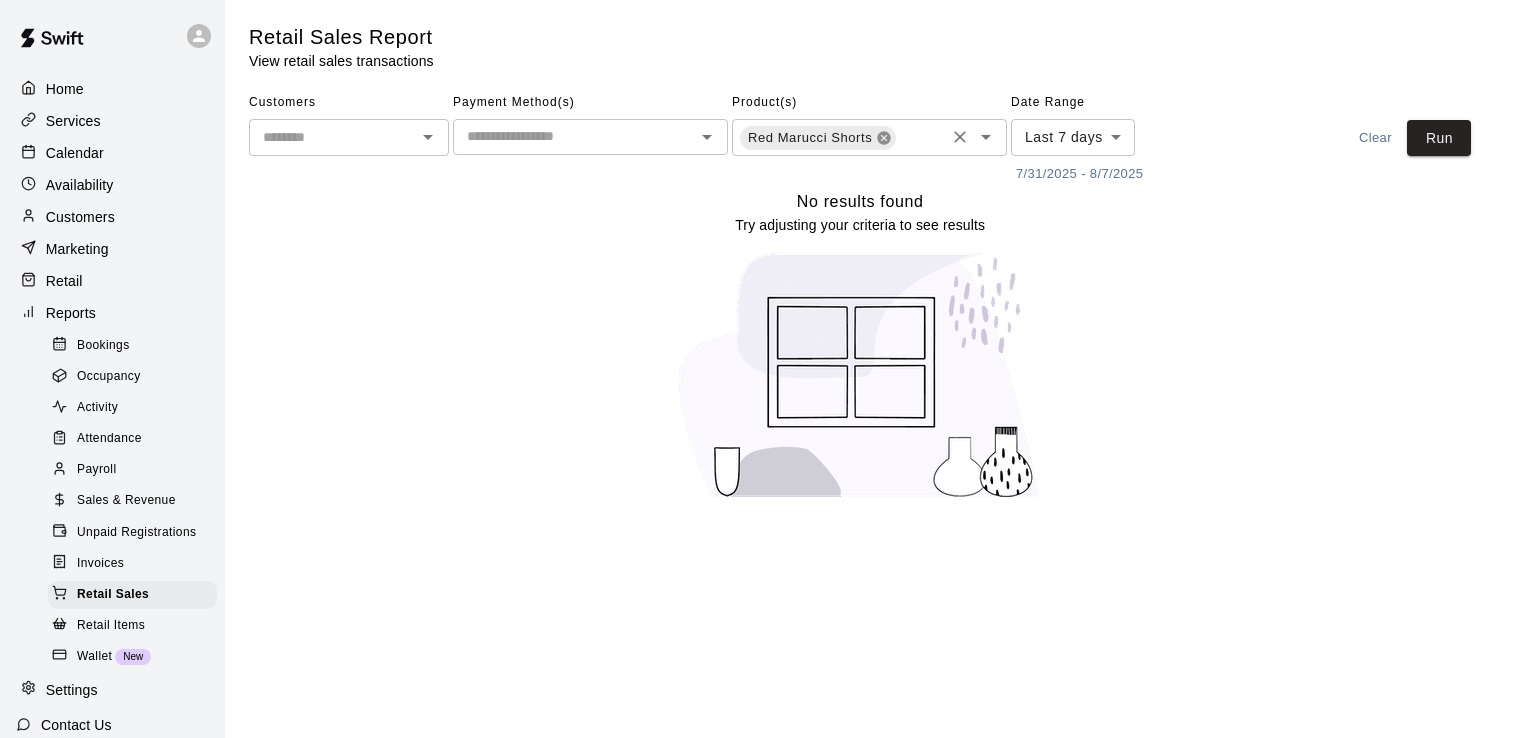 click 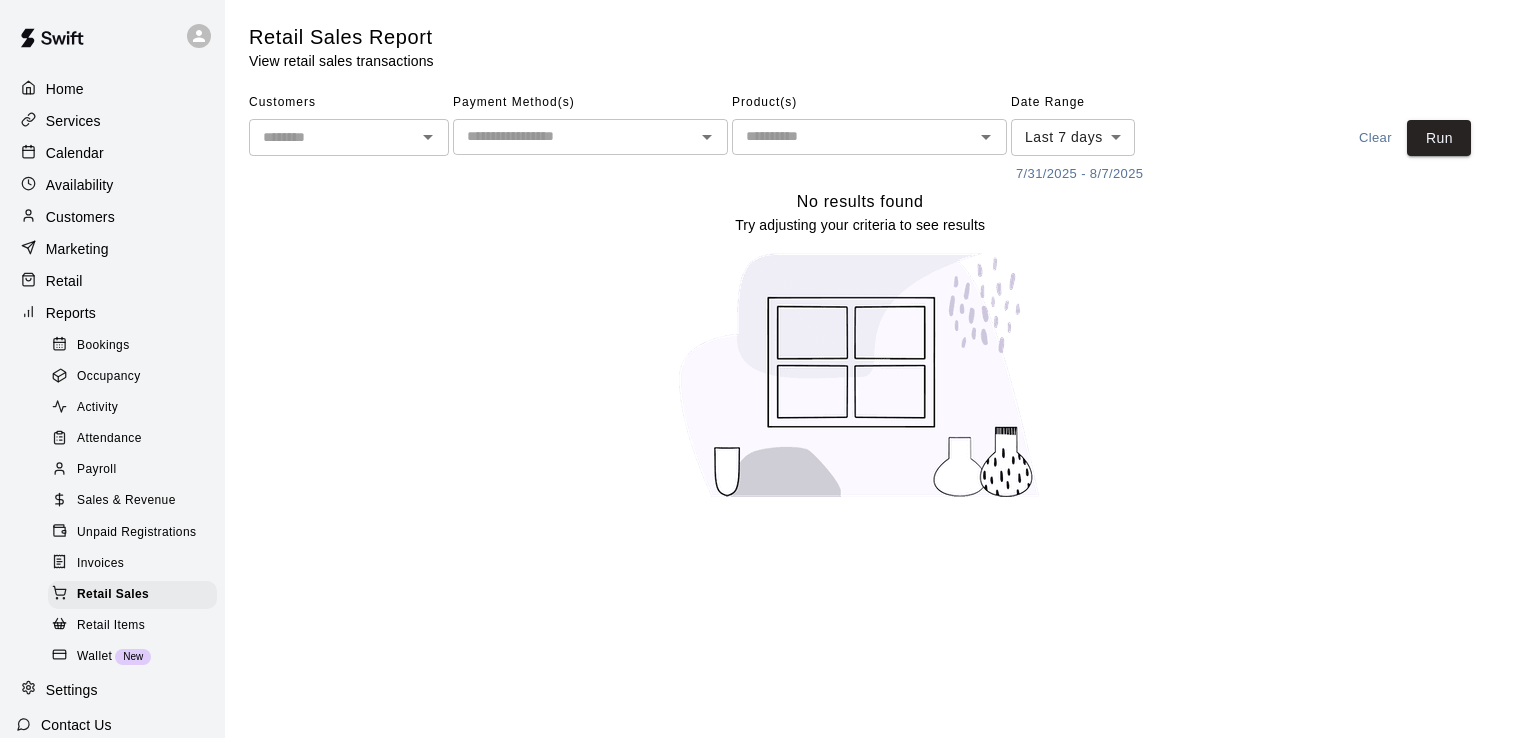 click 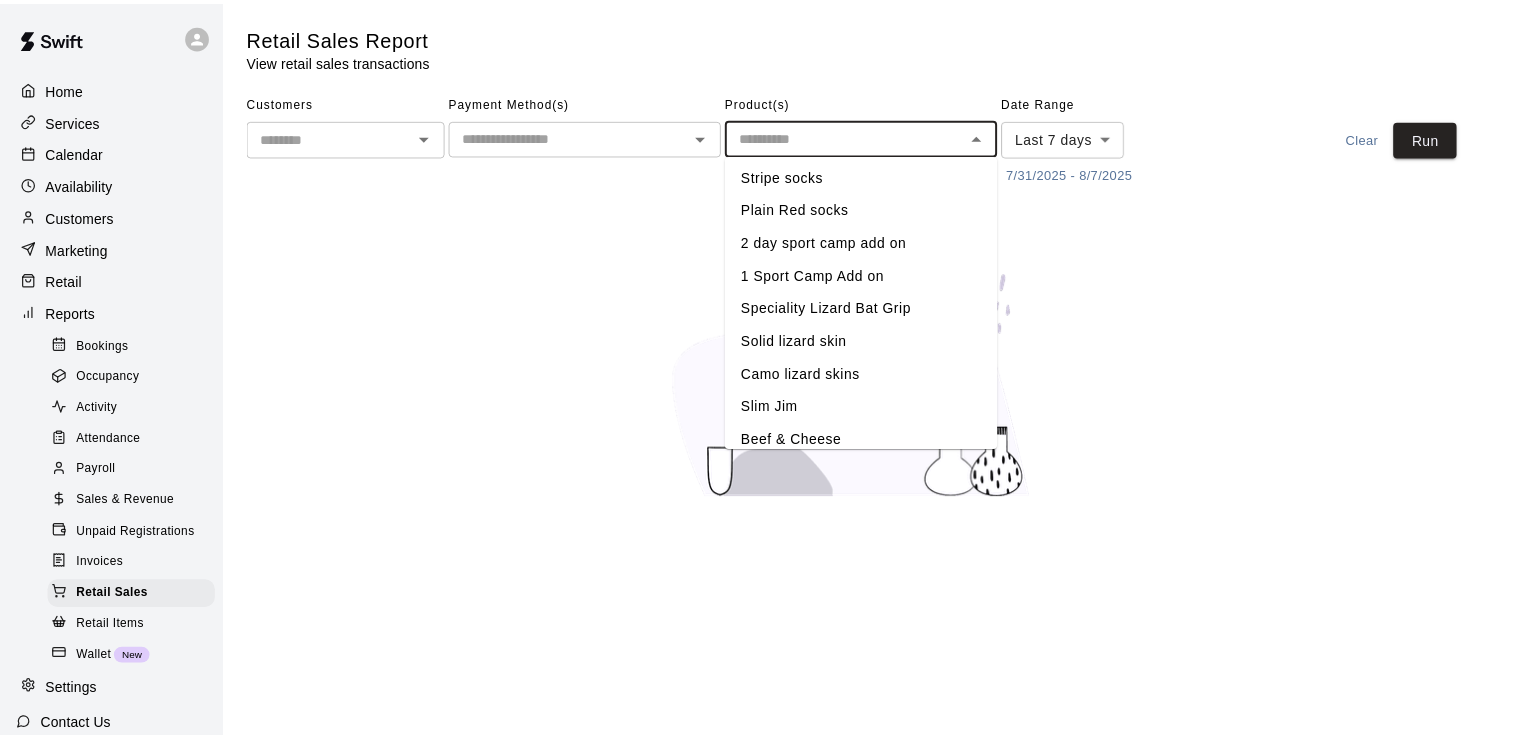 scroll, scrollTop: 636, scrollLeft: 0, axis: vertical 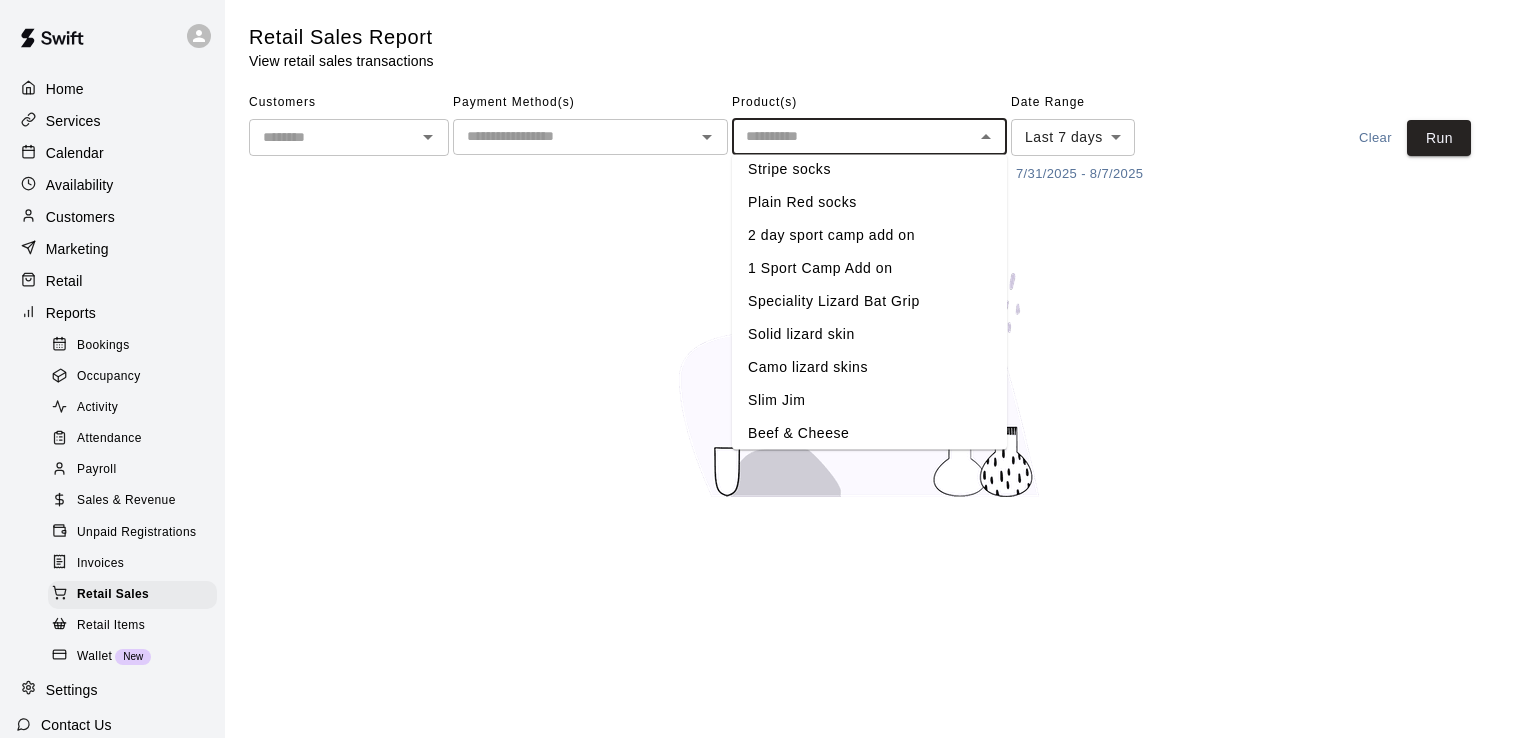 click on "1 Sport Camp Add on" at bounding box center [869, 268] 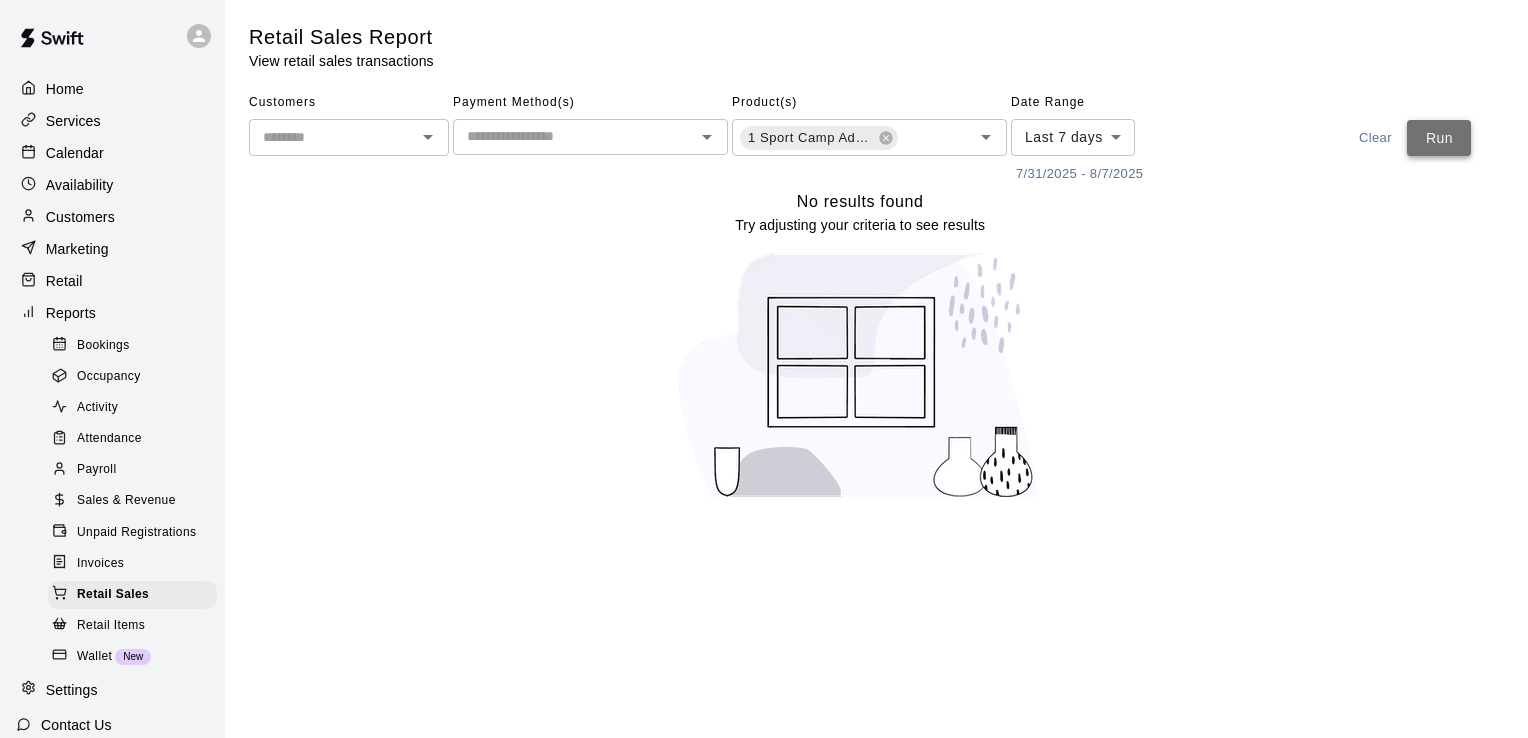 click on "Run" at bounding box center [1439, 138] 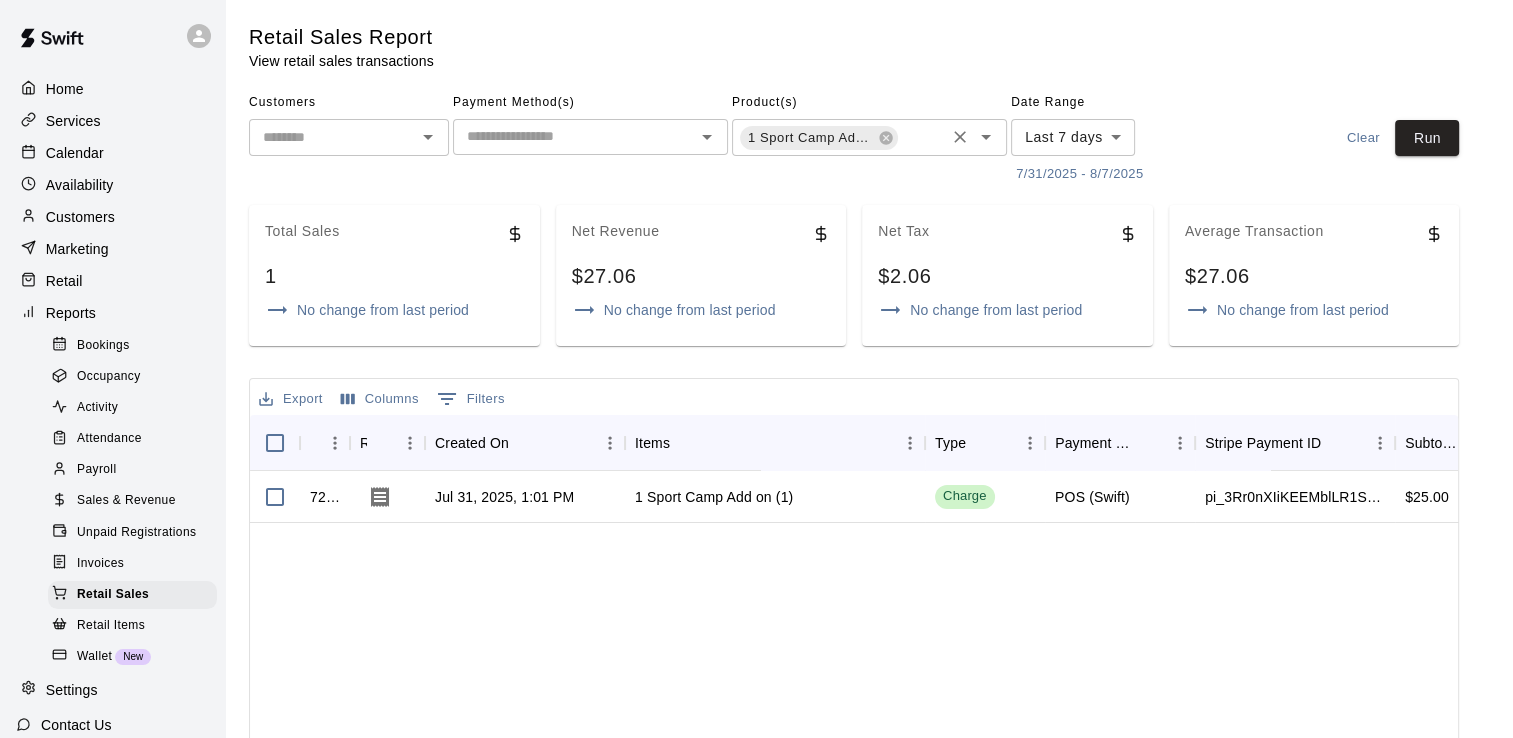 click on "1 Sport Camp Add on" at bounding box center (819, 138) 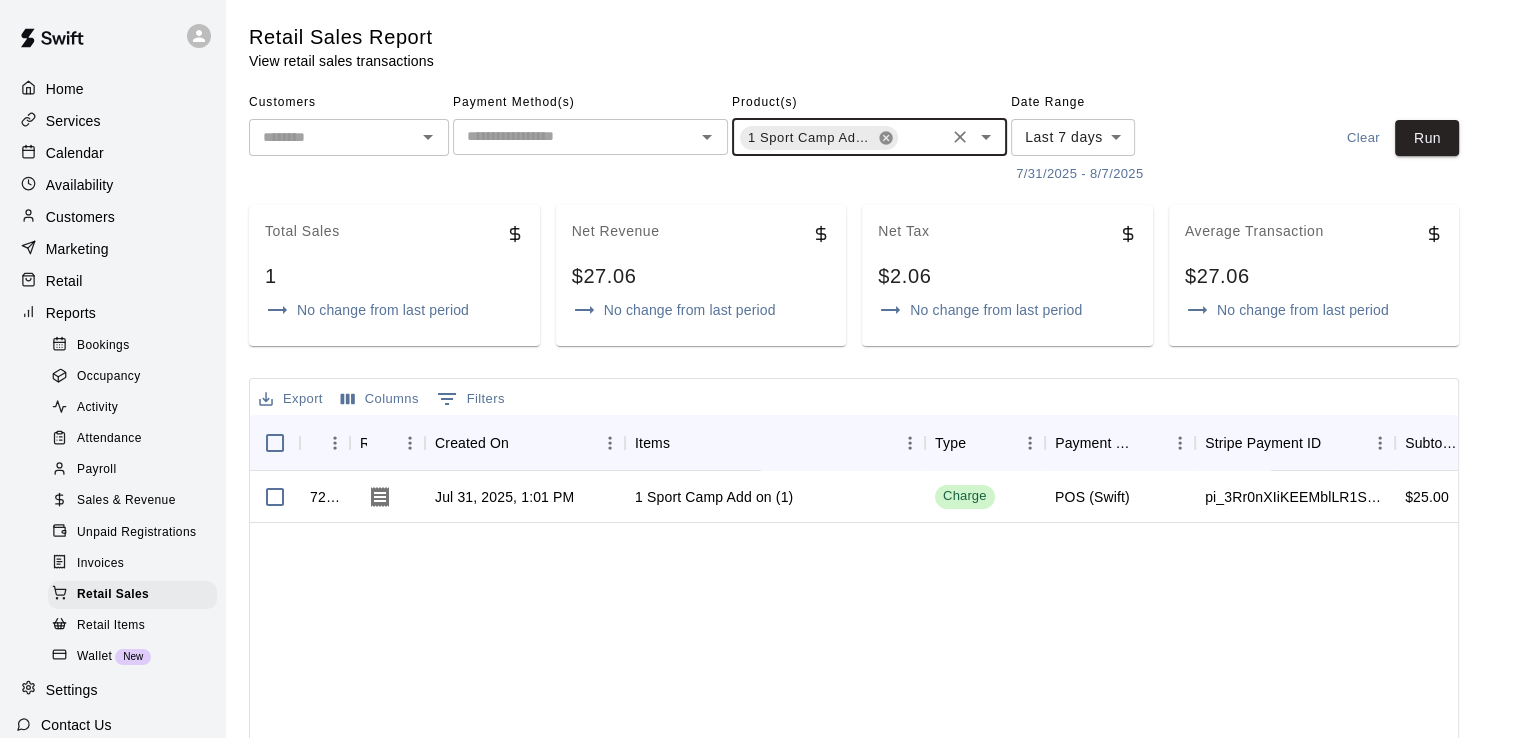 click 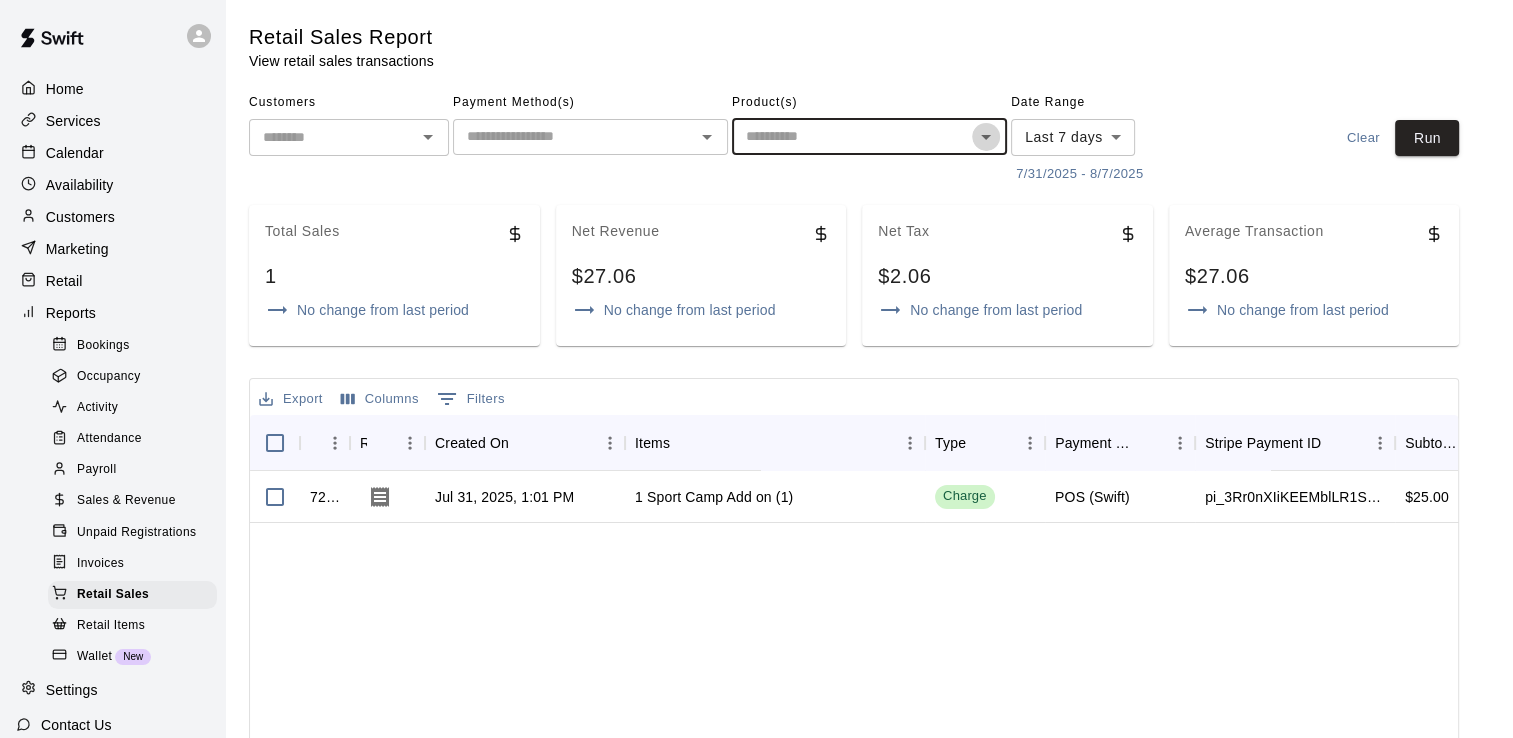 click 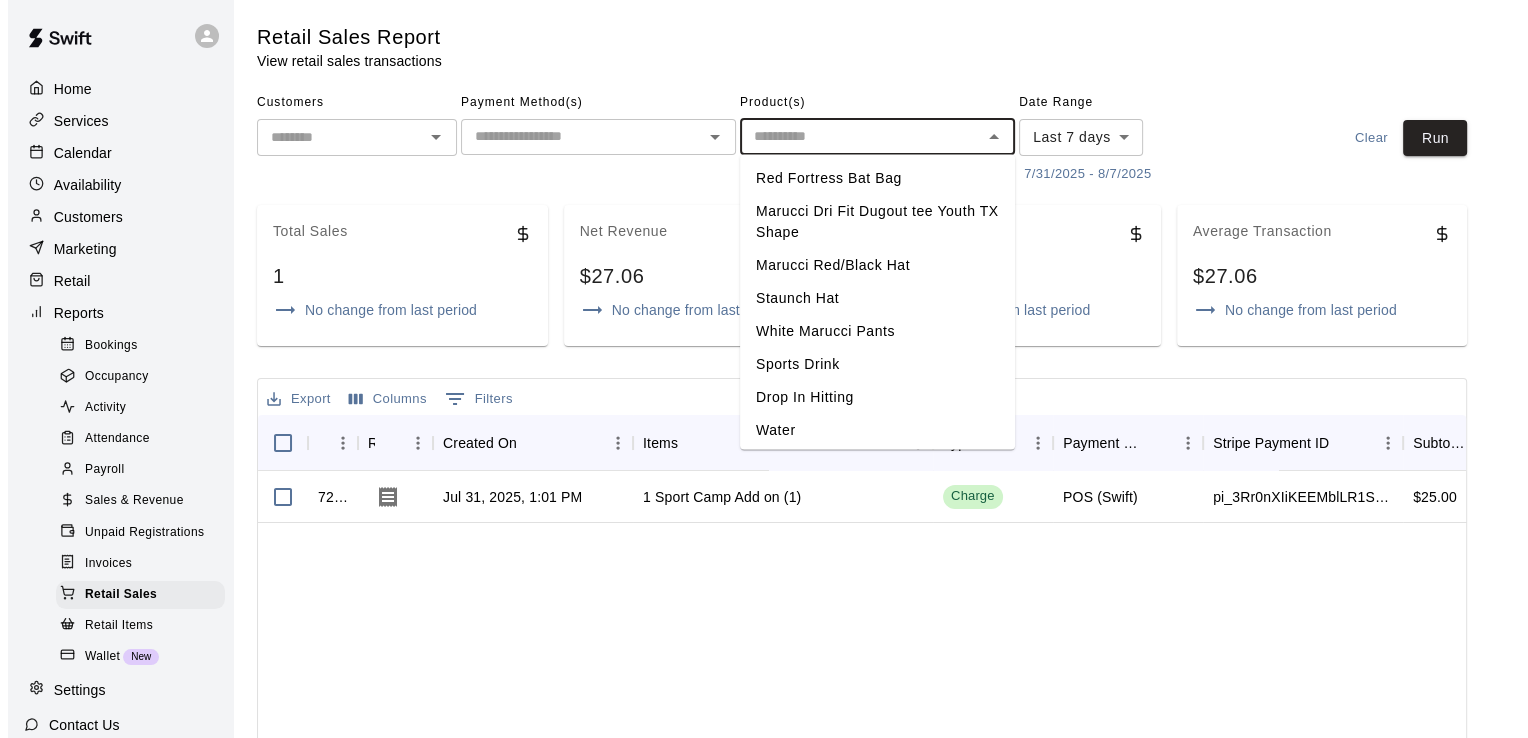scroll, scrollTop: 1544, scrollLeft: 0, axis: vertical 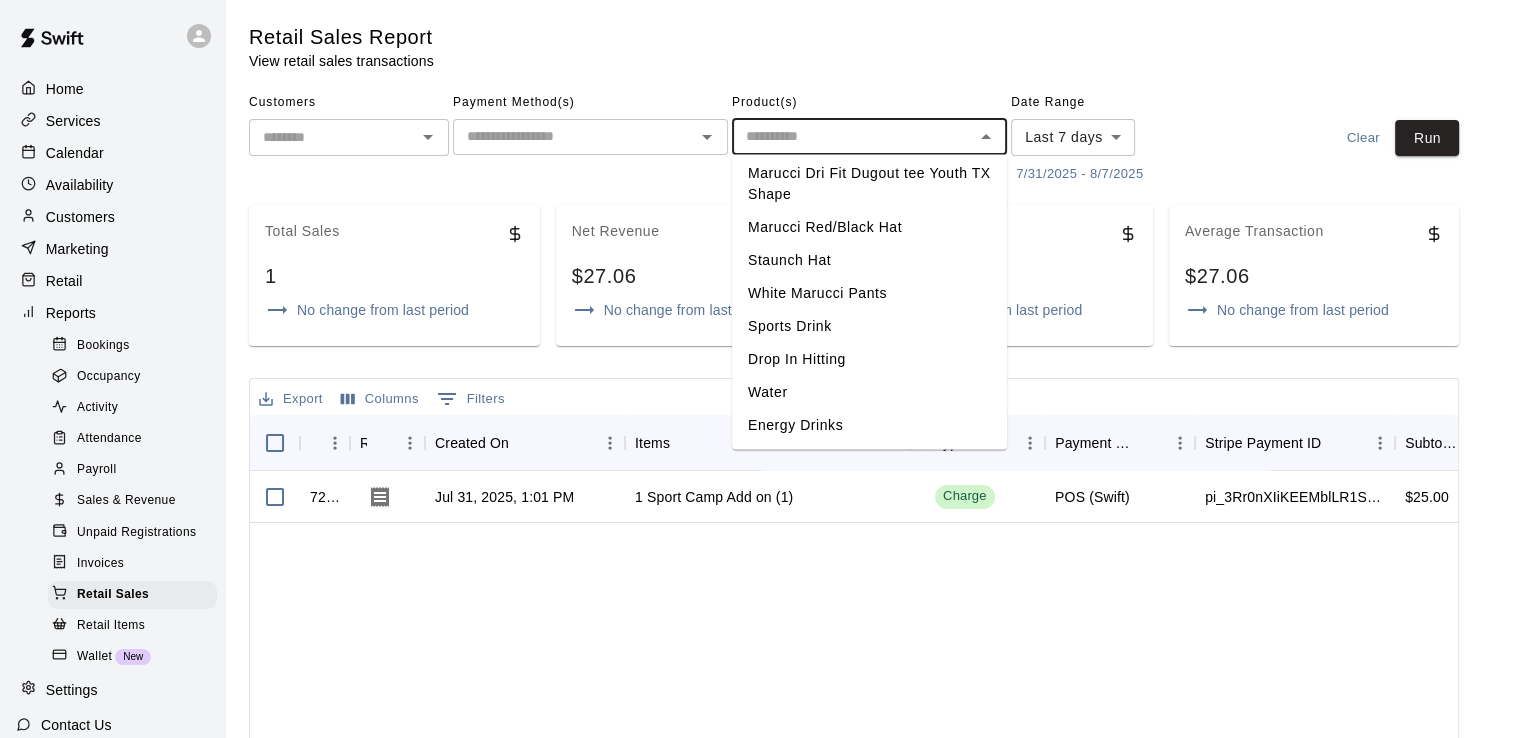 click on "Energy Drinks" at bounding box center [869, 425] 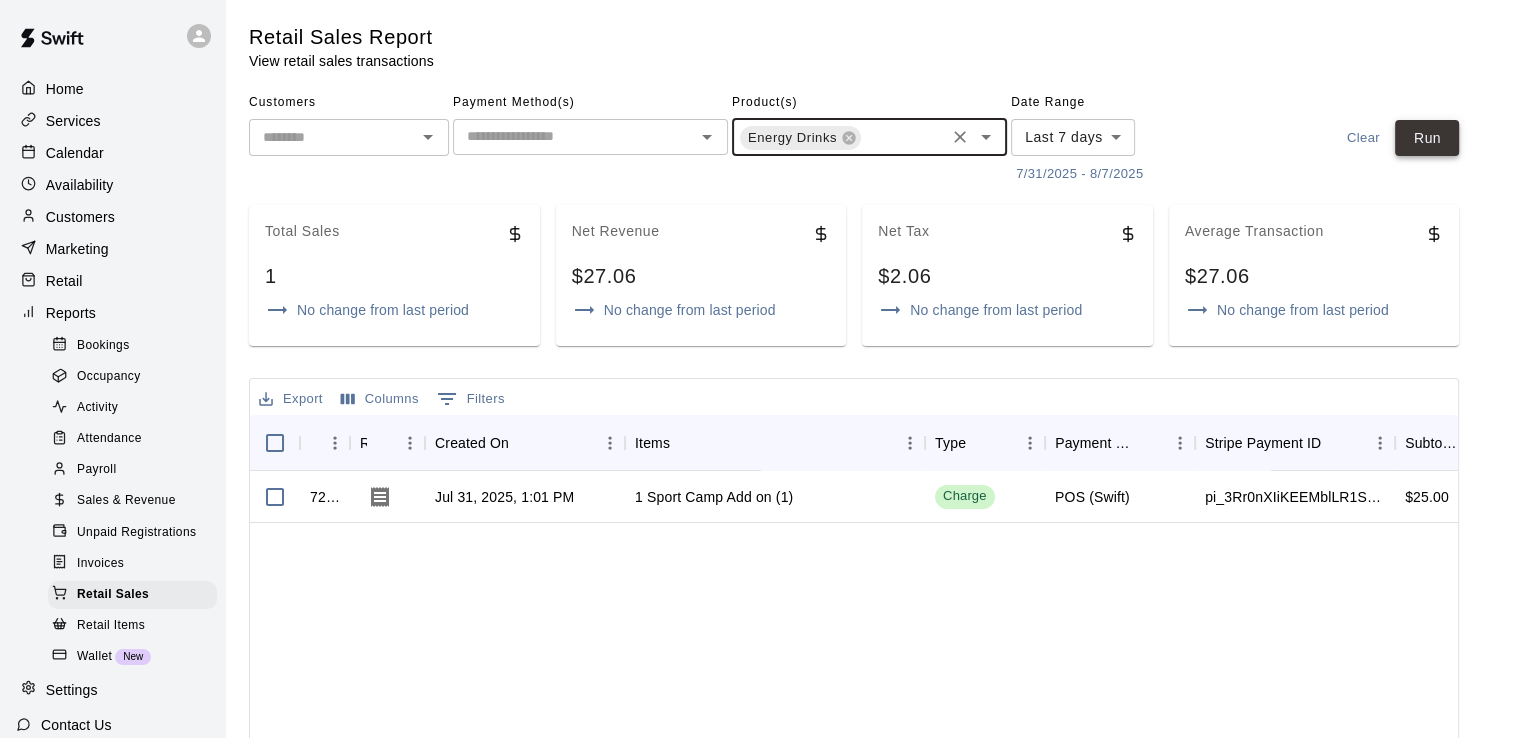 click on "Run" at bounding box center (1427, 138) 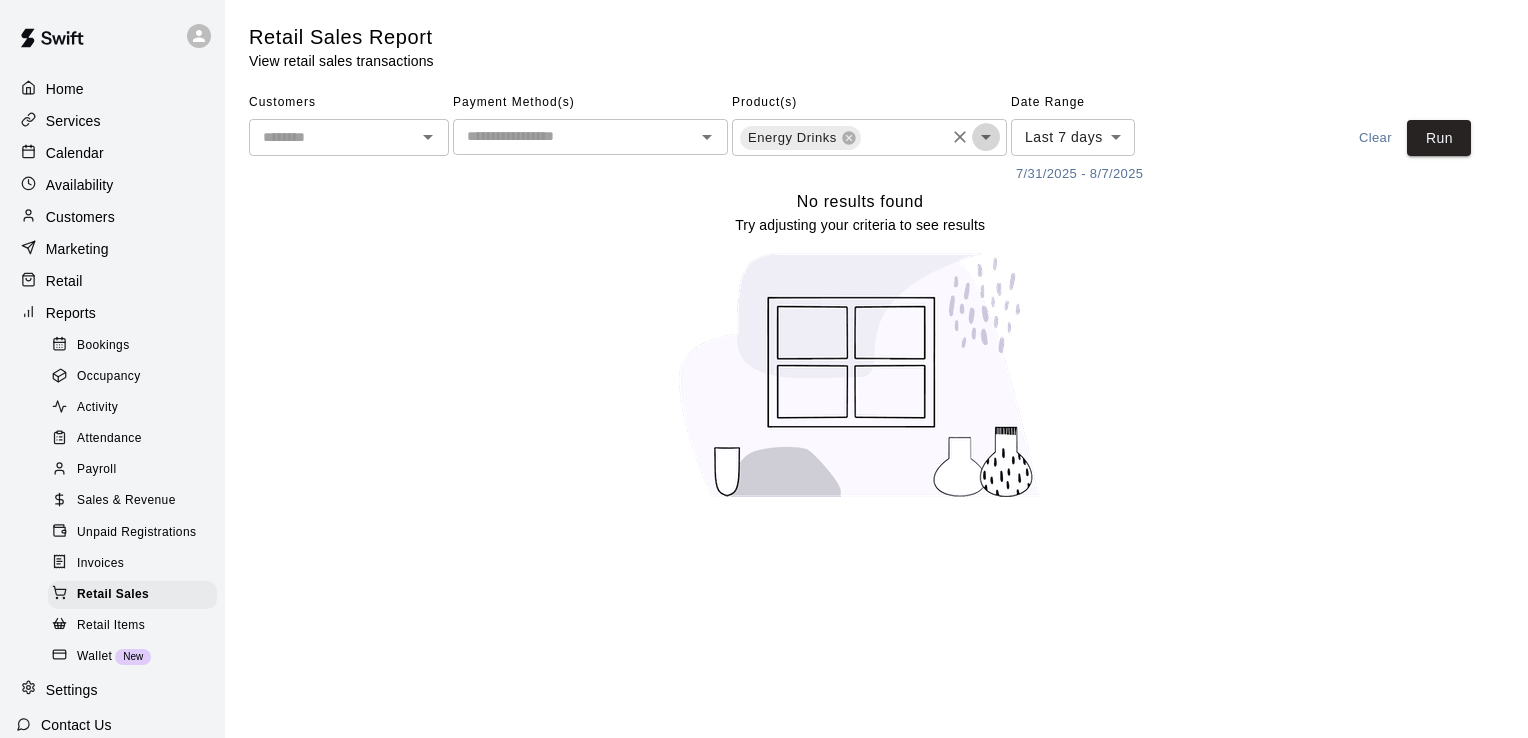 click 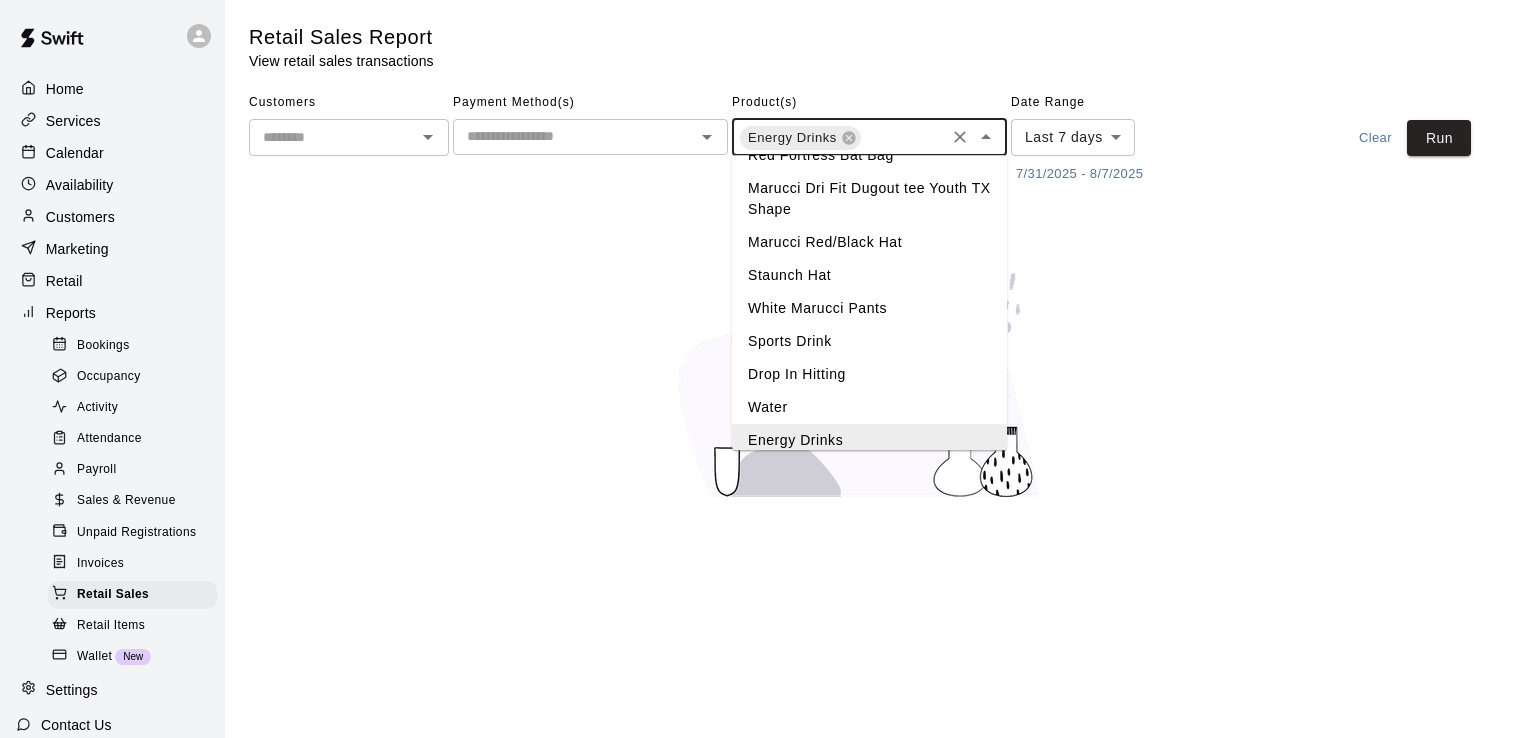 scroll, scrollTop: 1544, scrollLeft: 0, axis: vertical 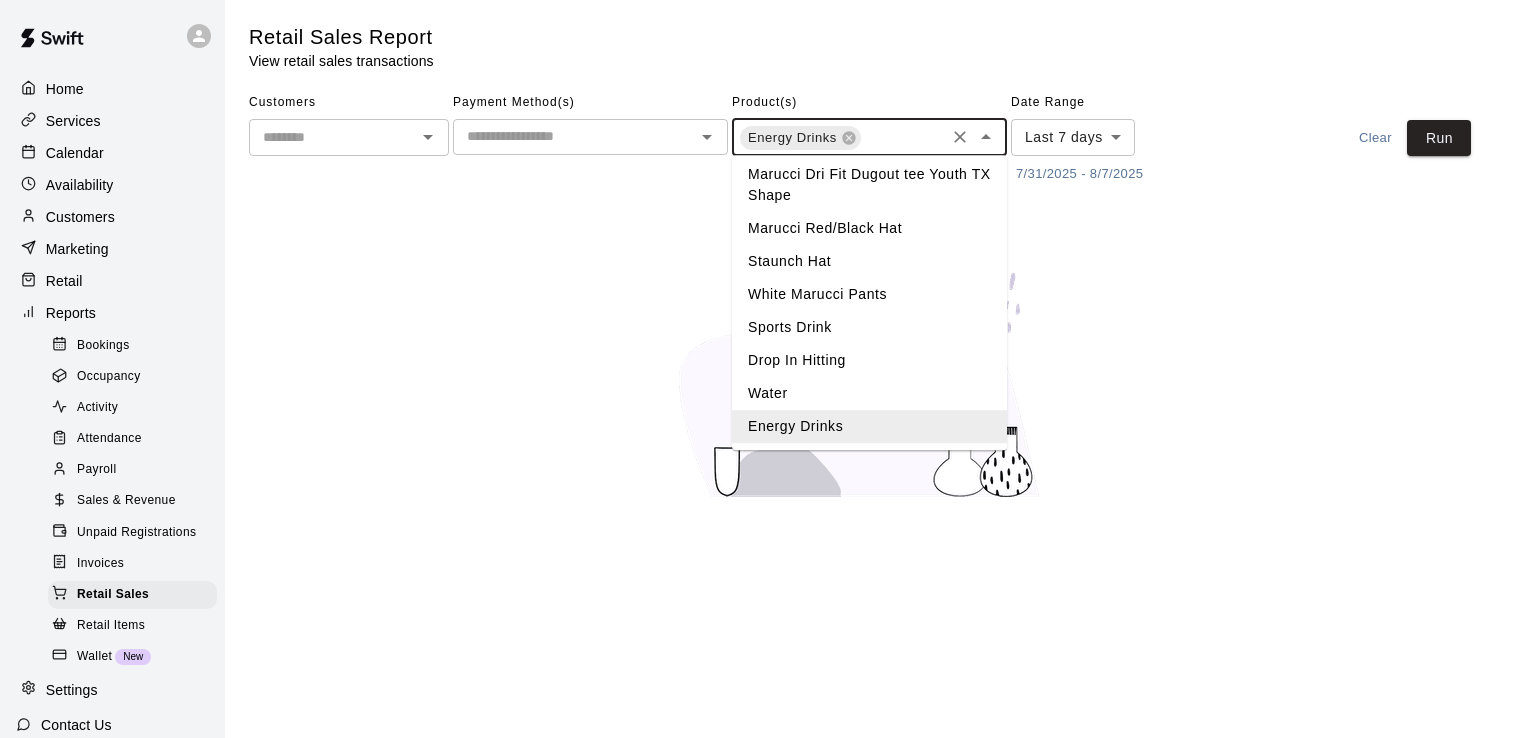 click on "Drop In Hitting" at bounding box center (869, 360) 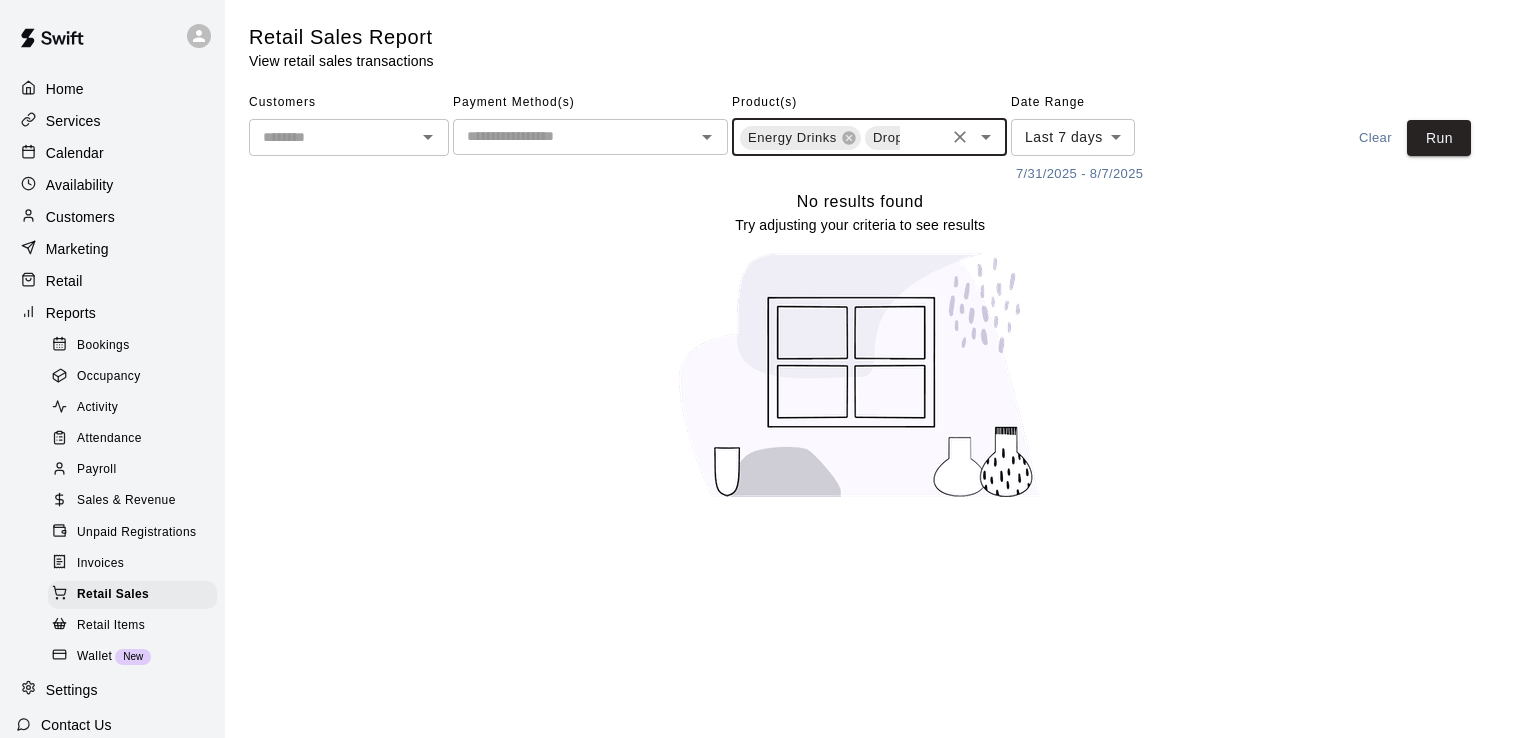scroll, scrollTop: 0, scrollLeft: 87, axis: horizontal 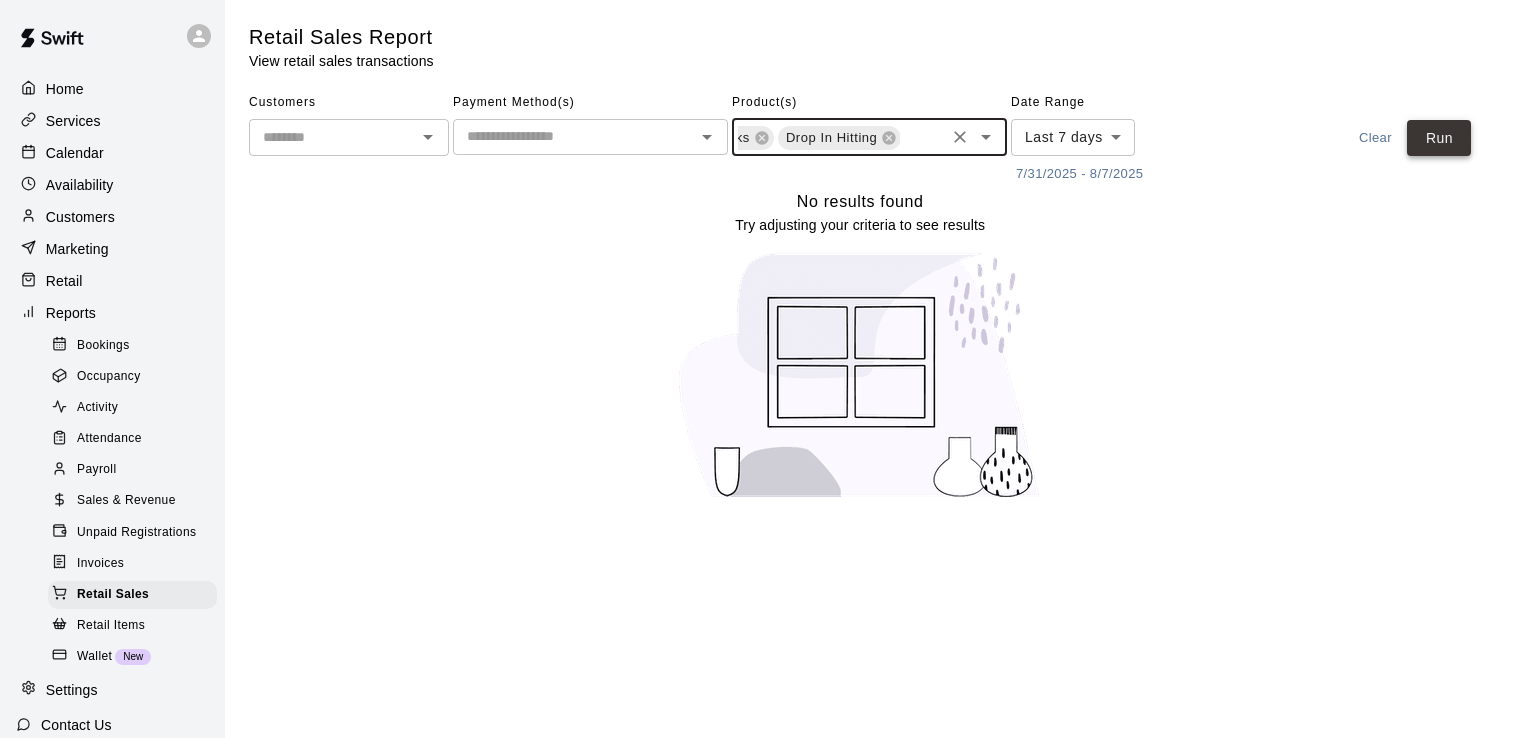 click on "Run" at bounding box center [1439, 138] 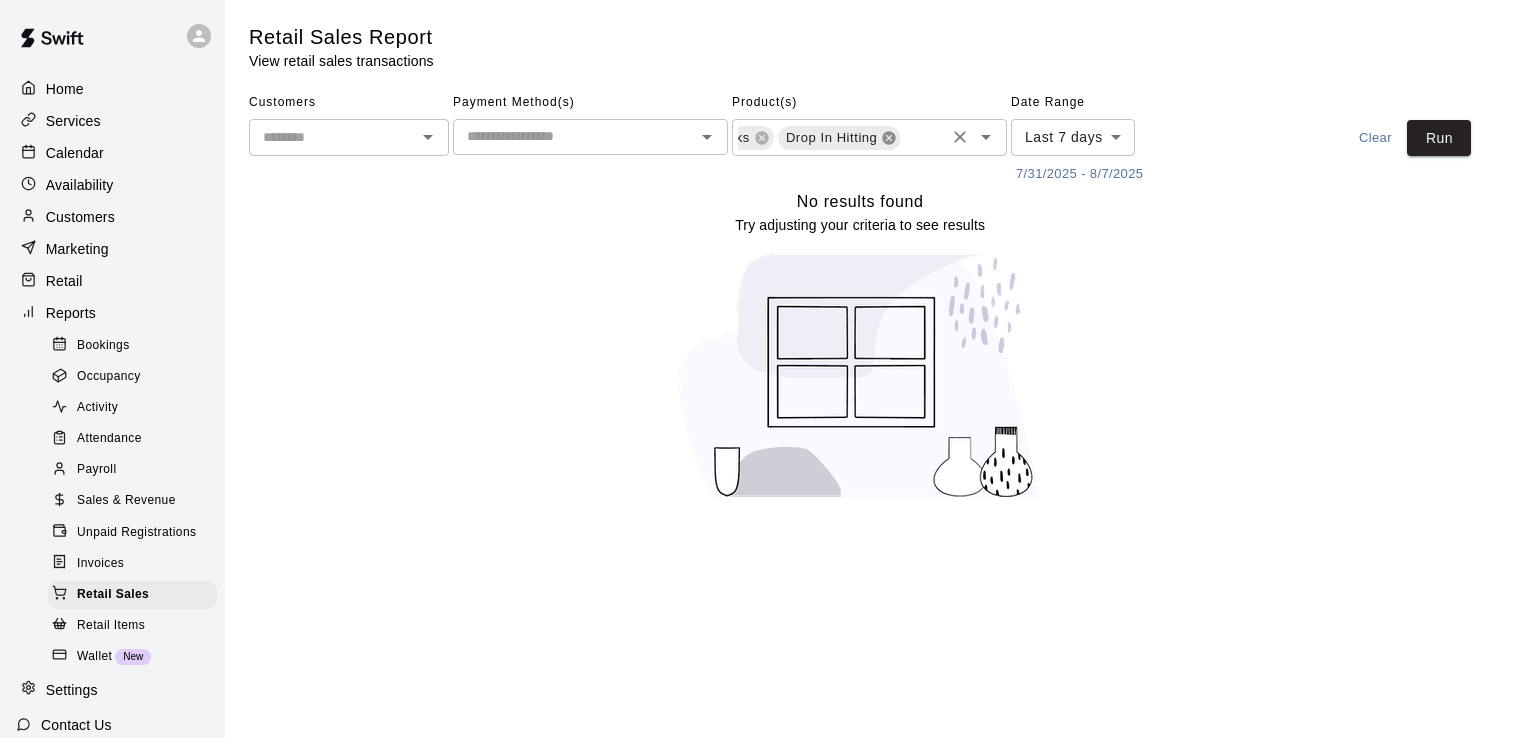 click 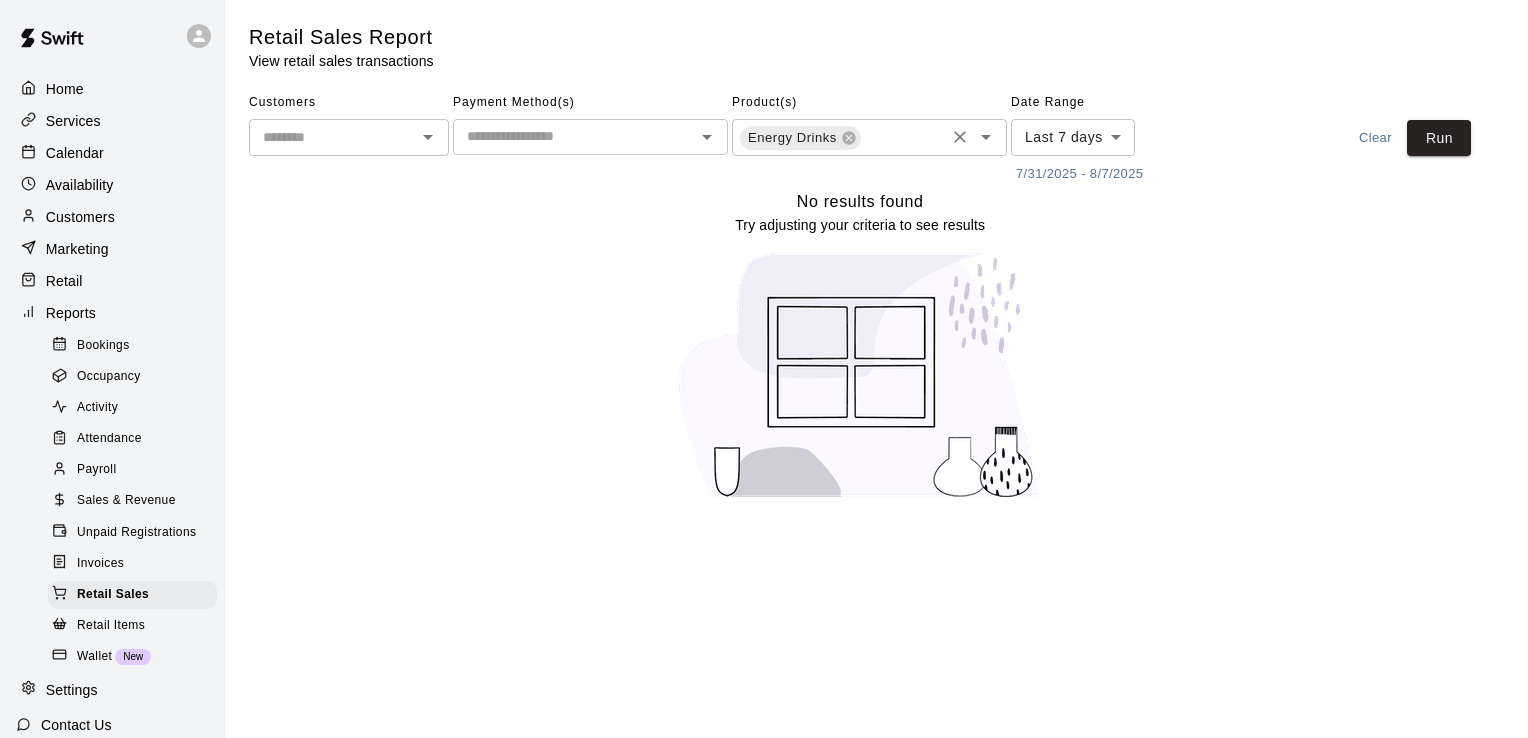 click at bounding box center (986, 137) 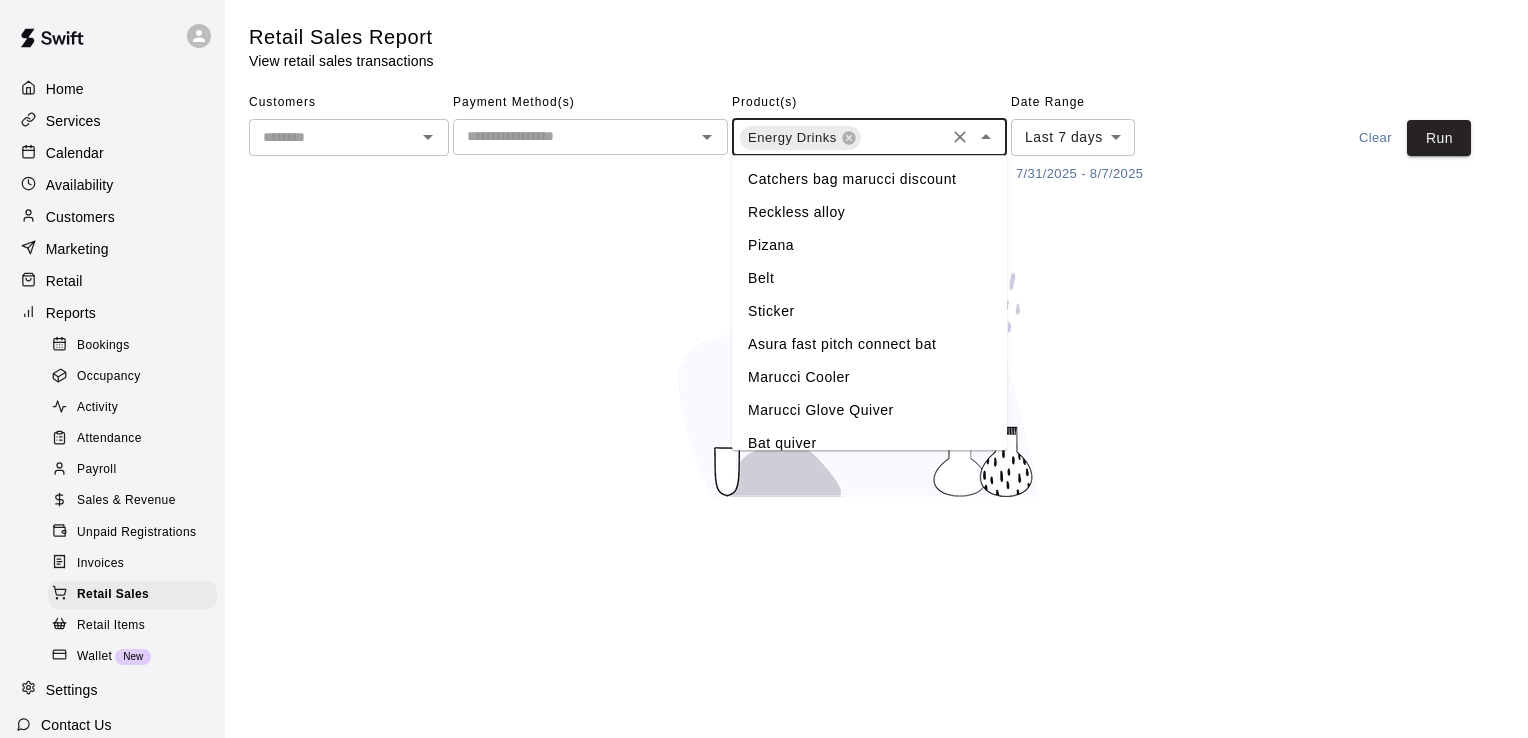 scroll, scrollTop: 1536, scrollLeft: 0, axis: vertical 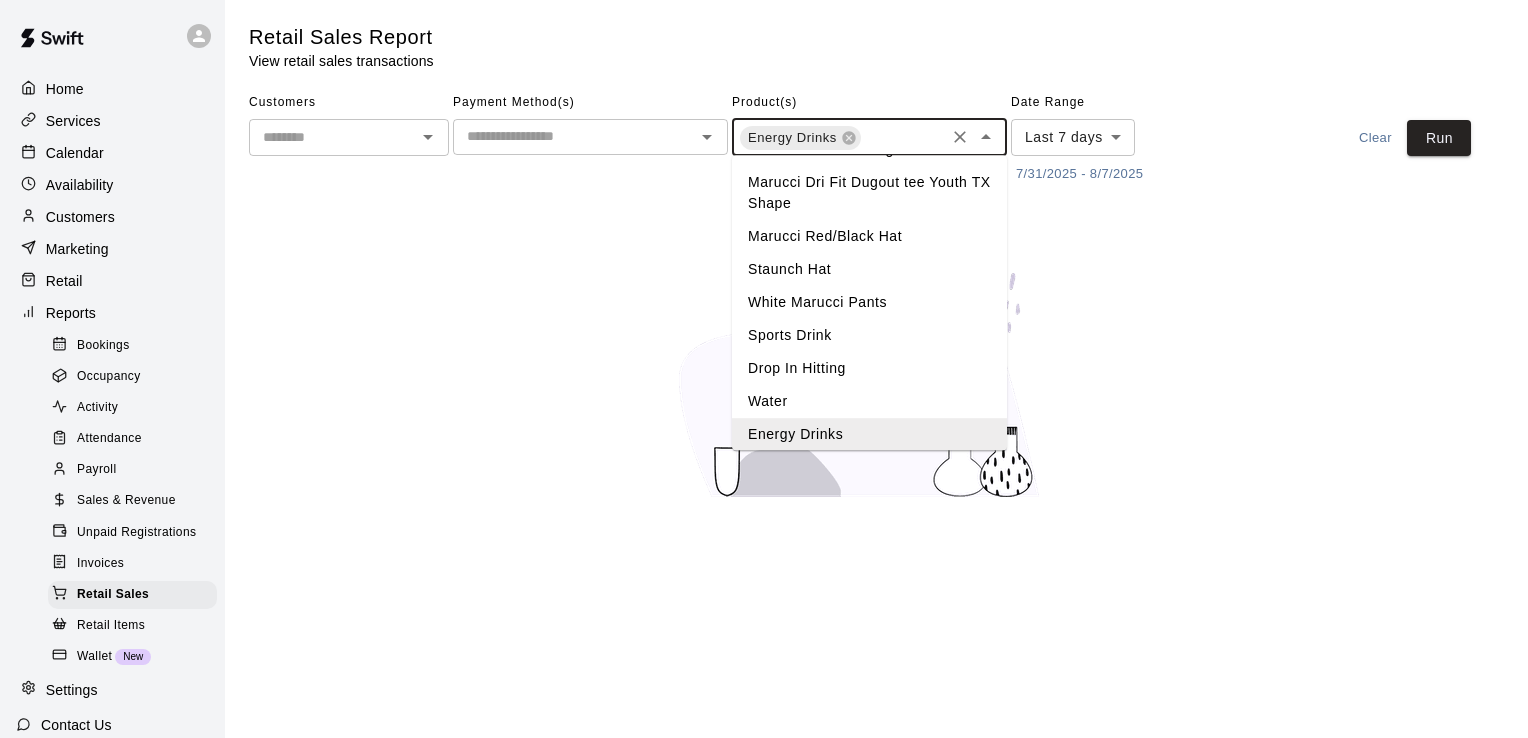 click on "Sports Drink" at bounding box center (869, 335) 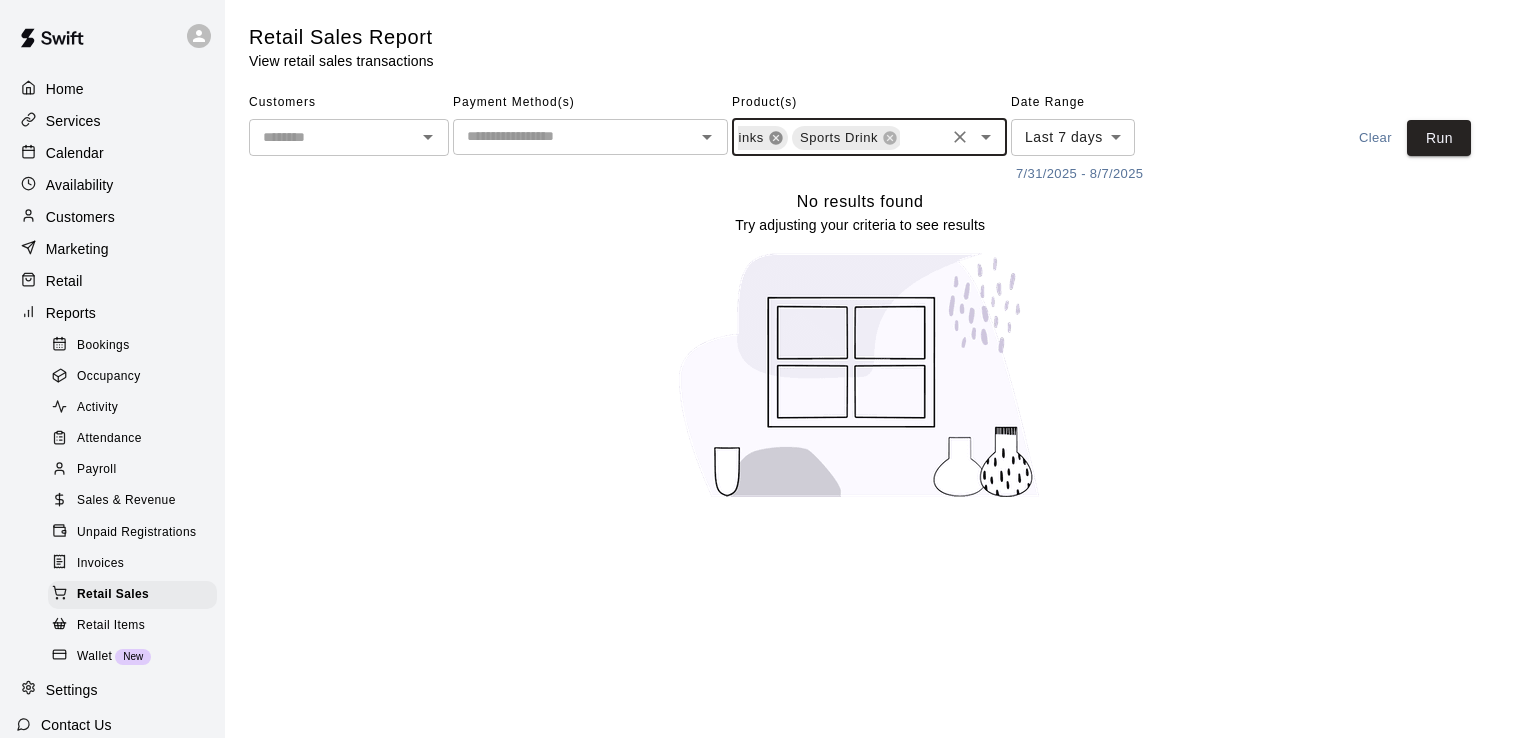 click 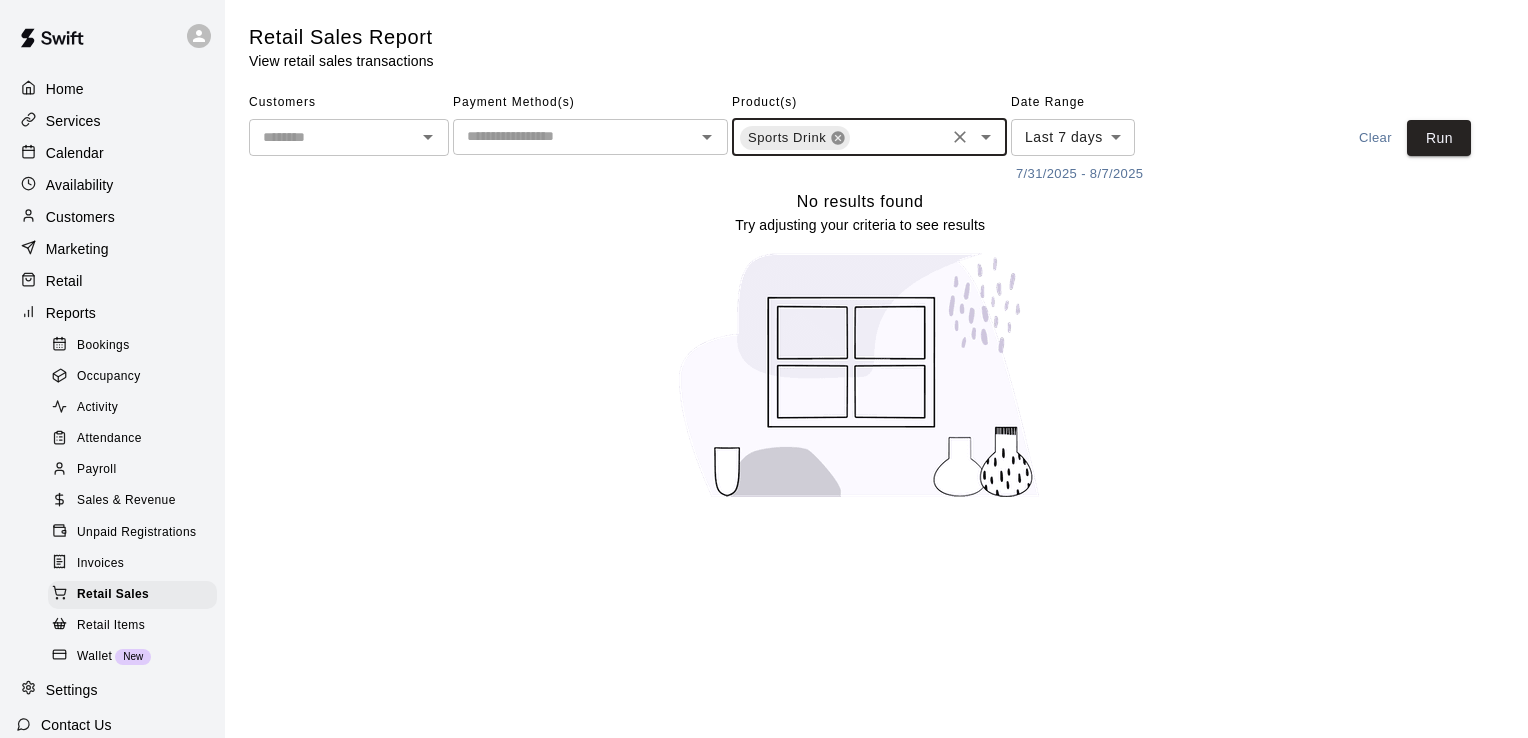 scroll, scrollTop: 0, scrollLeft: 0, axis: both 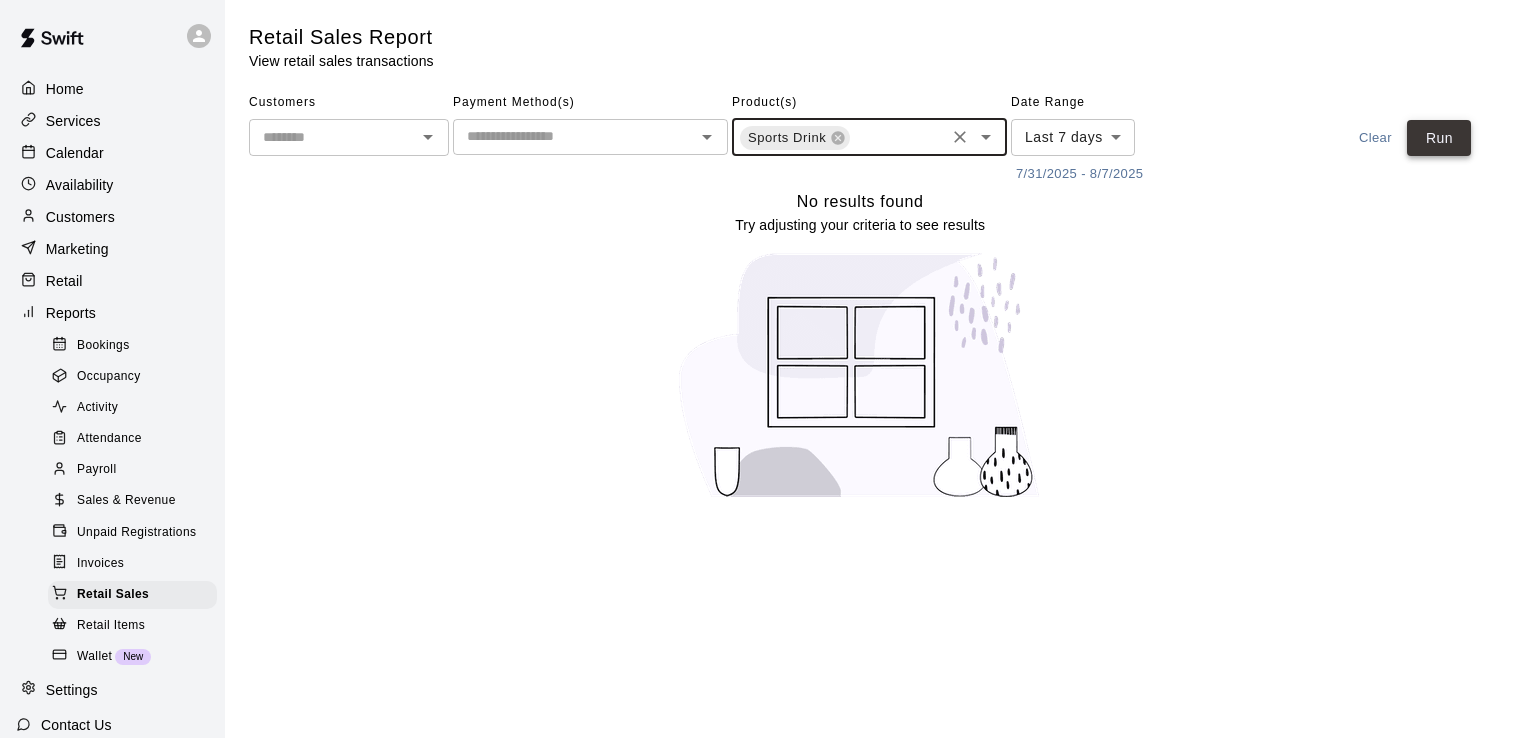 click on "Run" at bounding box center [1439, 138] 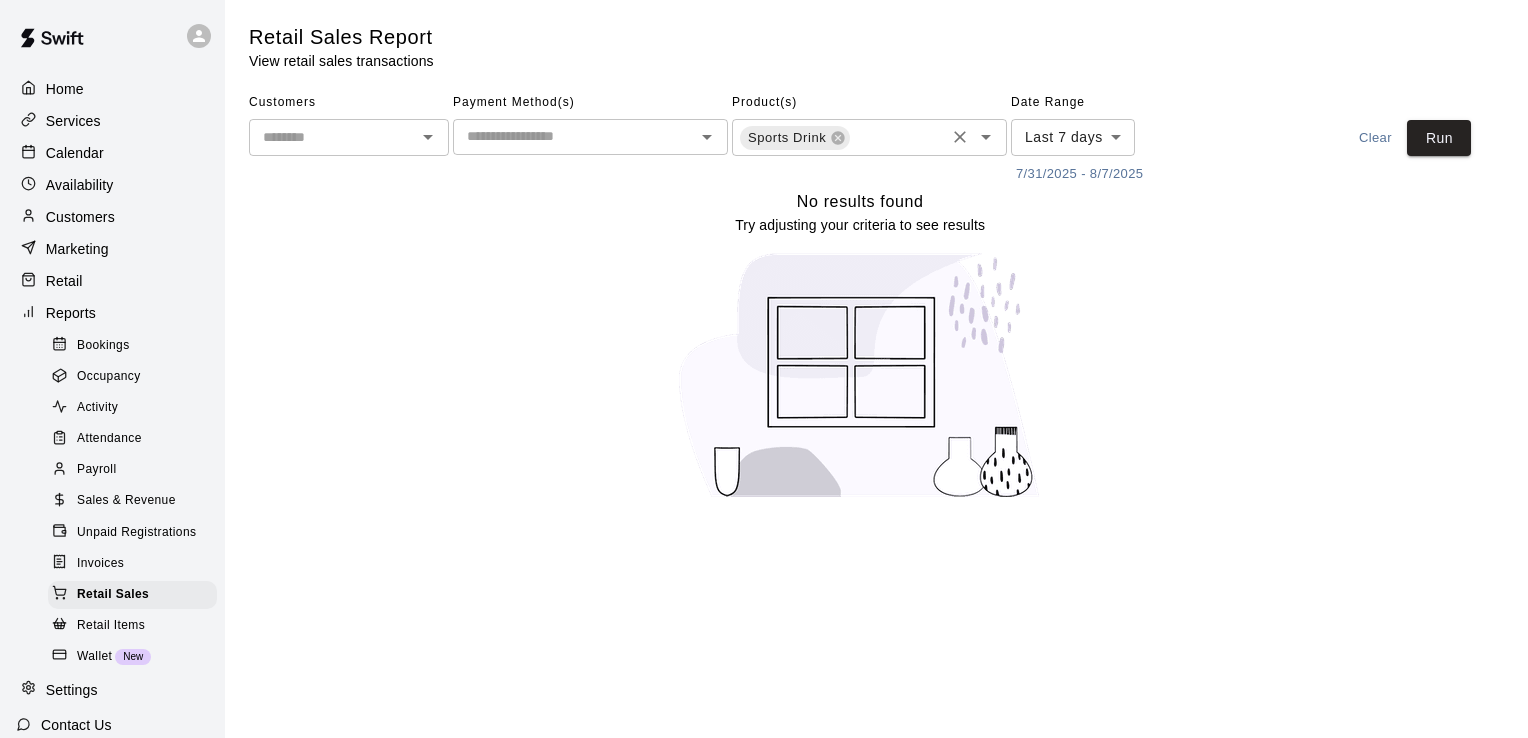 click 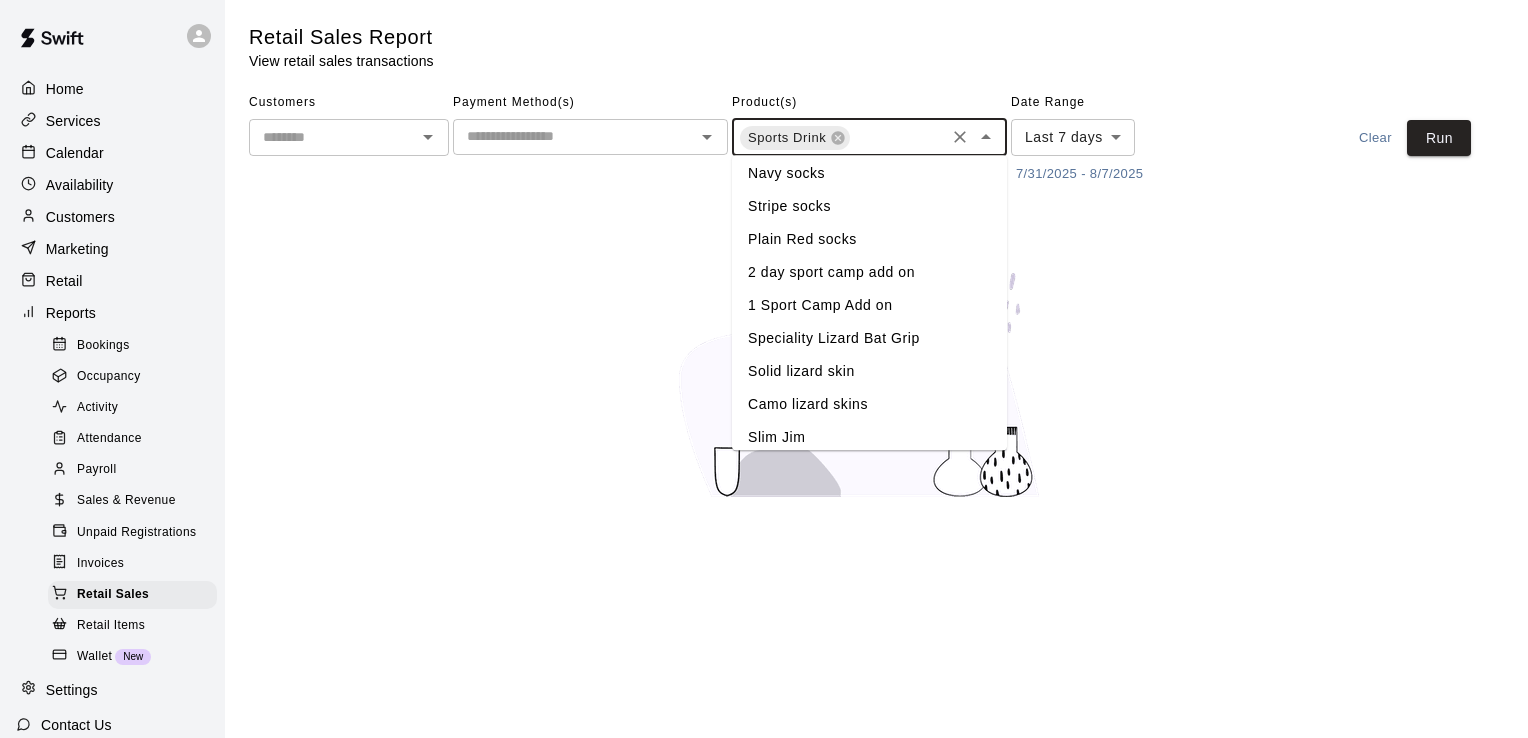 scroll, scrollTop: 612, scrollLeft: 0, axis: vertical 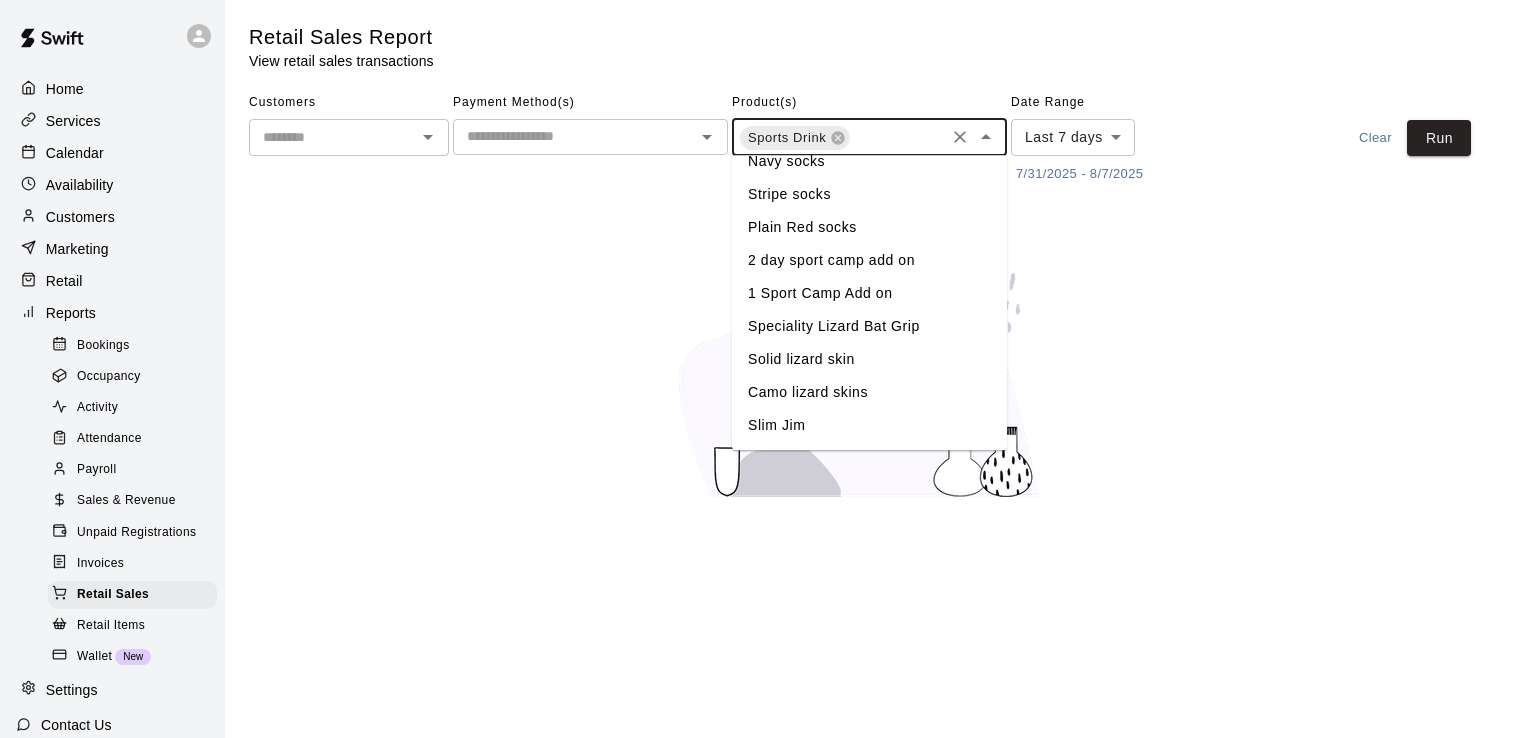click on "Speciality Lizard Bat Grip" at bounding box center [869, 326] 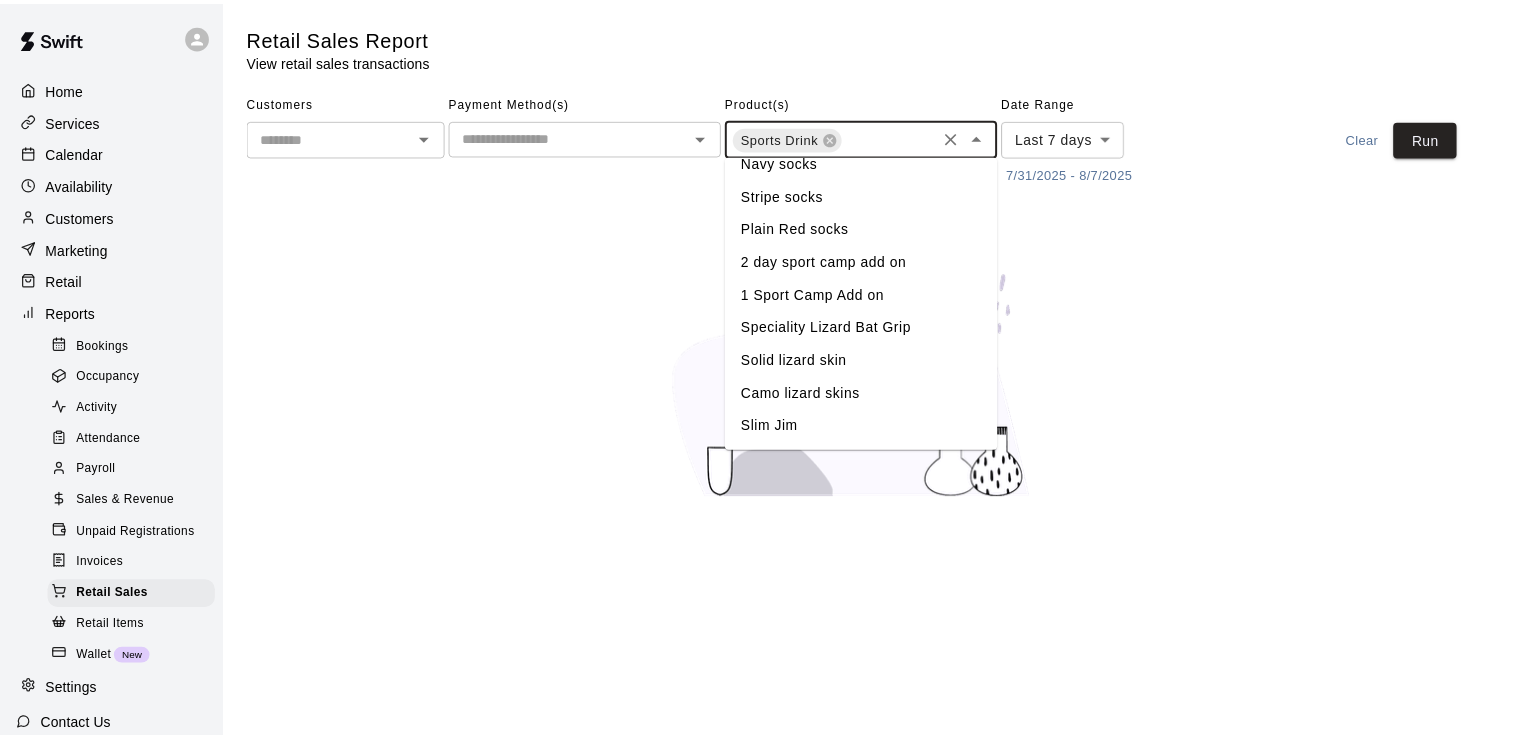 scroll, scrollTop: 0, scrollLeft: 113, axis: horizontal 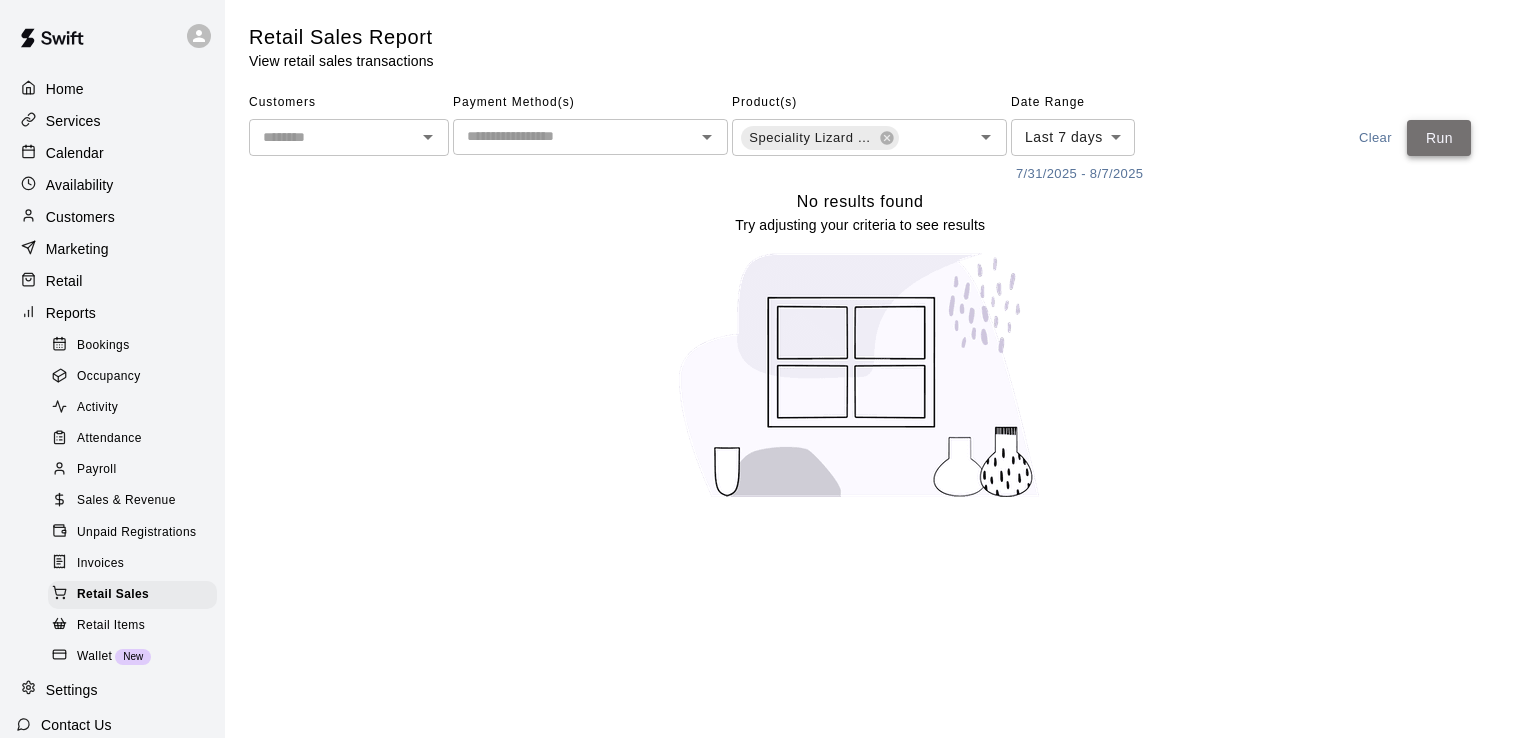 click on "Run" at bounding box center [1439, 138] 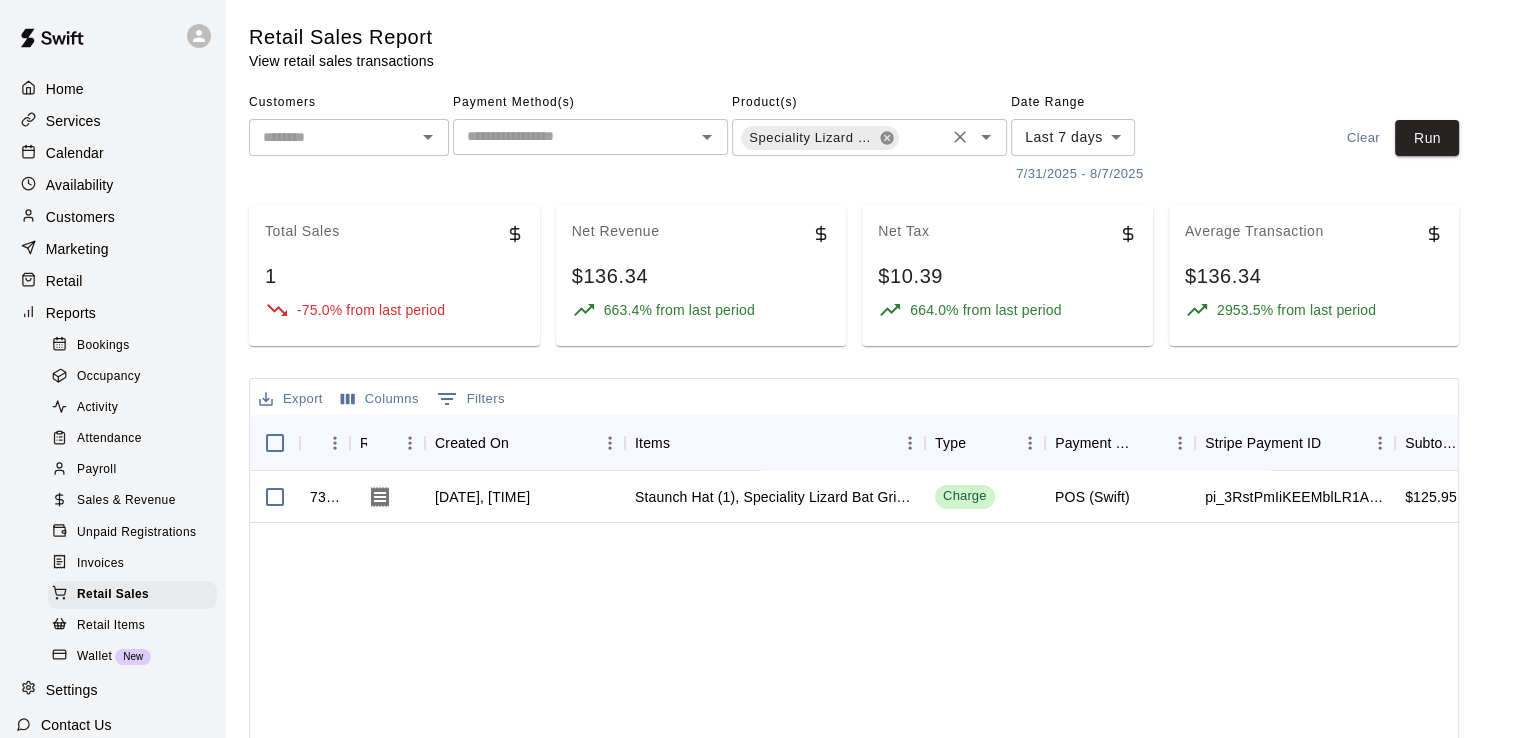 click 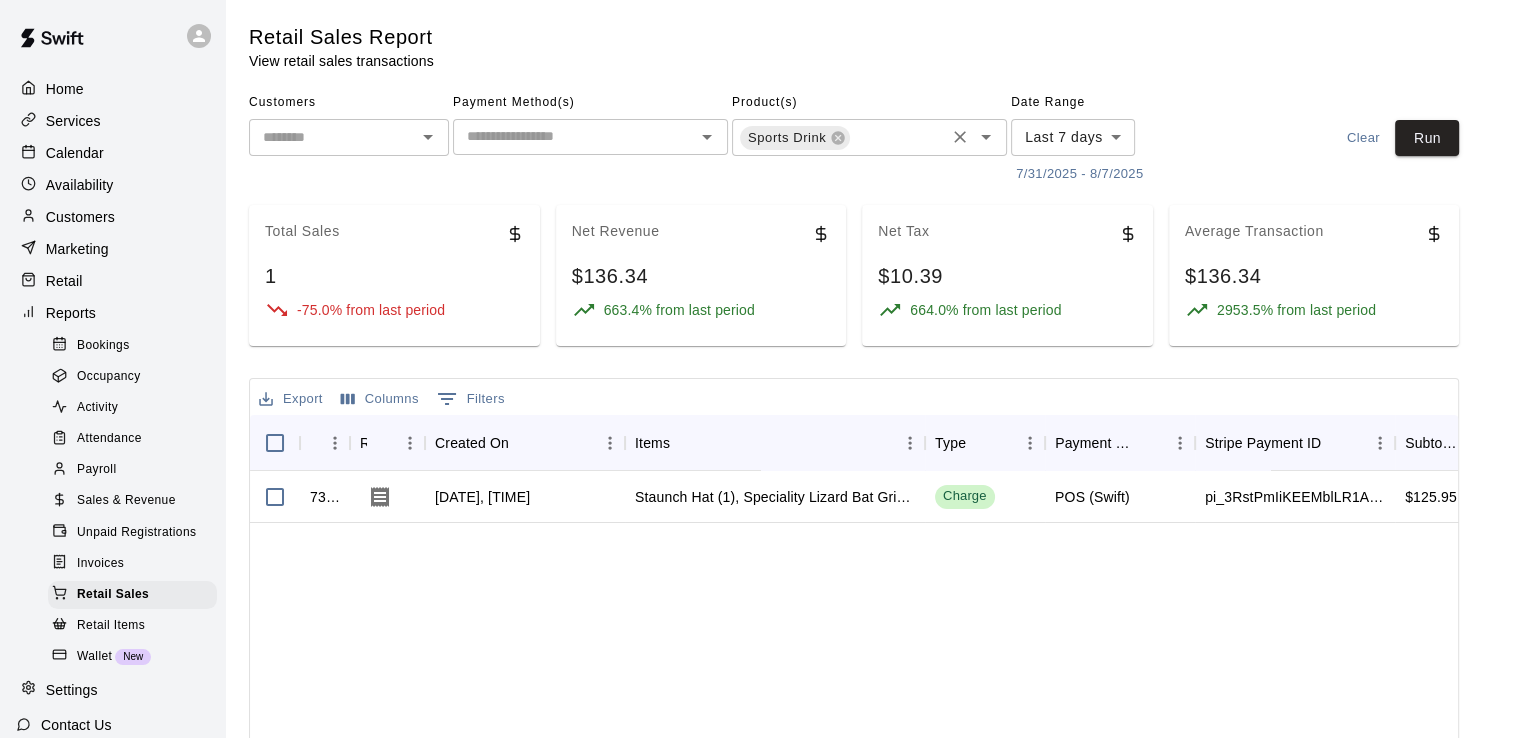 scroll, scrollTop: 0, scrollLeft: 0, axis: both 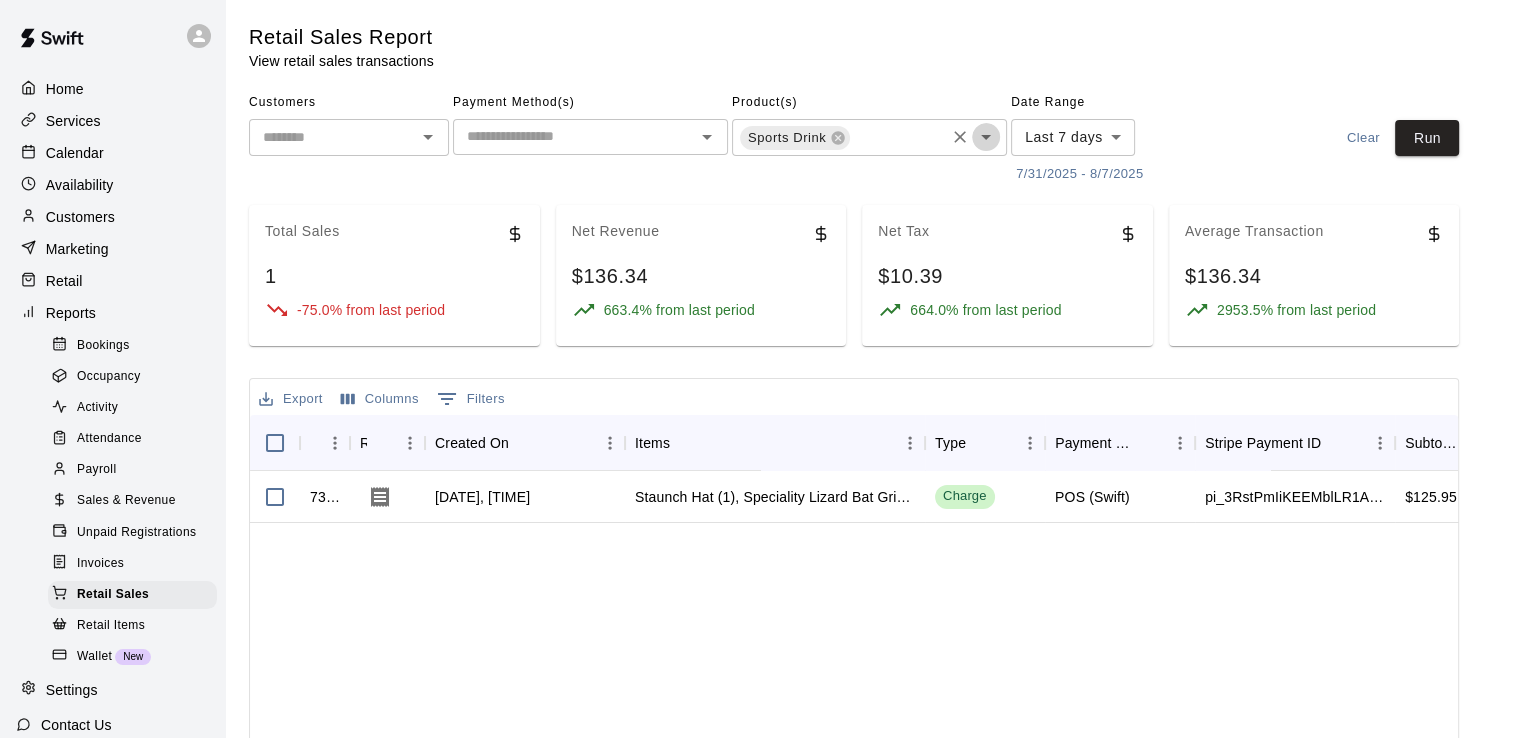 click 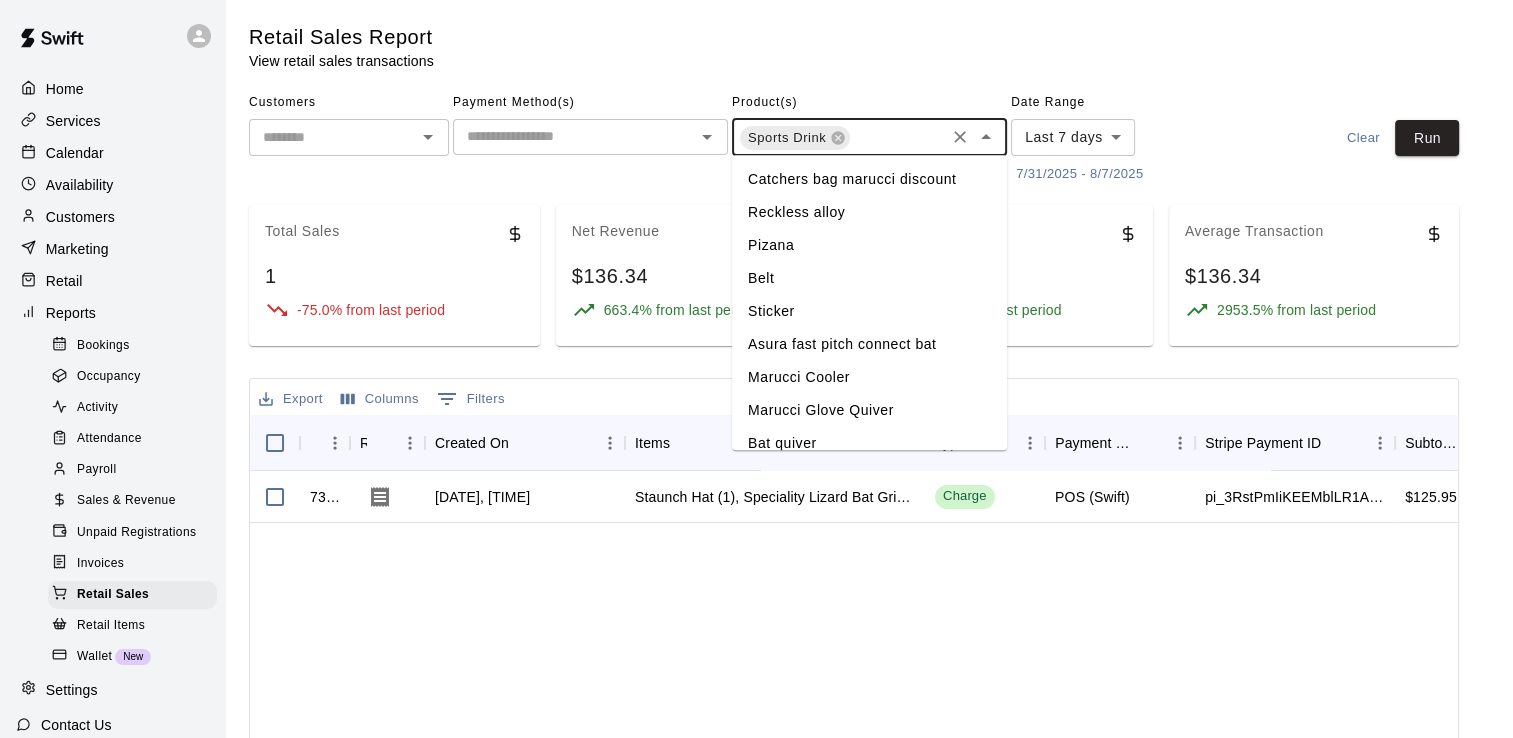 scroll, scrollTop: 1438, scrollLeft: 0, axis: vertical 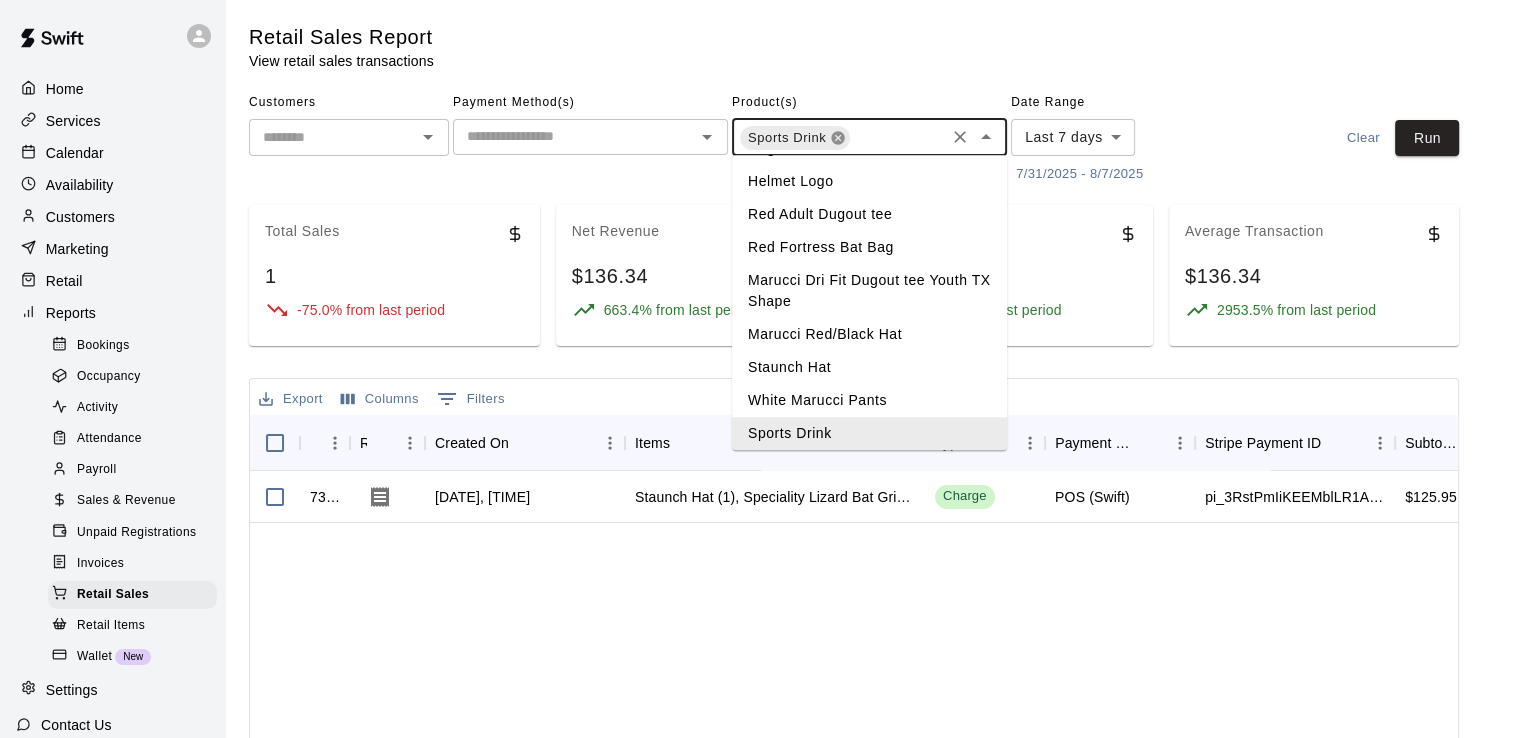 click 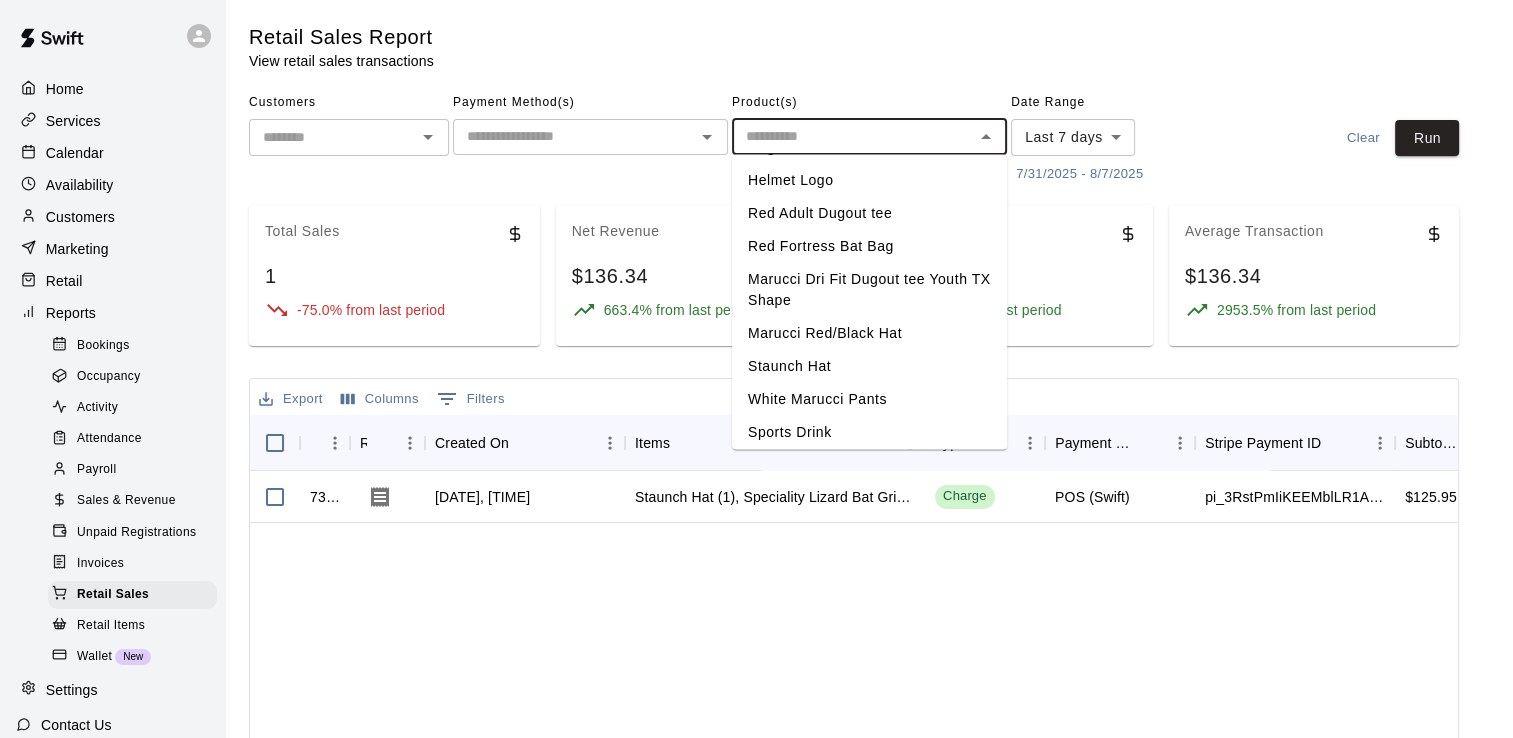 click on "Staunch Hat" at bounding box center (869, 366) 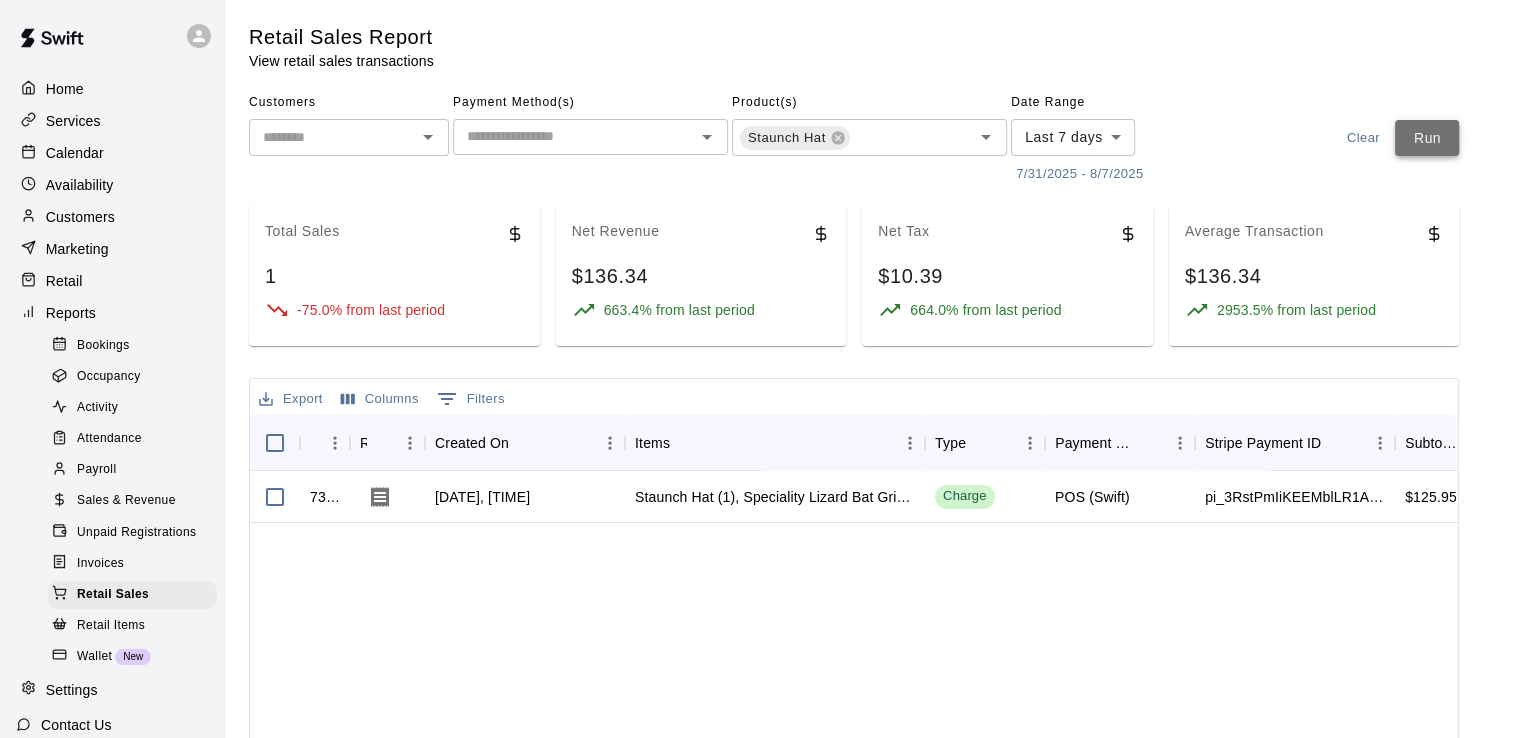 click on "Run" at bounding box center [1427, 138] 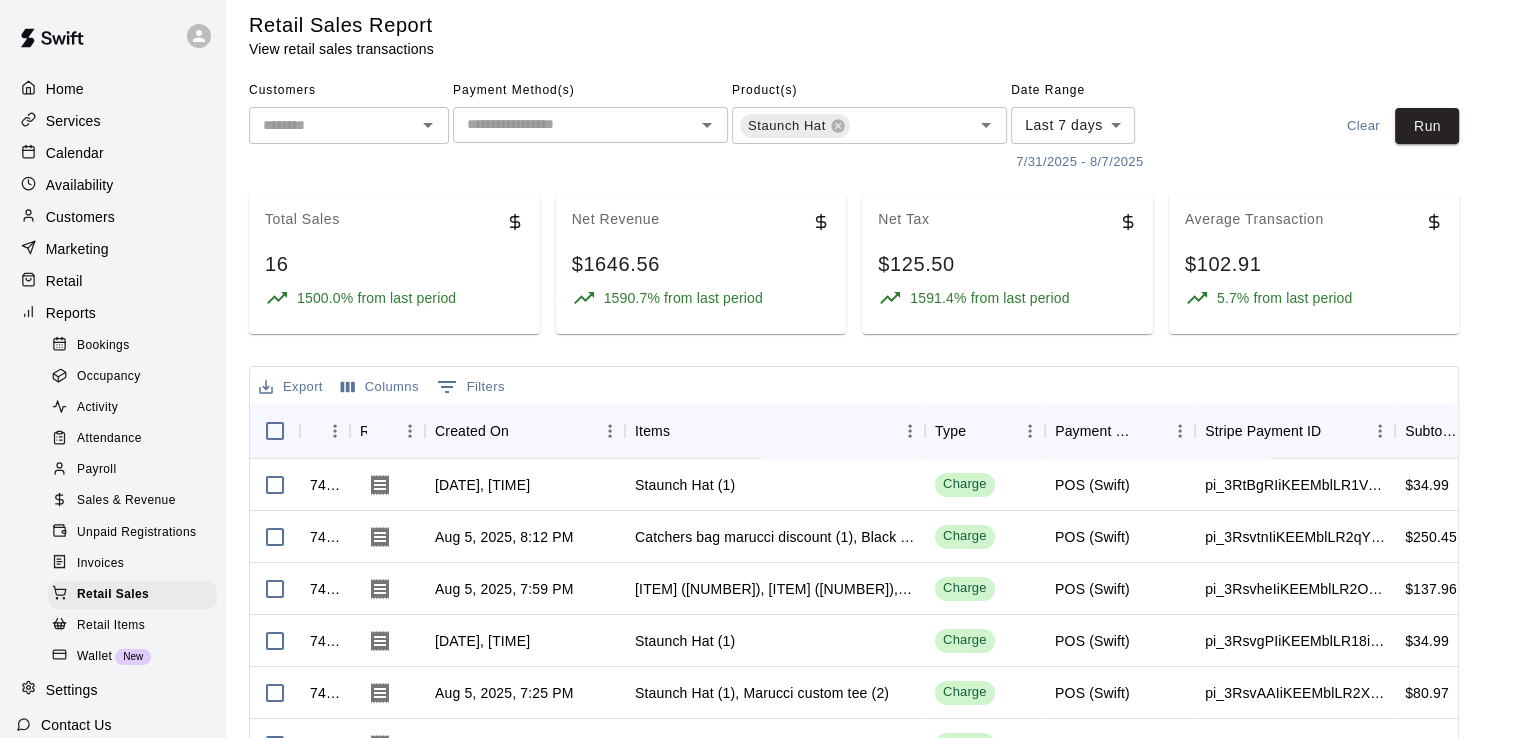 scroll, scrollTop: 0, scrollLeft: 0, axis: both 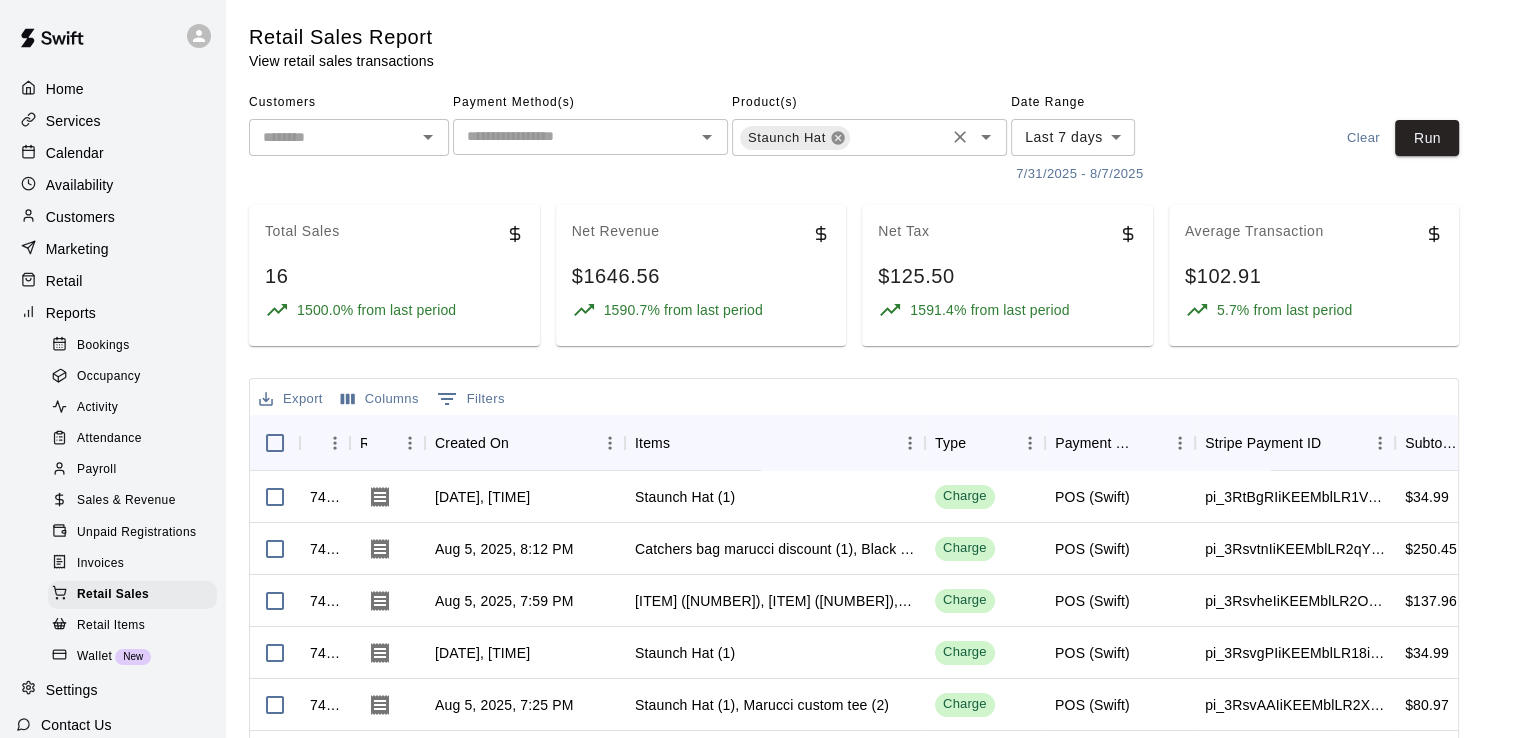 click 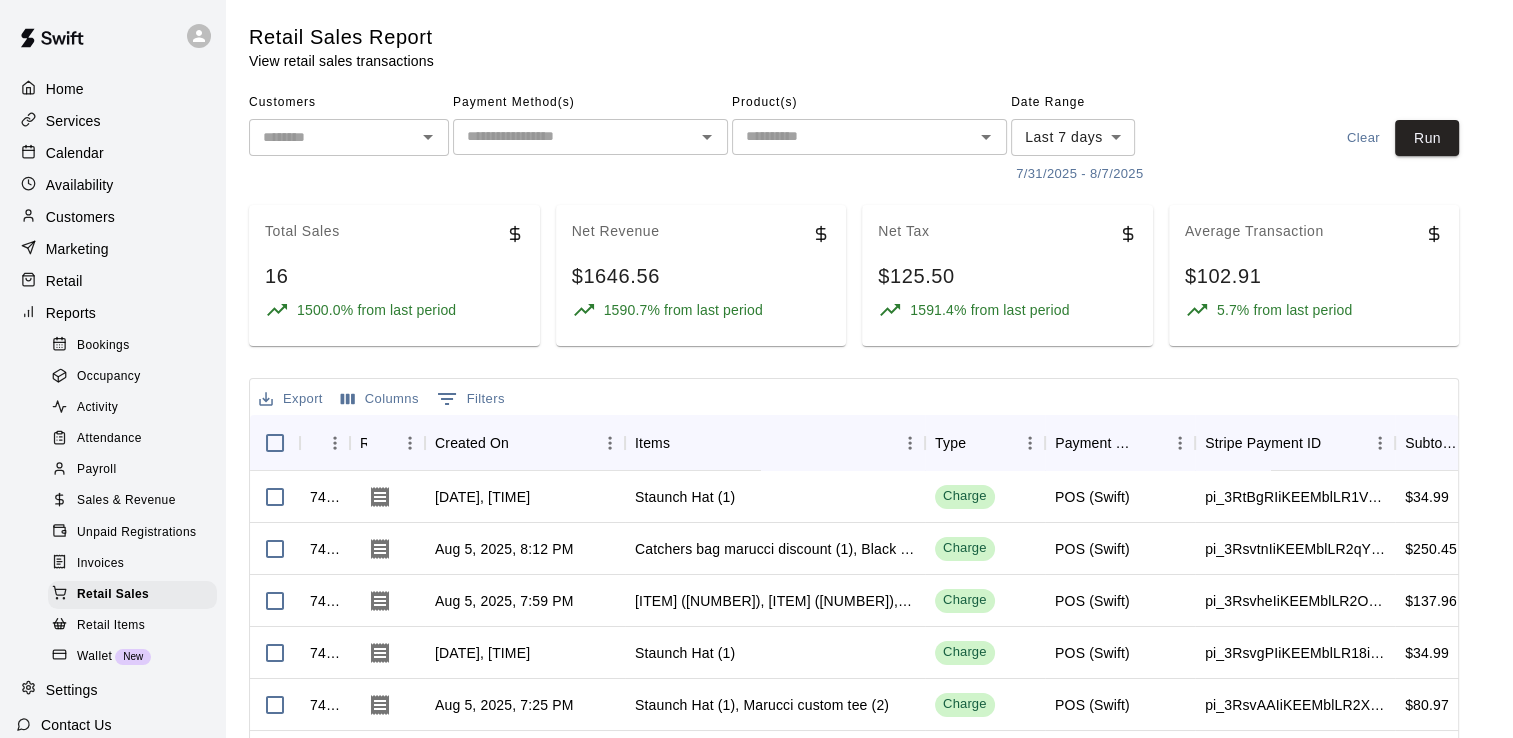 click 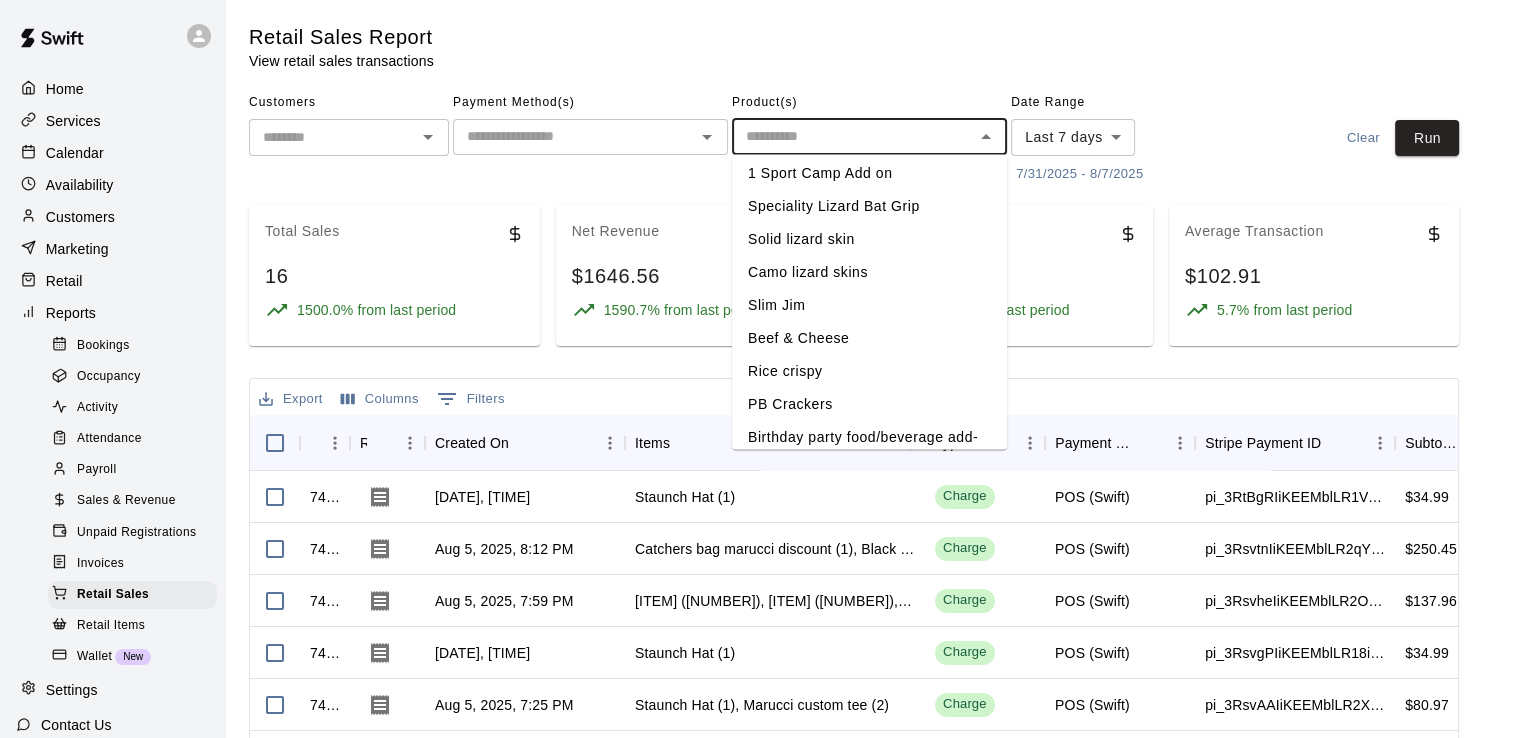 scroll, scrollTop: 736, scrollLeft: 0, axis: vertical 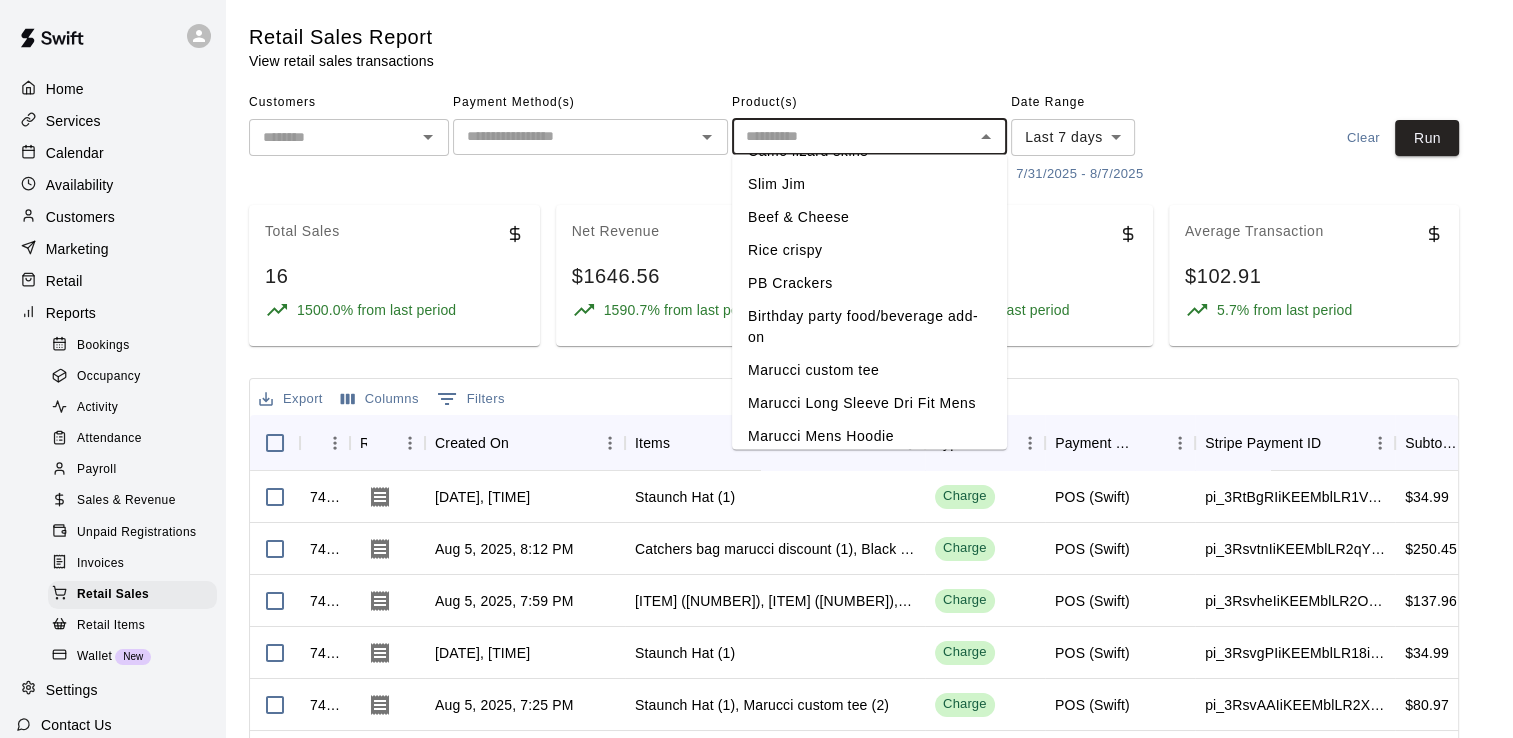 click on "Marucci custom tee" at bounding box center [869, 370] 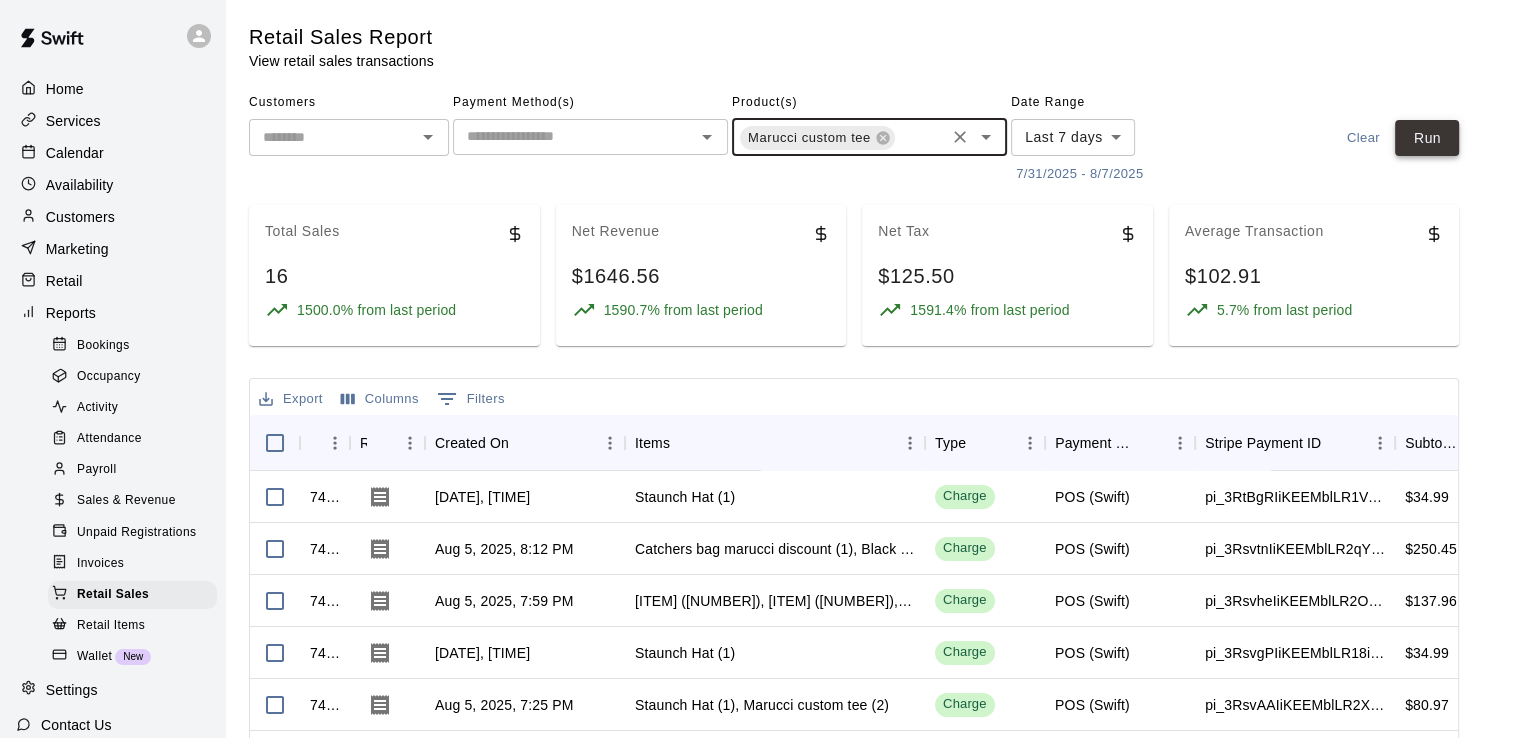 click on "Run" at bounding box center [1427, 138] 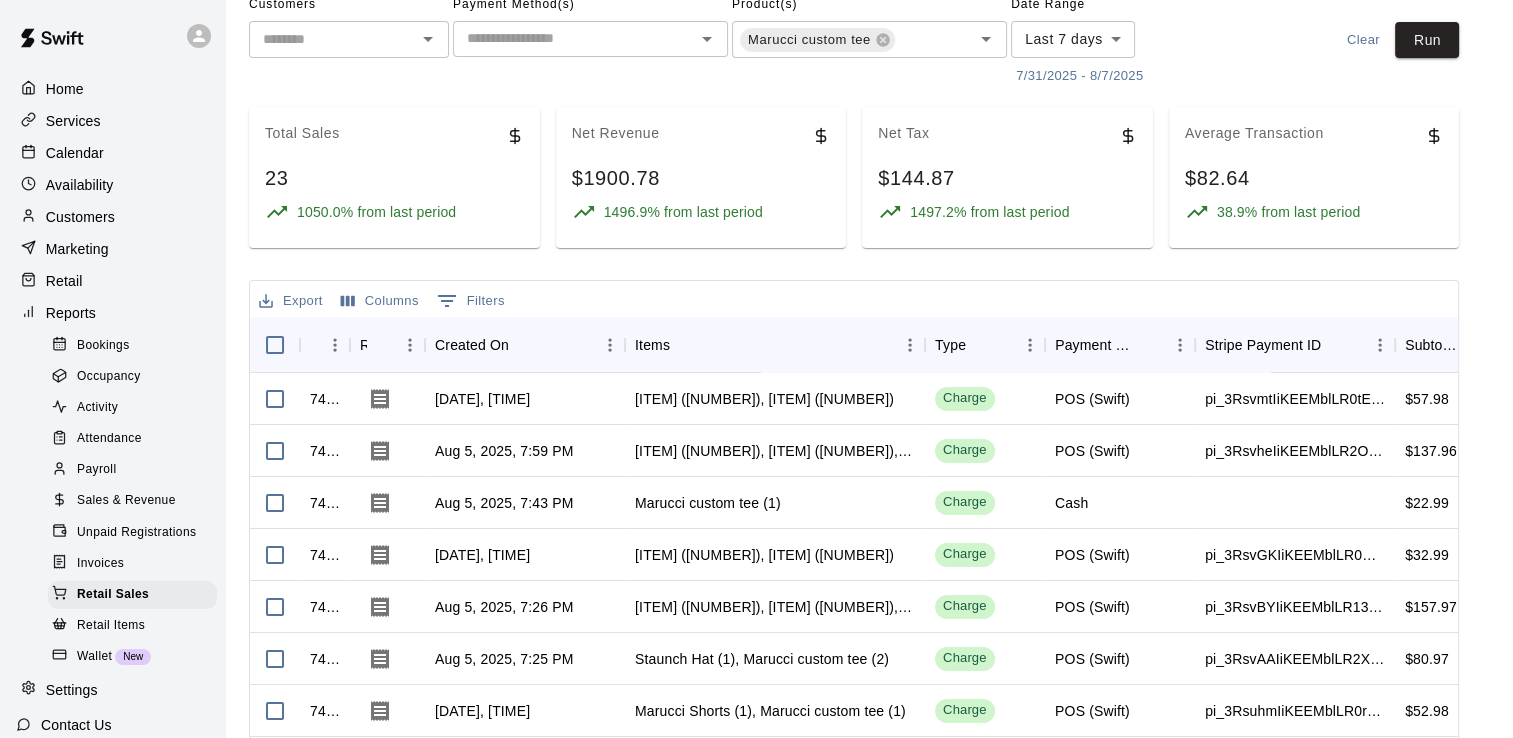 scroll, scrollTop: 0, scrollLeft: 0, axis: both 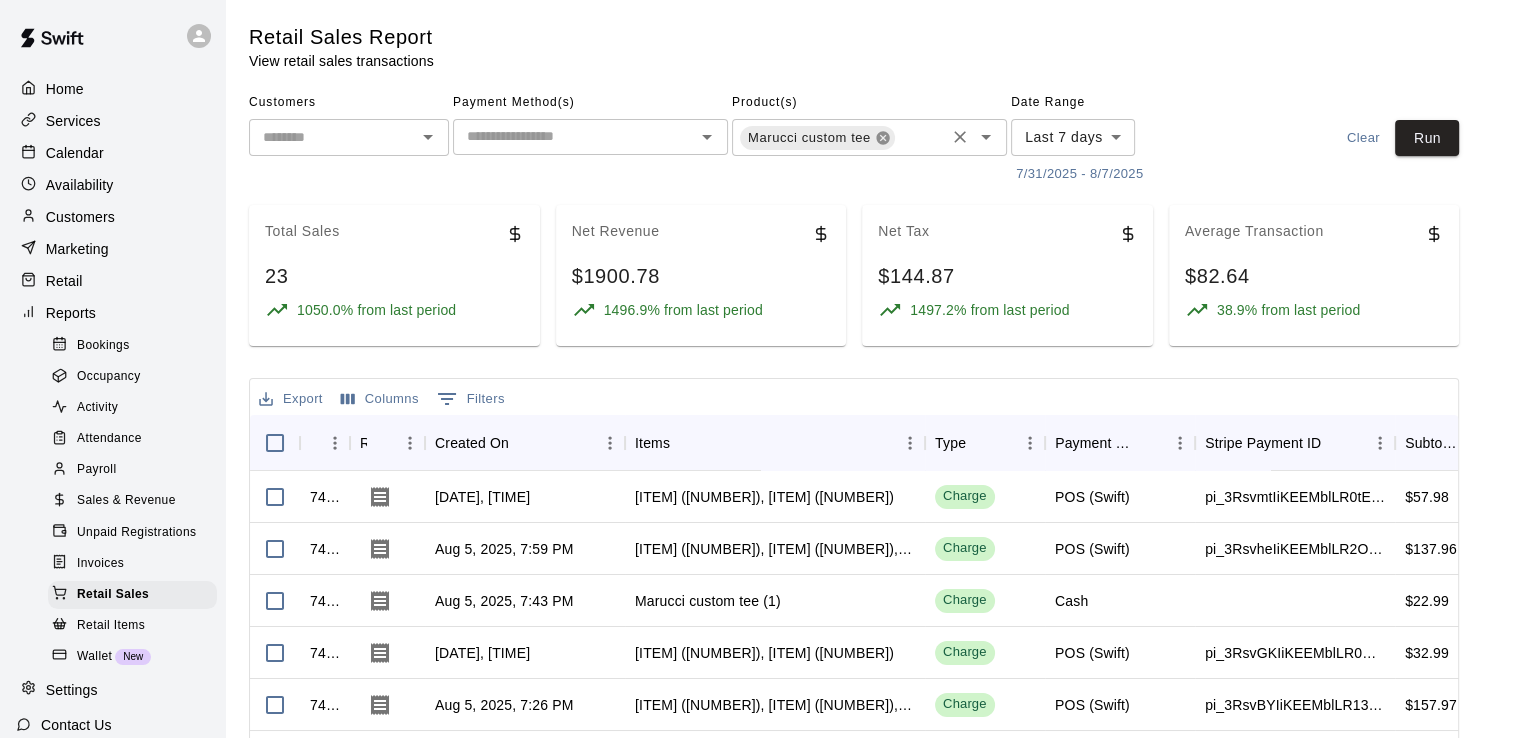 click 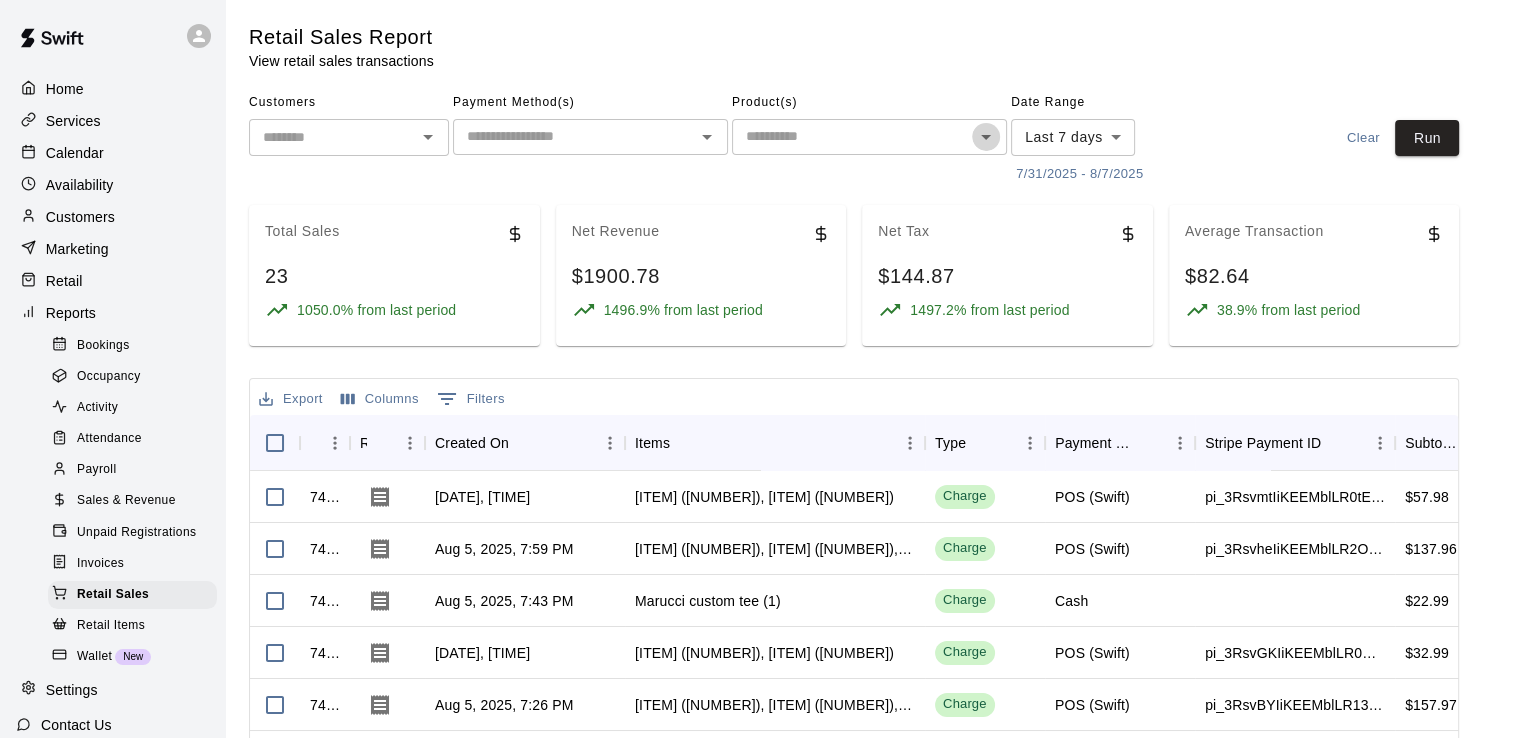 click 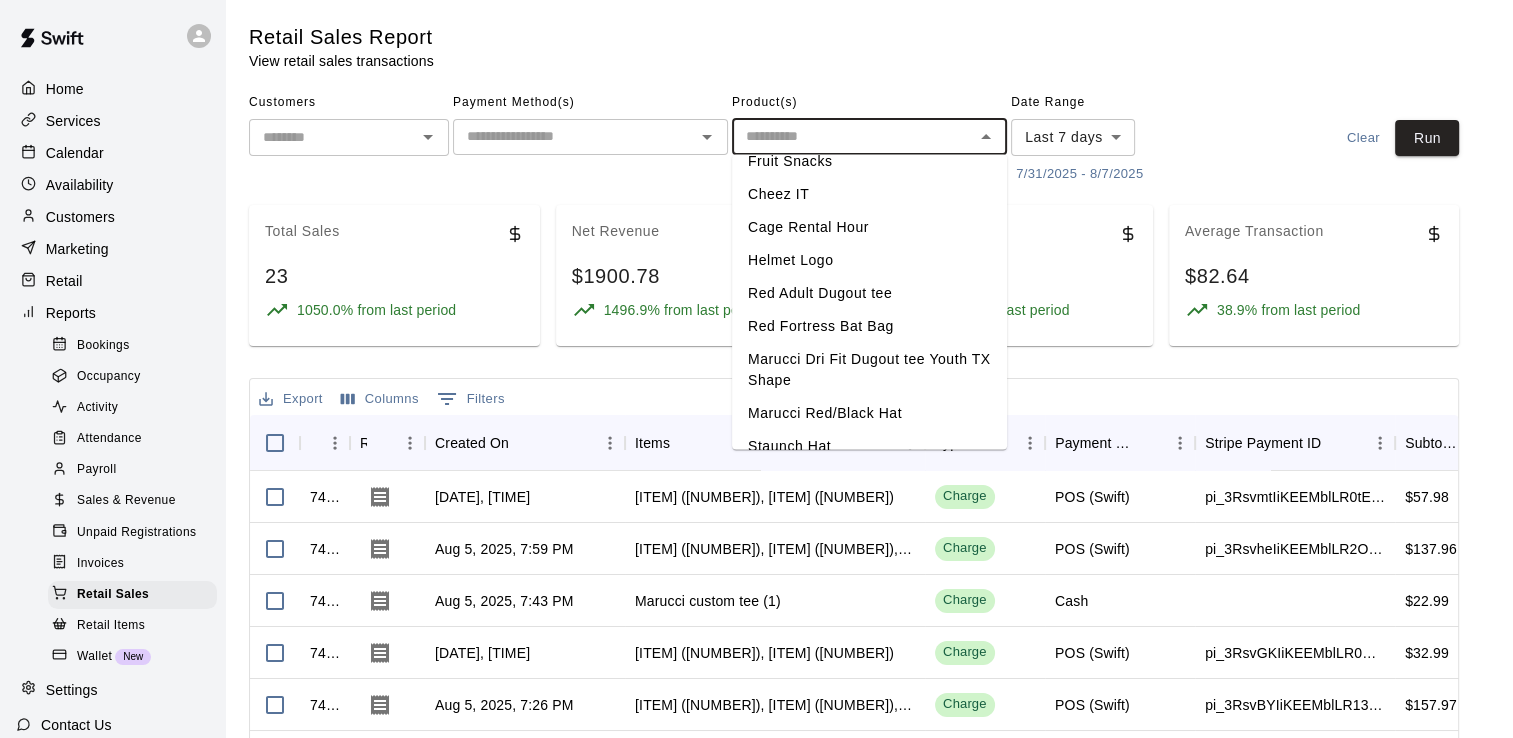 scroll, scrollTop: 1352, scrollLeft: 0, axis: vertical 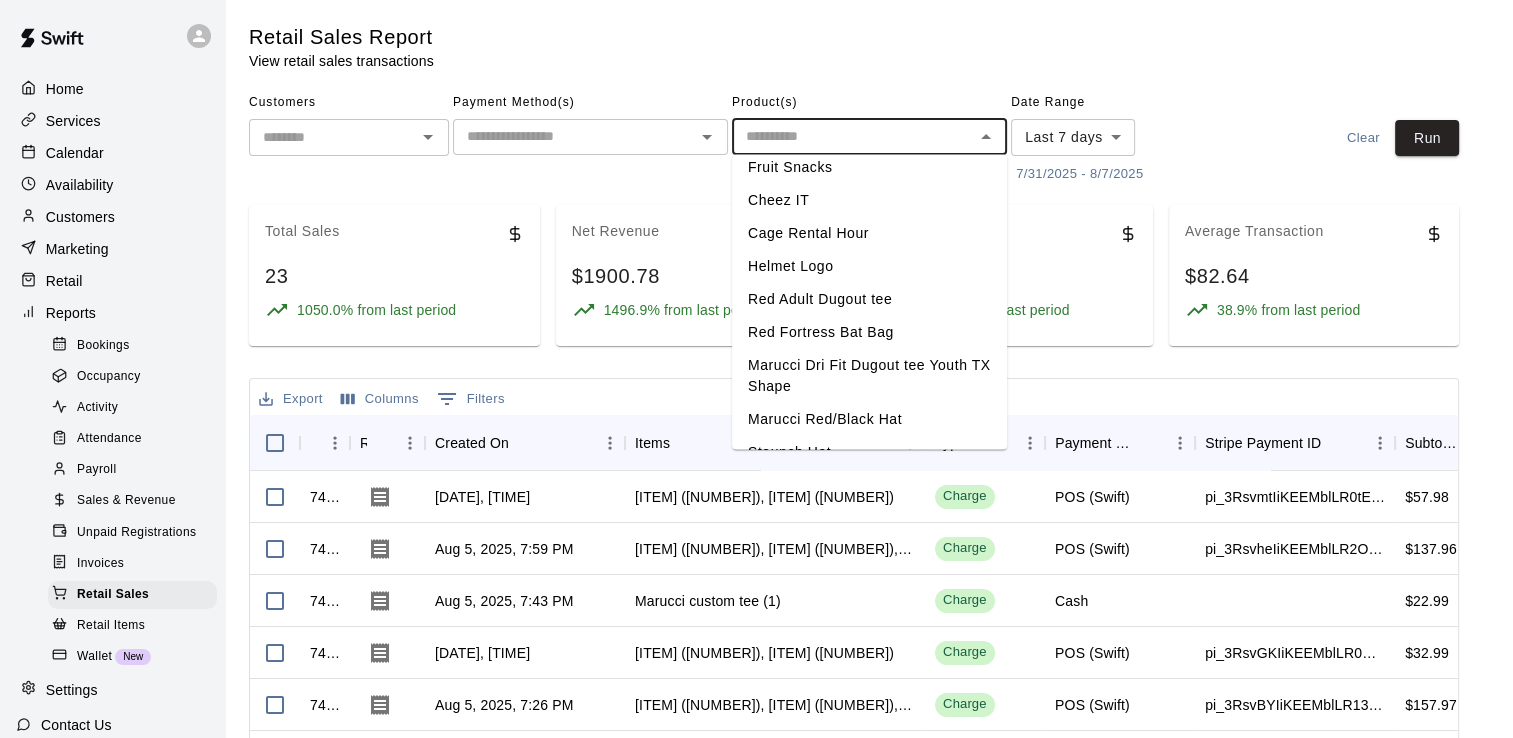 click on "Marucci Dri Fit Dugout tee Youth TX Shape" at bounding box center (869, 376) 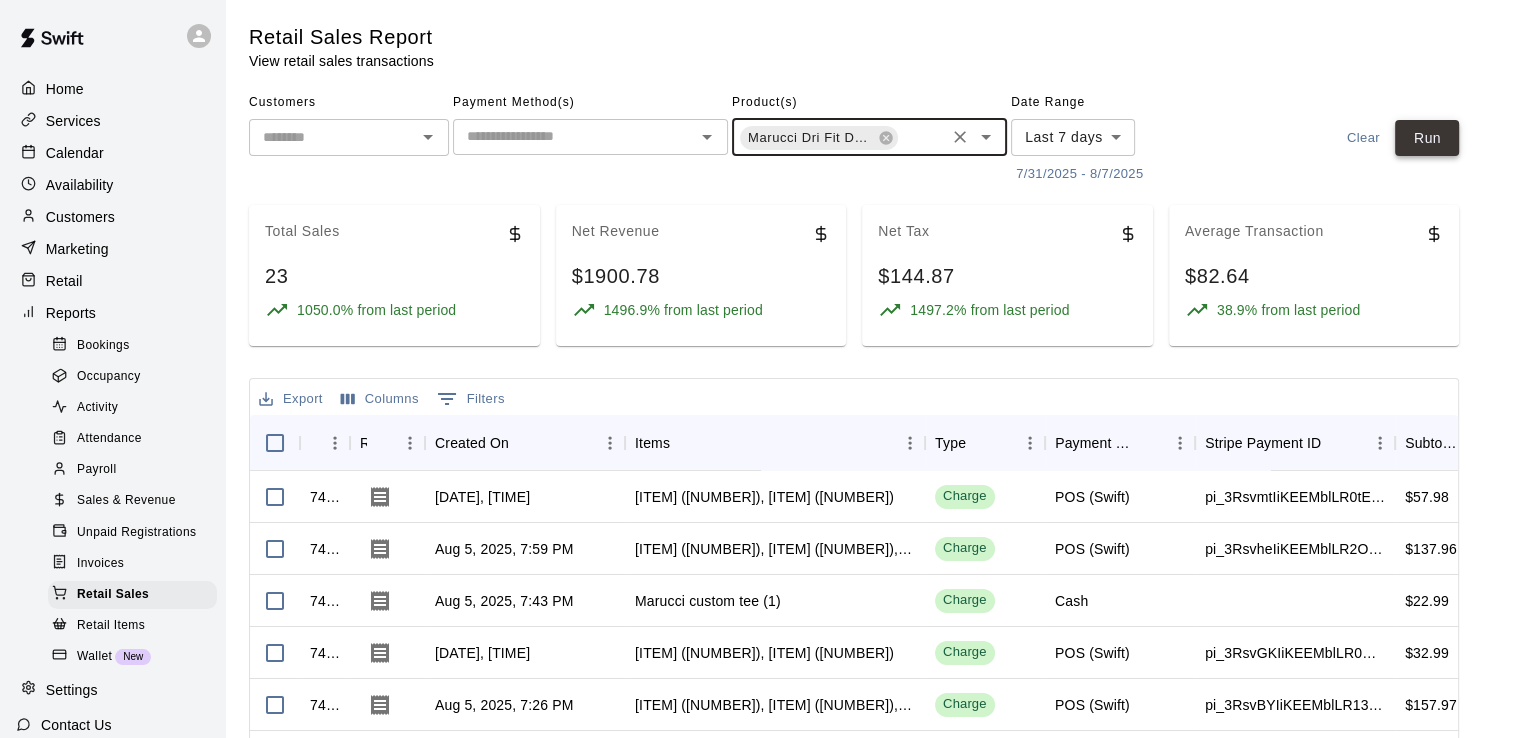 click on "Run" at bounding box center (1427, 138) 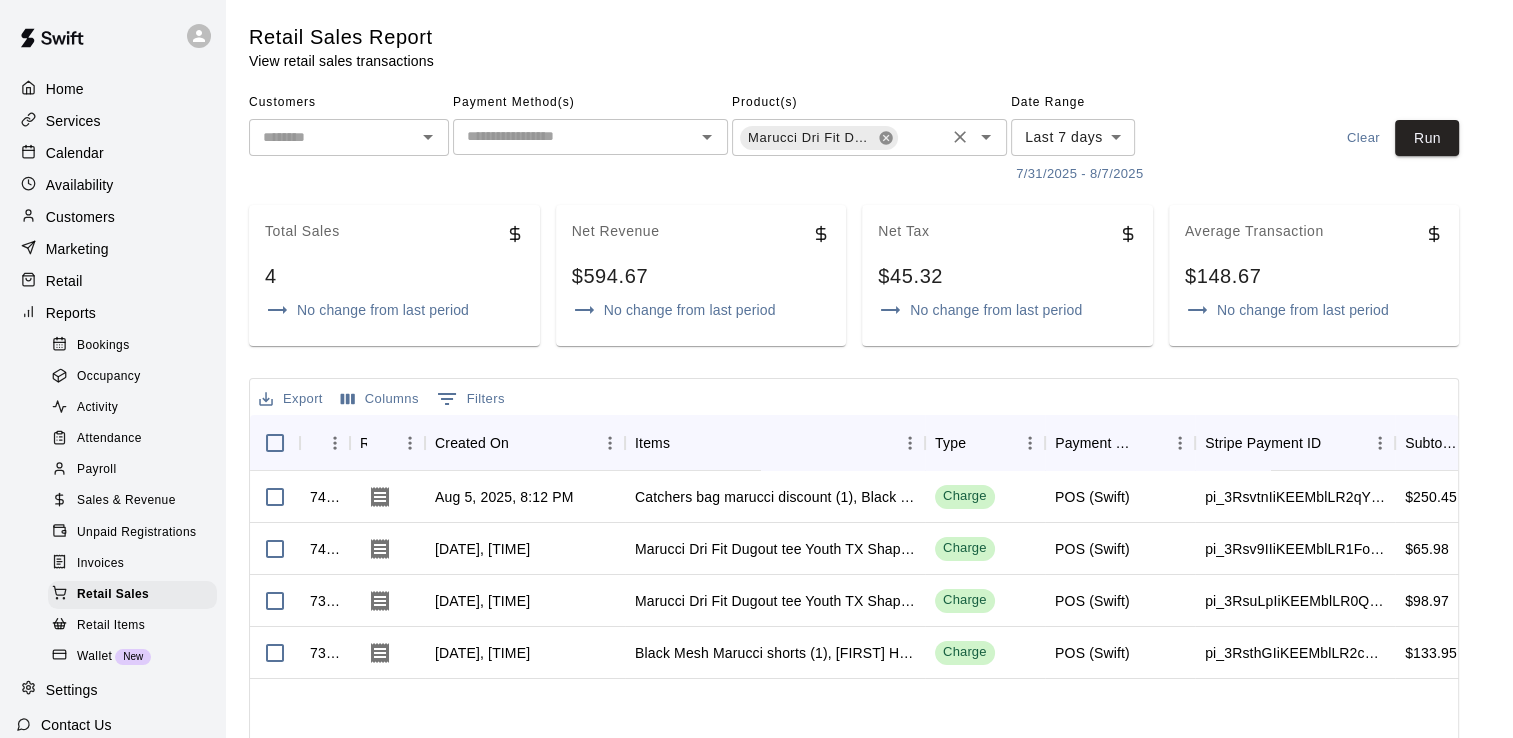 click 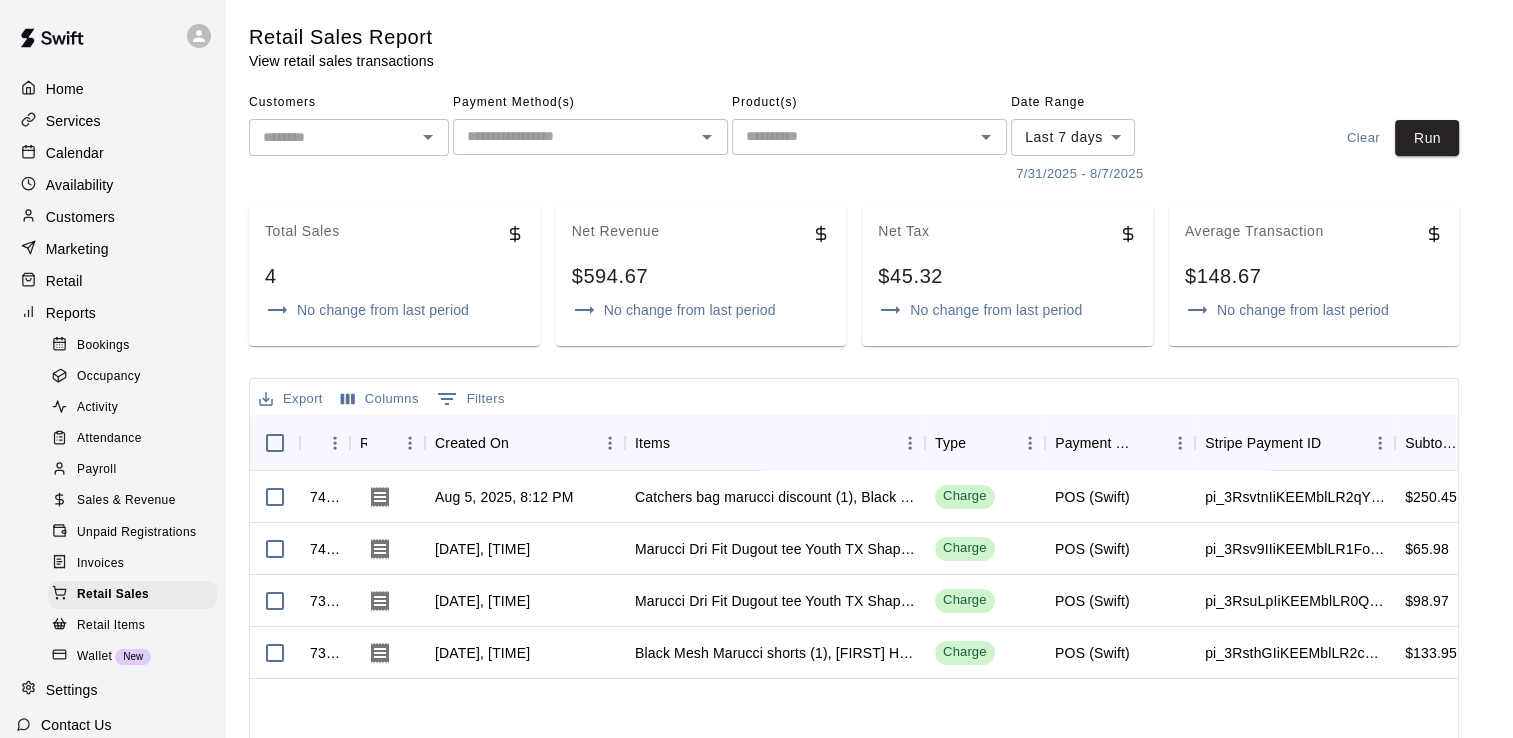 click 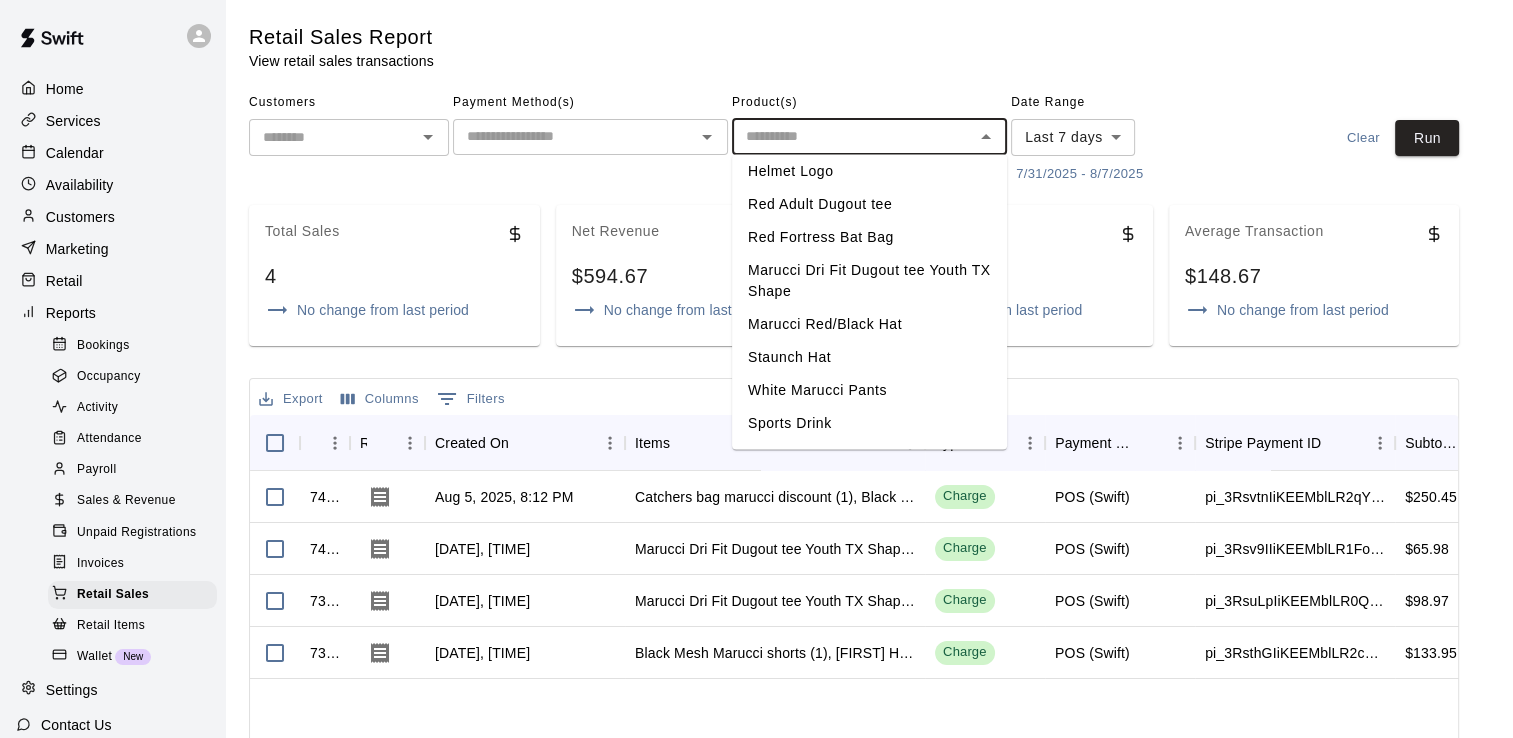 scroll, scrollTop: 1471, scrollLeft: 0, axis: vertical 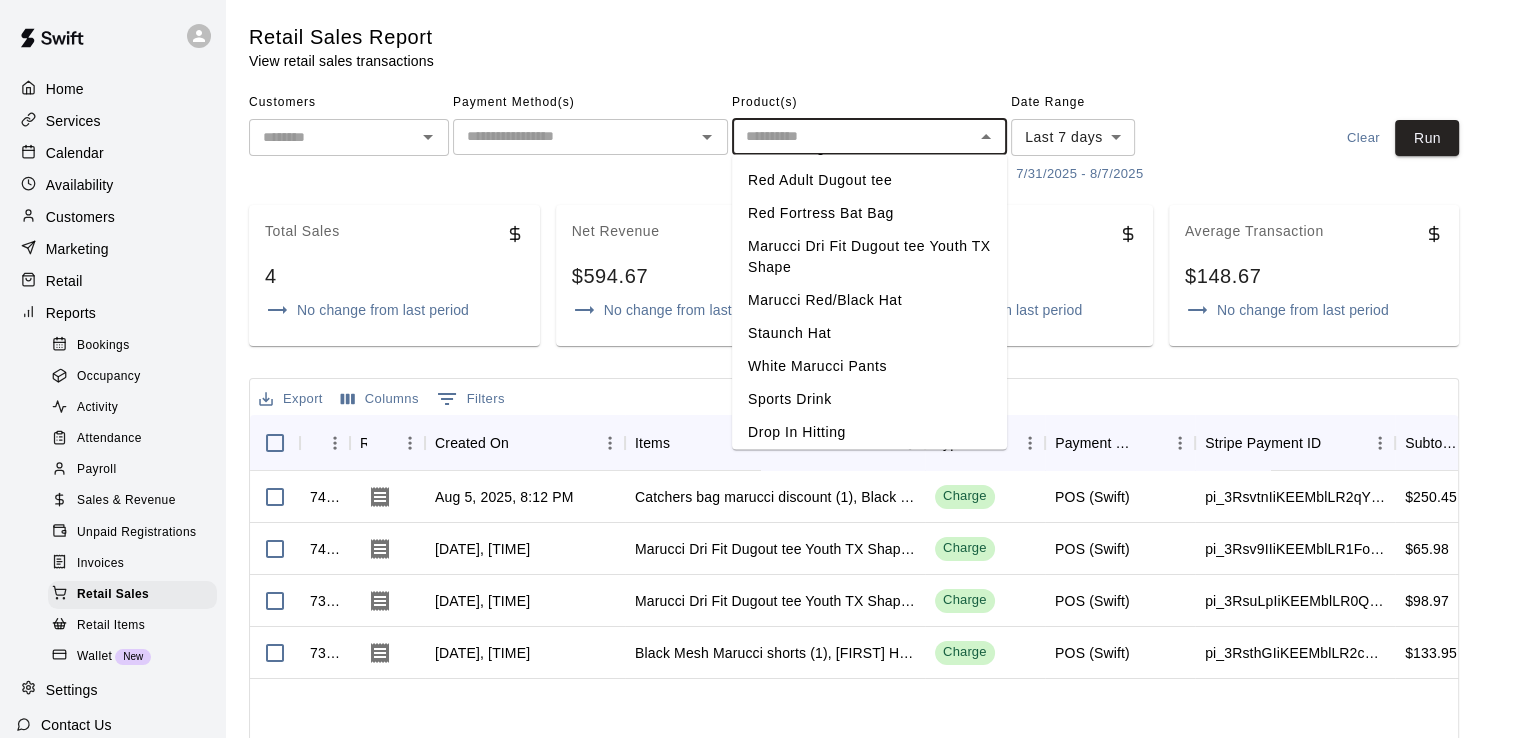click on "Marucci Red/Black Hat" at bounding box center (869, 300) 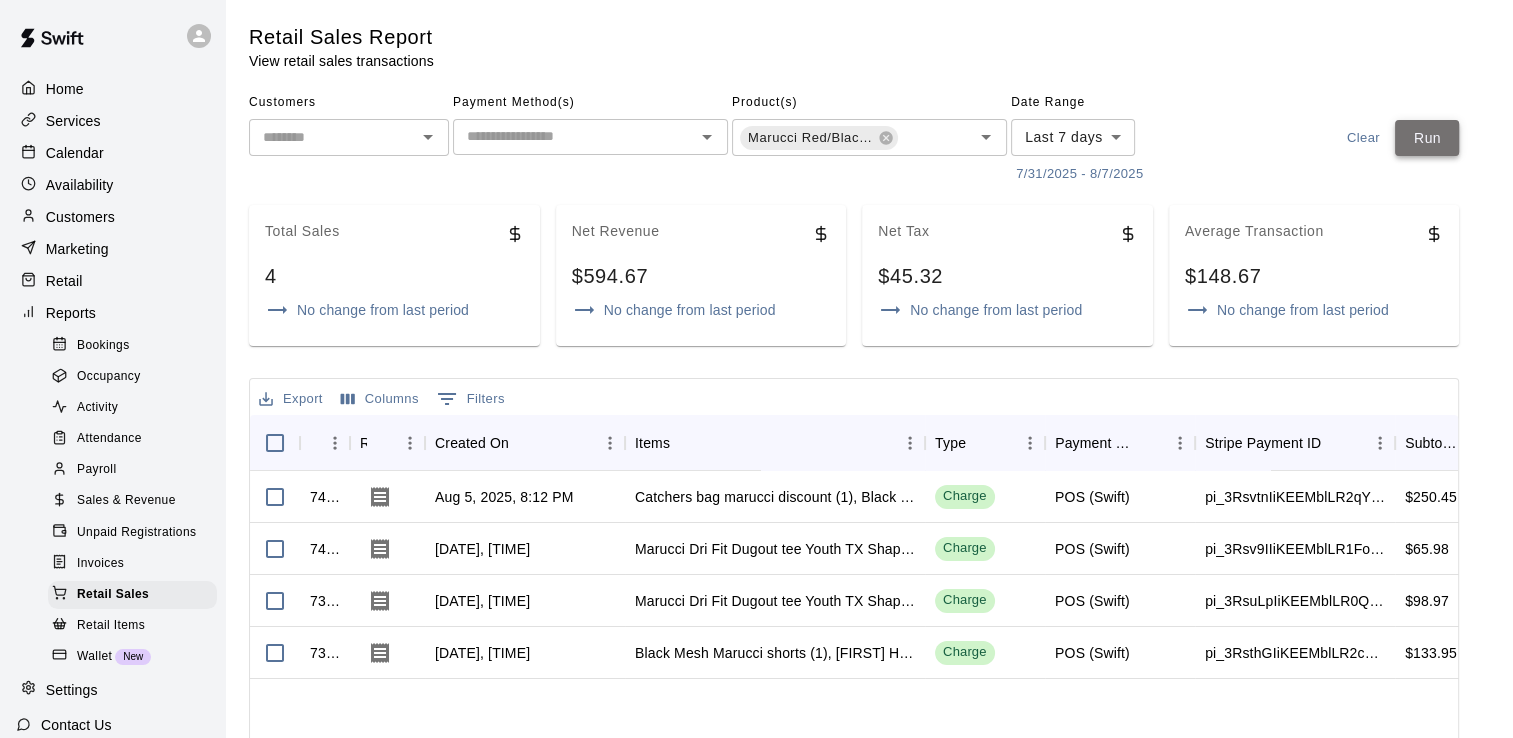 click on "Run" at bounding box center [1427, 138] 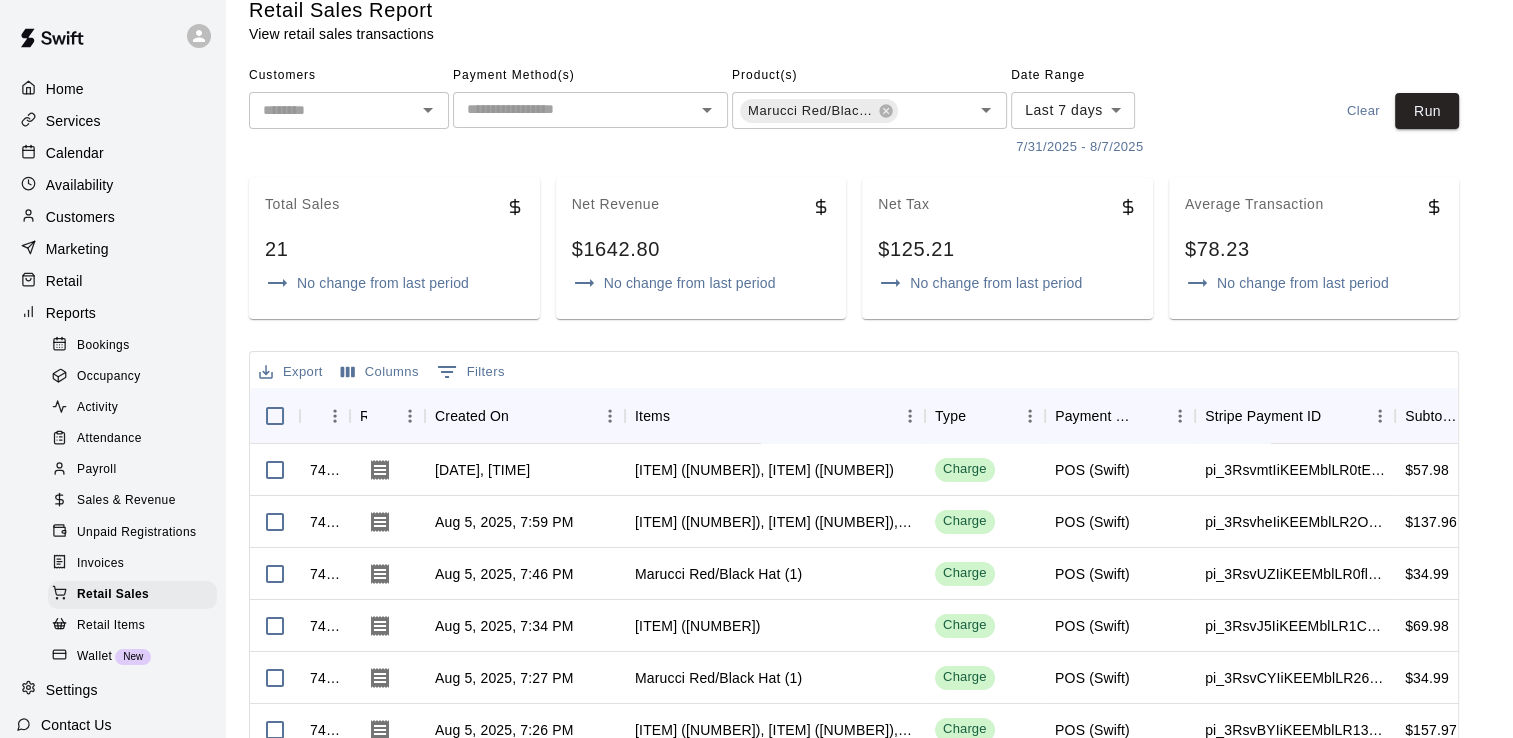 scroll, scrollTop: 16, scrollLeft: 0, axis: vertical 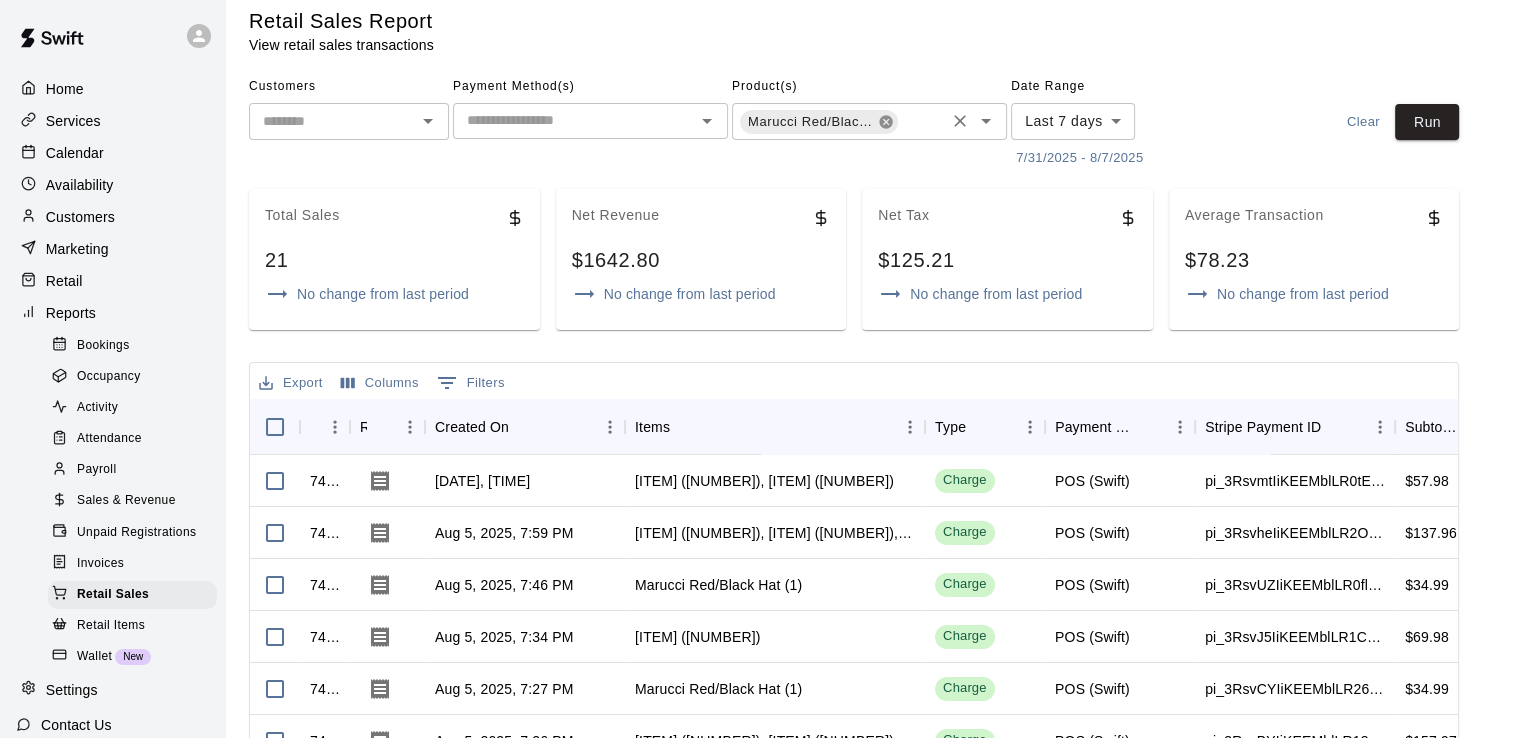 click 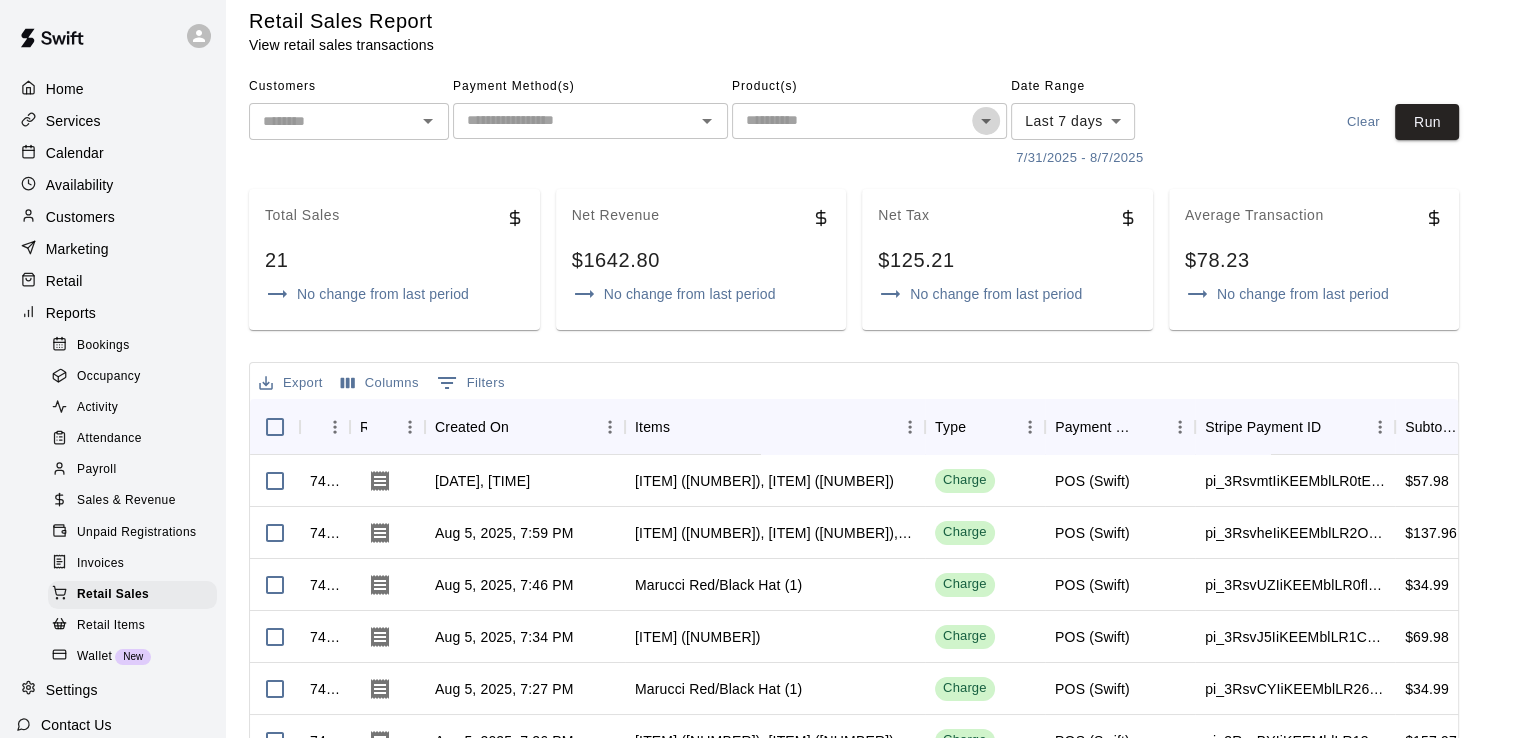 click 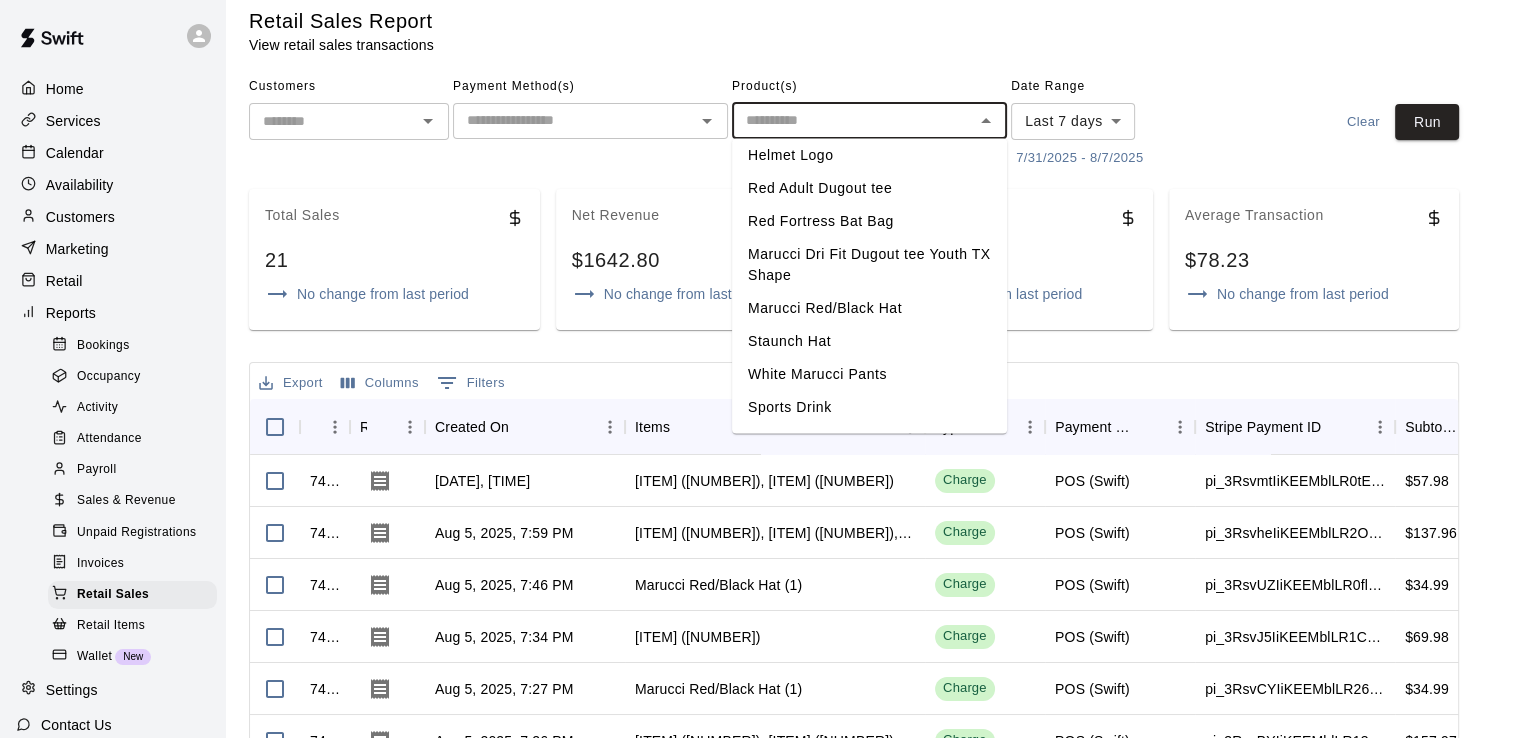 scroll, scrollTop: 1544, scrollLeft: 0, axis: vertical 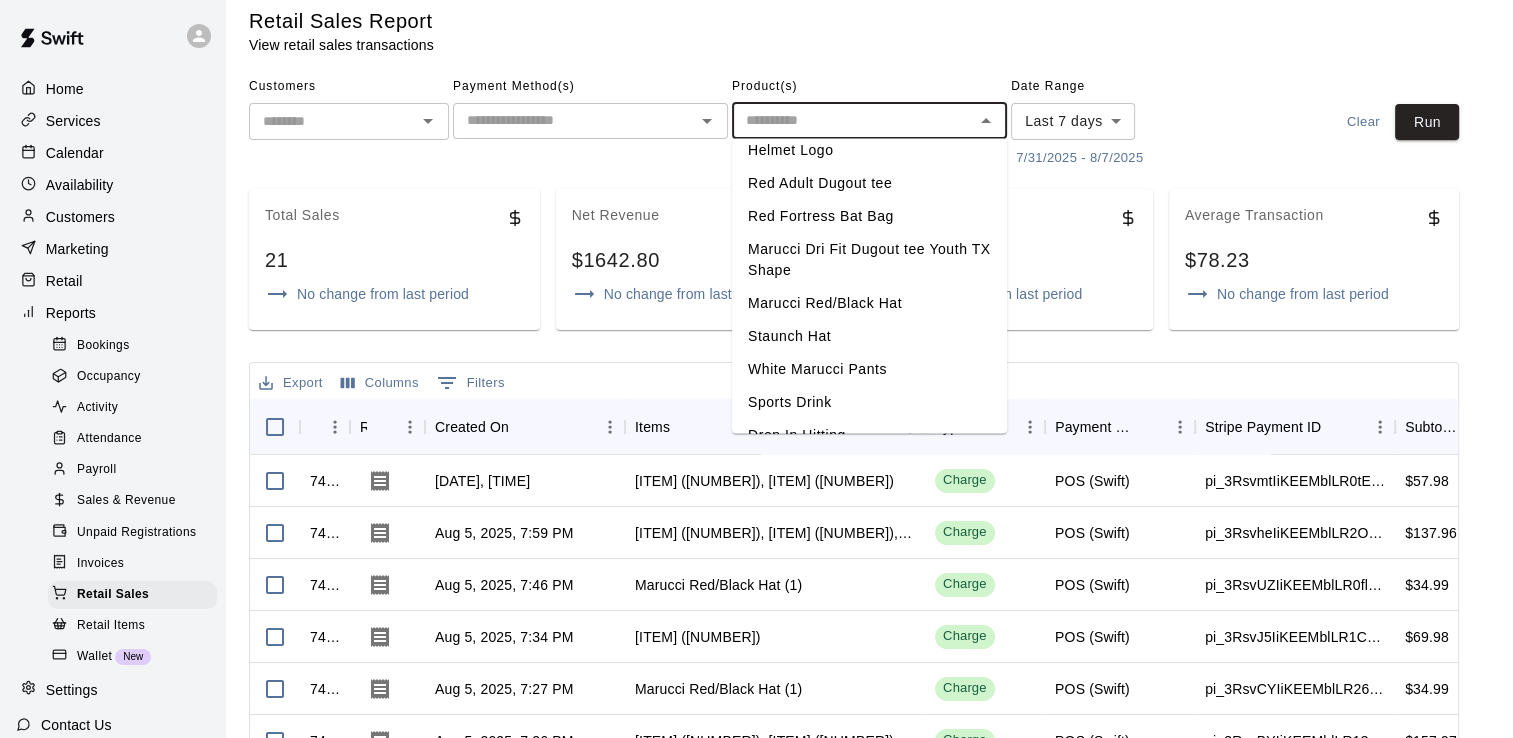 click on "Red Fortress Bat Bag" at bounding box center [869, 216] 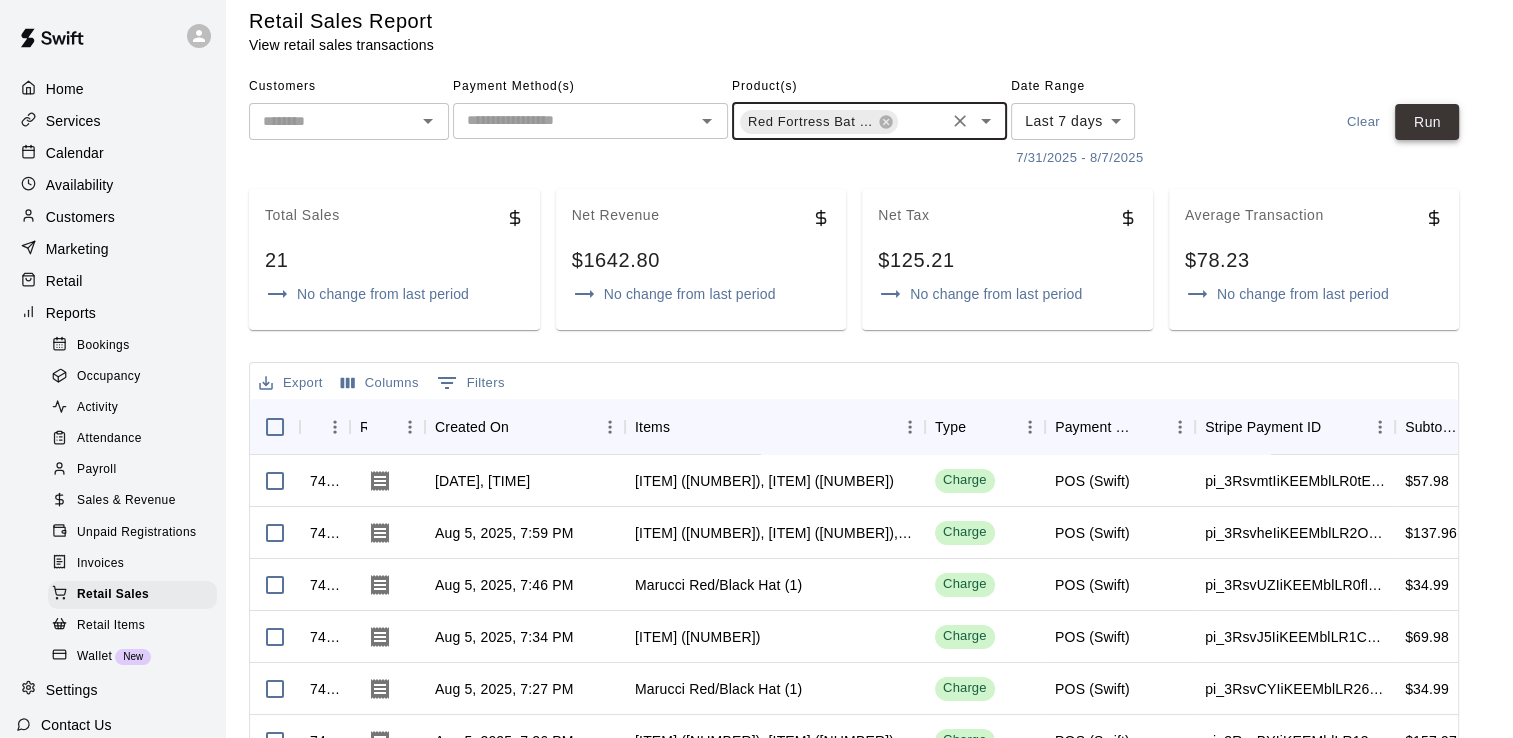 click on "Run" at bounding box center (1427, 122) 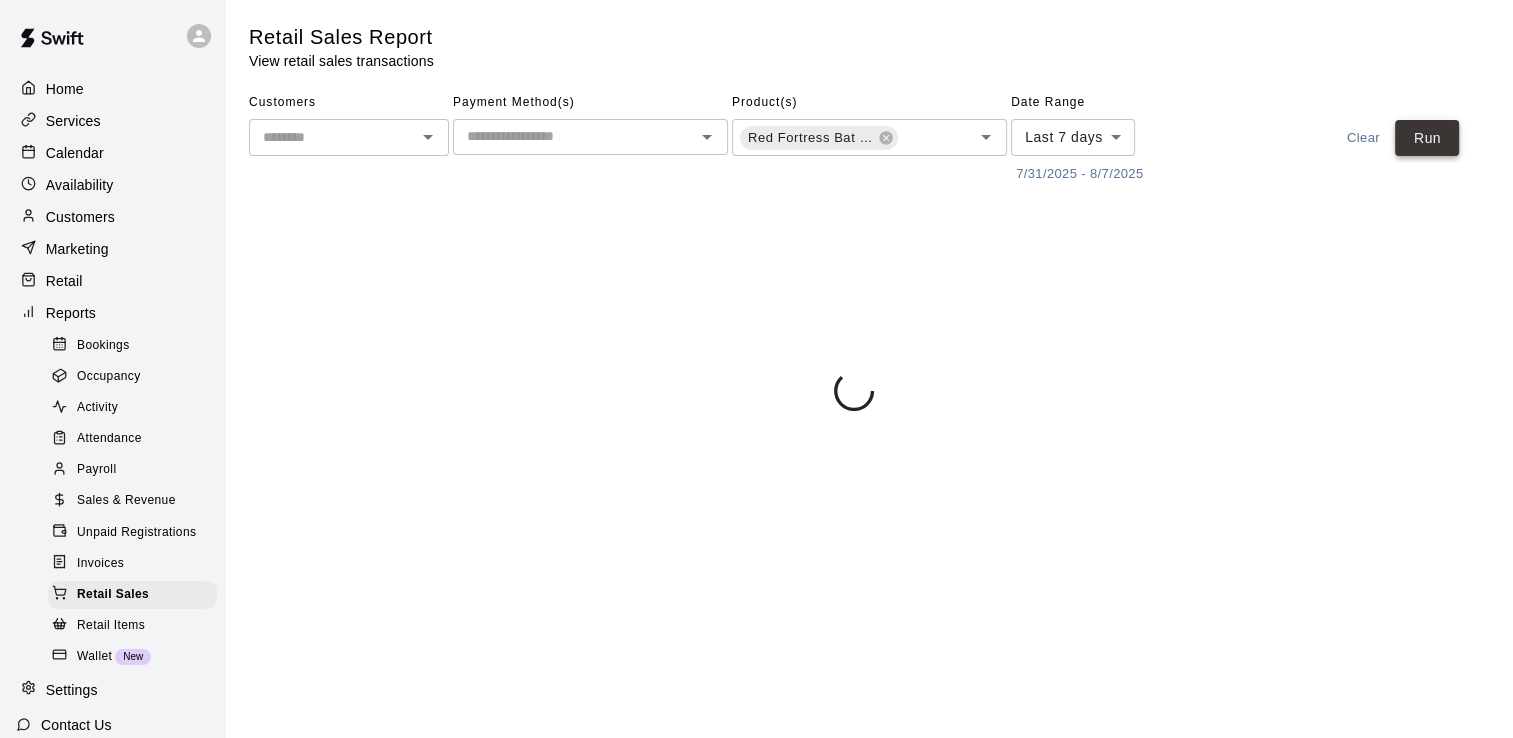 scroll, scrollTop: 0, scrollLeft: 0, axis: both 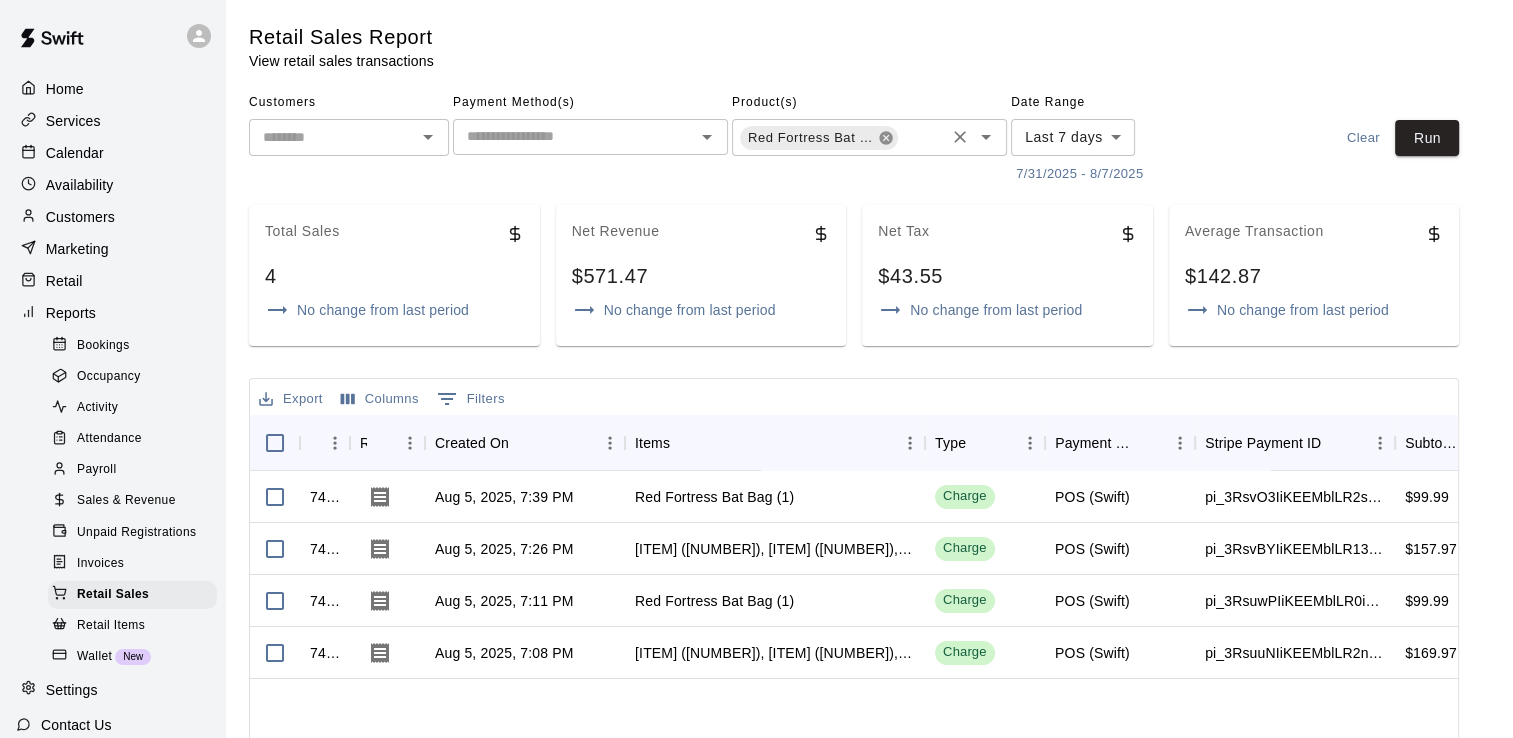 click 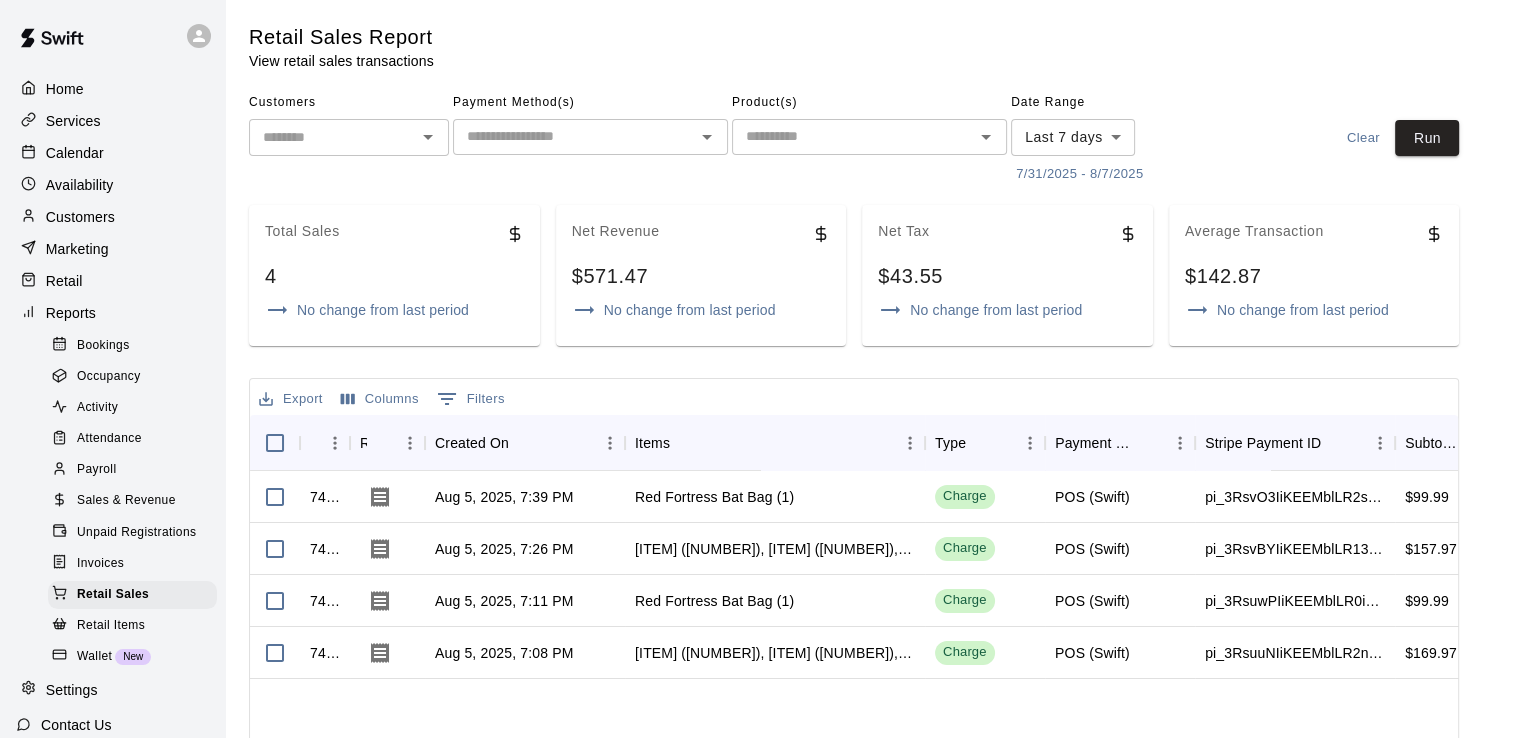 click 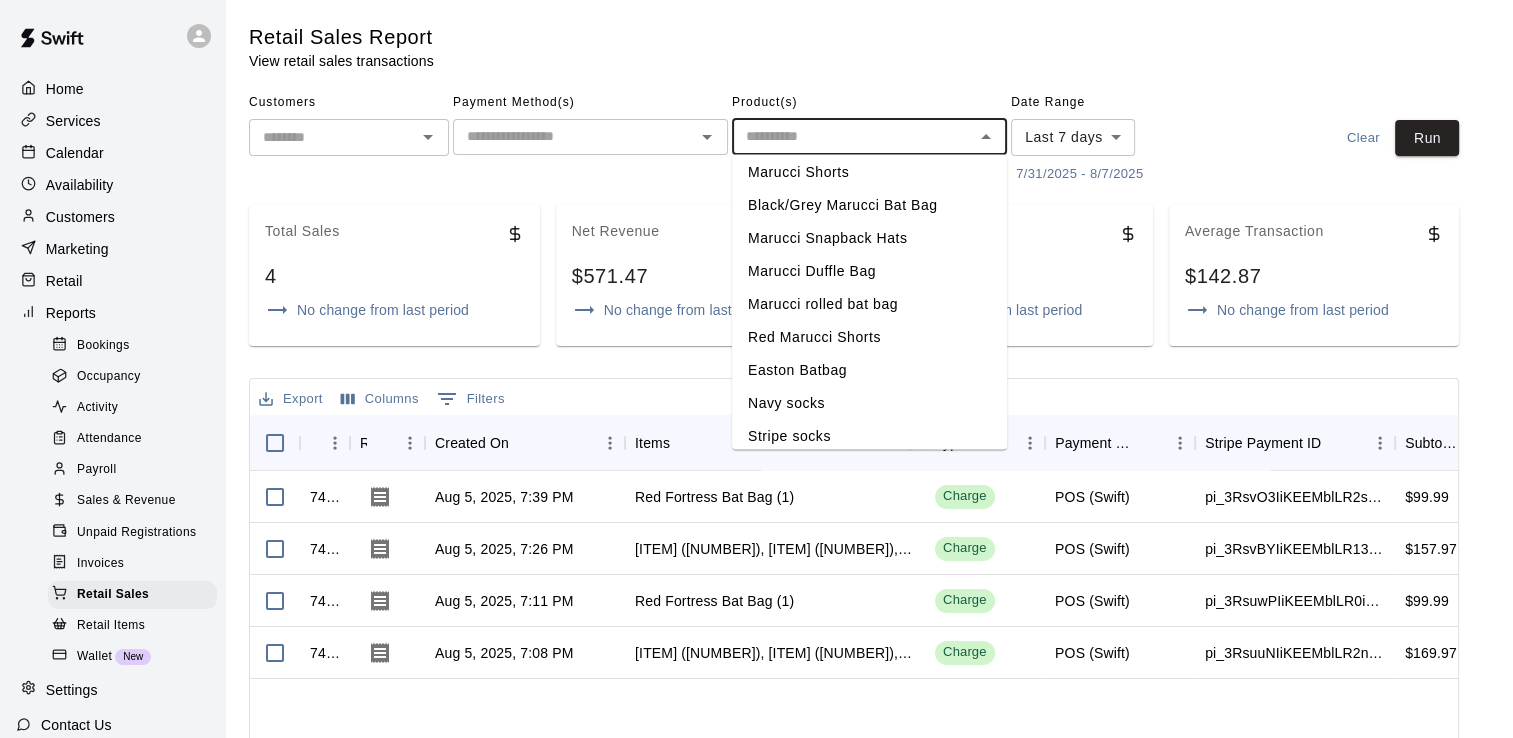 scroll, scrollTop: 393, scrollLeft: 0, axis: vertical 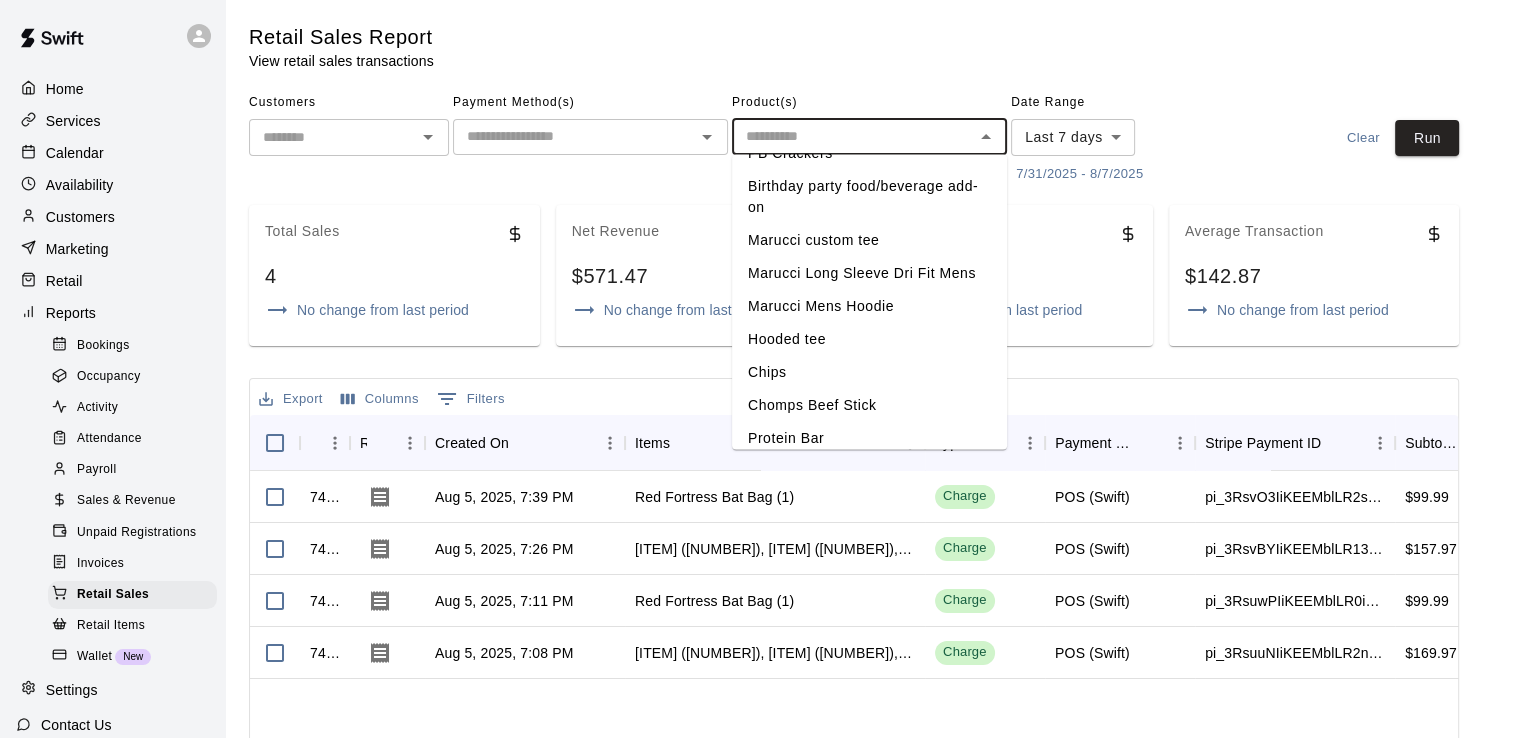 click on "Marucci Long Sleeve Dri Fit Mens" at bounding box center (869, 273) 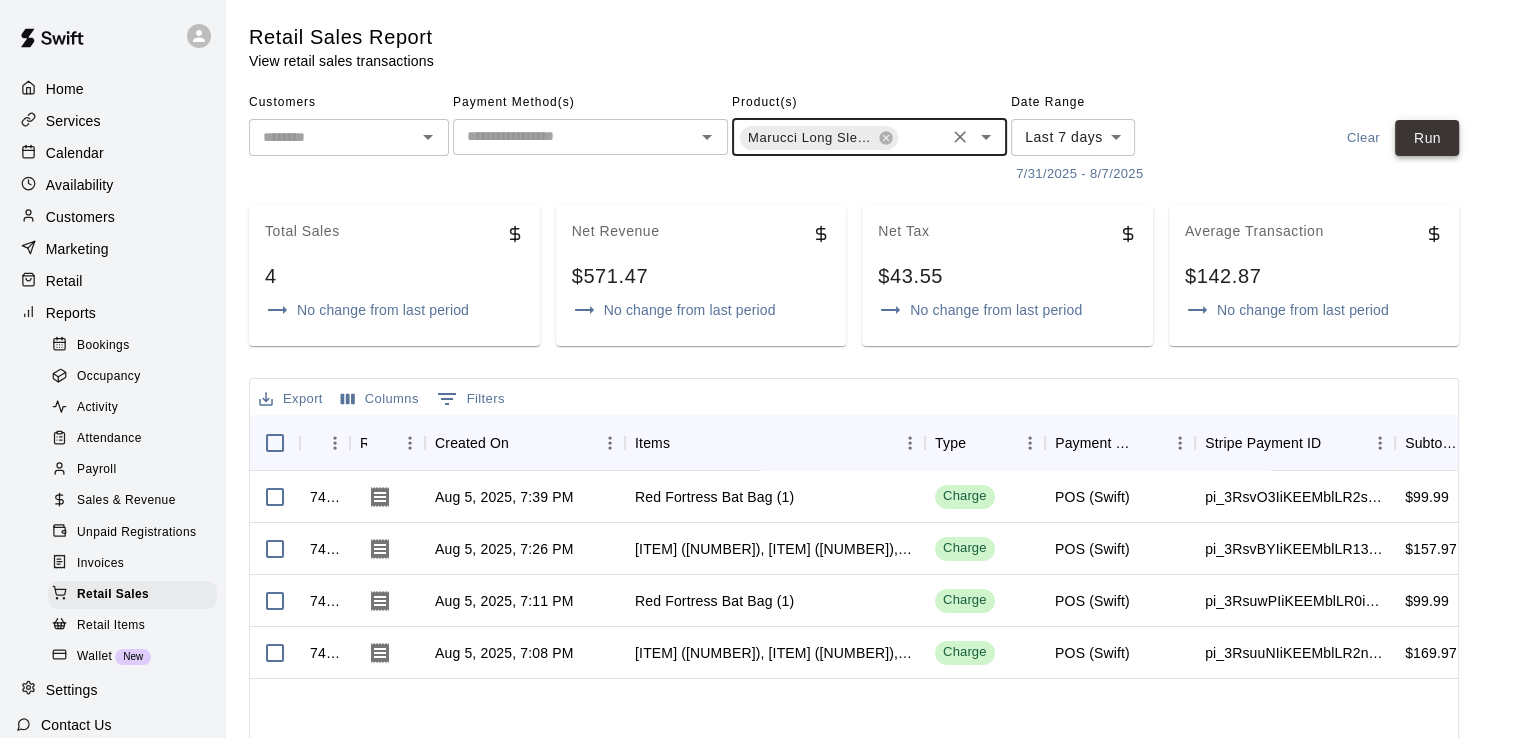 click on "Run" at bounding box center (1427, 138) 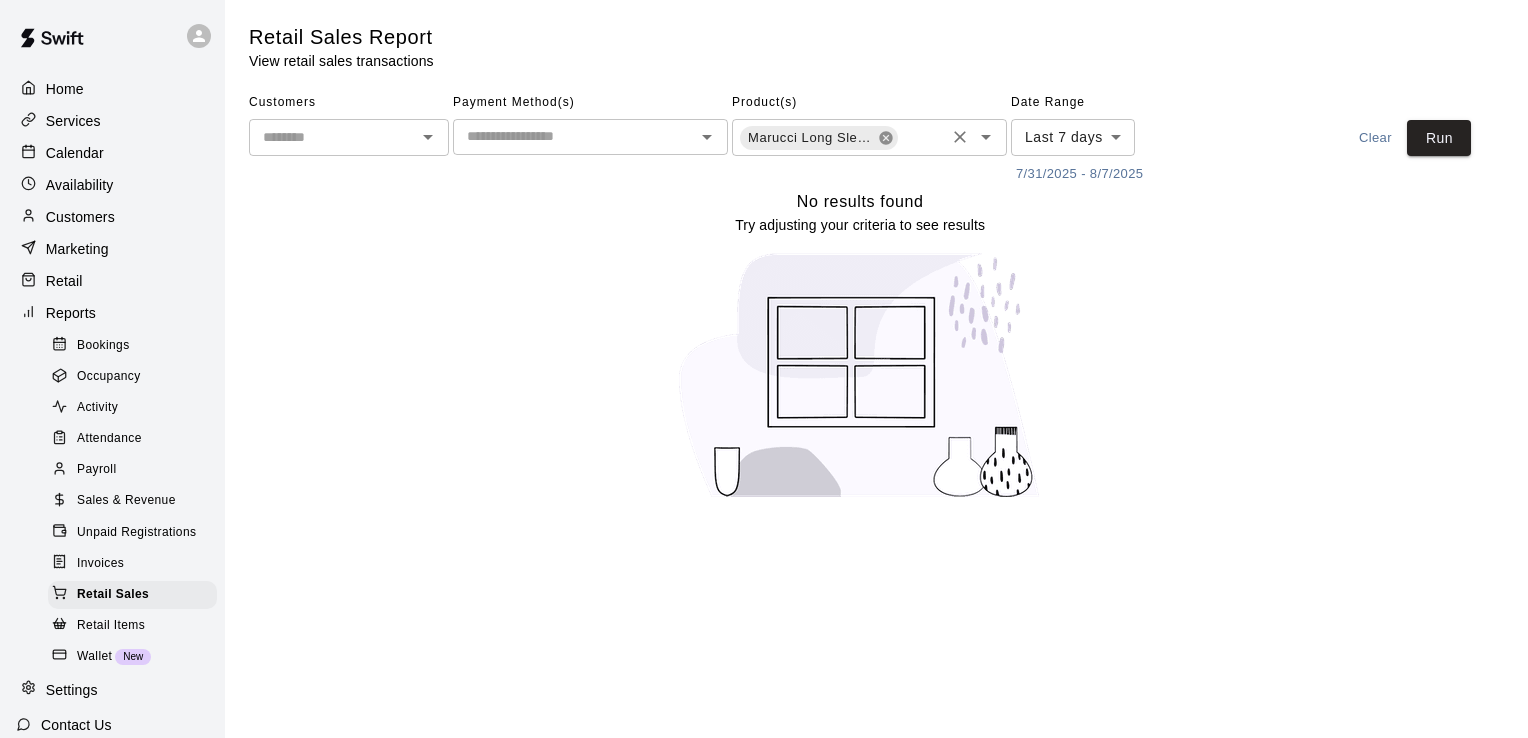 click 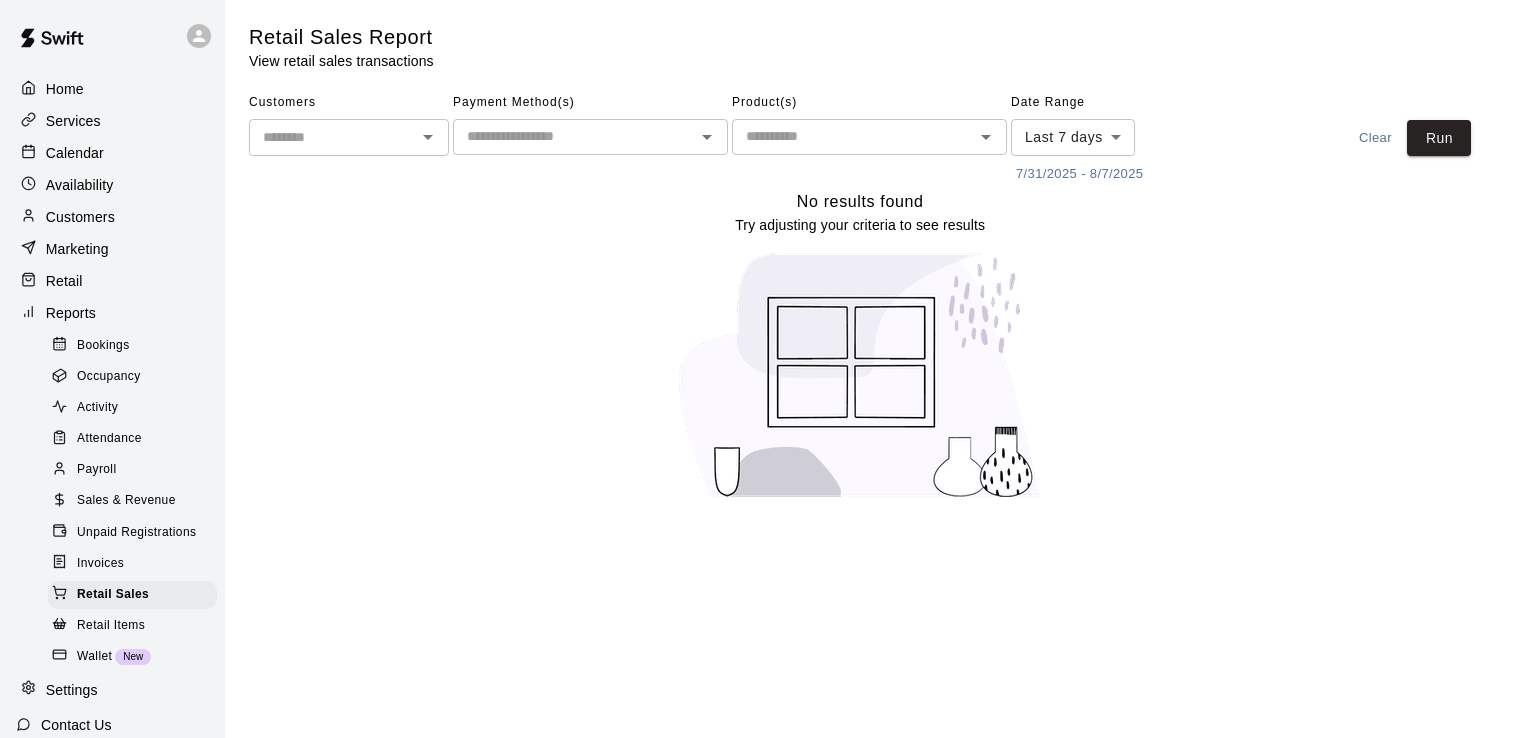 click 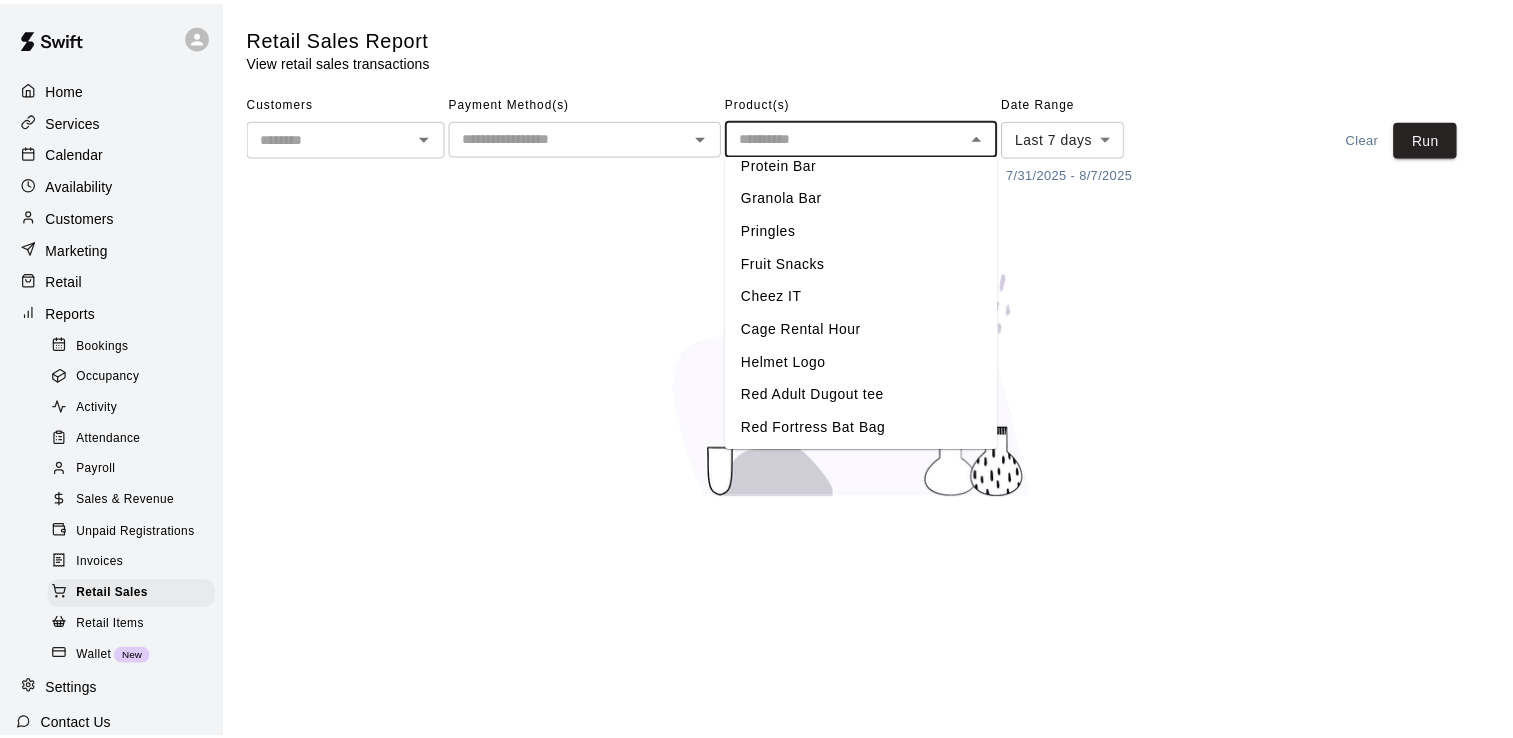 scroll, scrollTop: 1252, scrollLeft: 0, axis: vertical 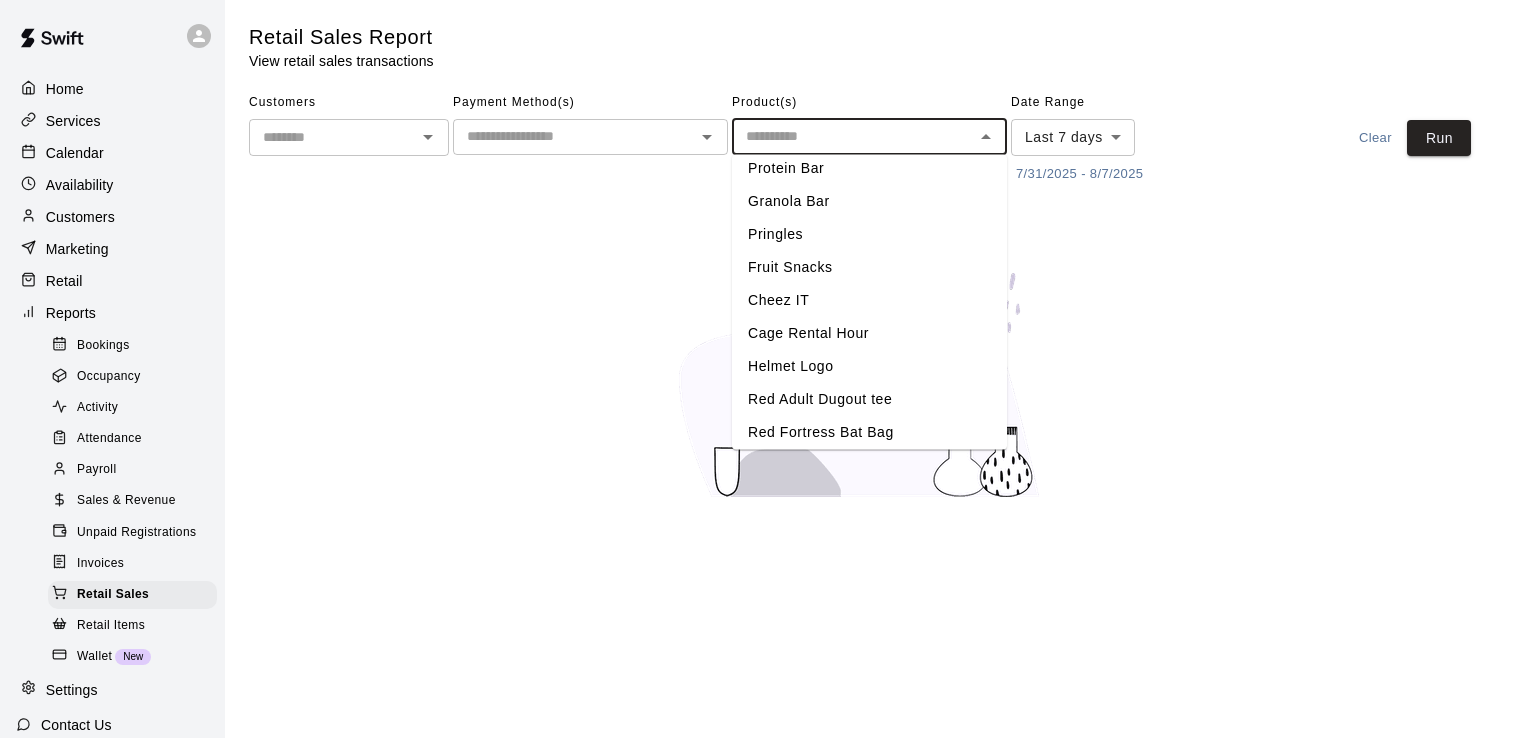 click on "Cage Rental Hour" at bounding box center [869, 333] 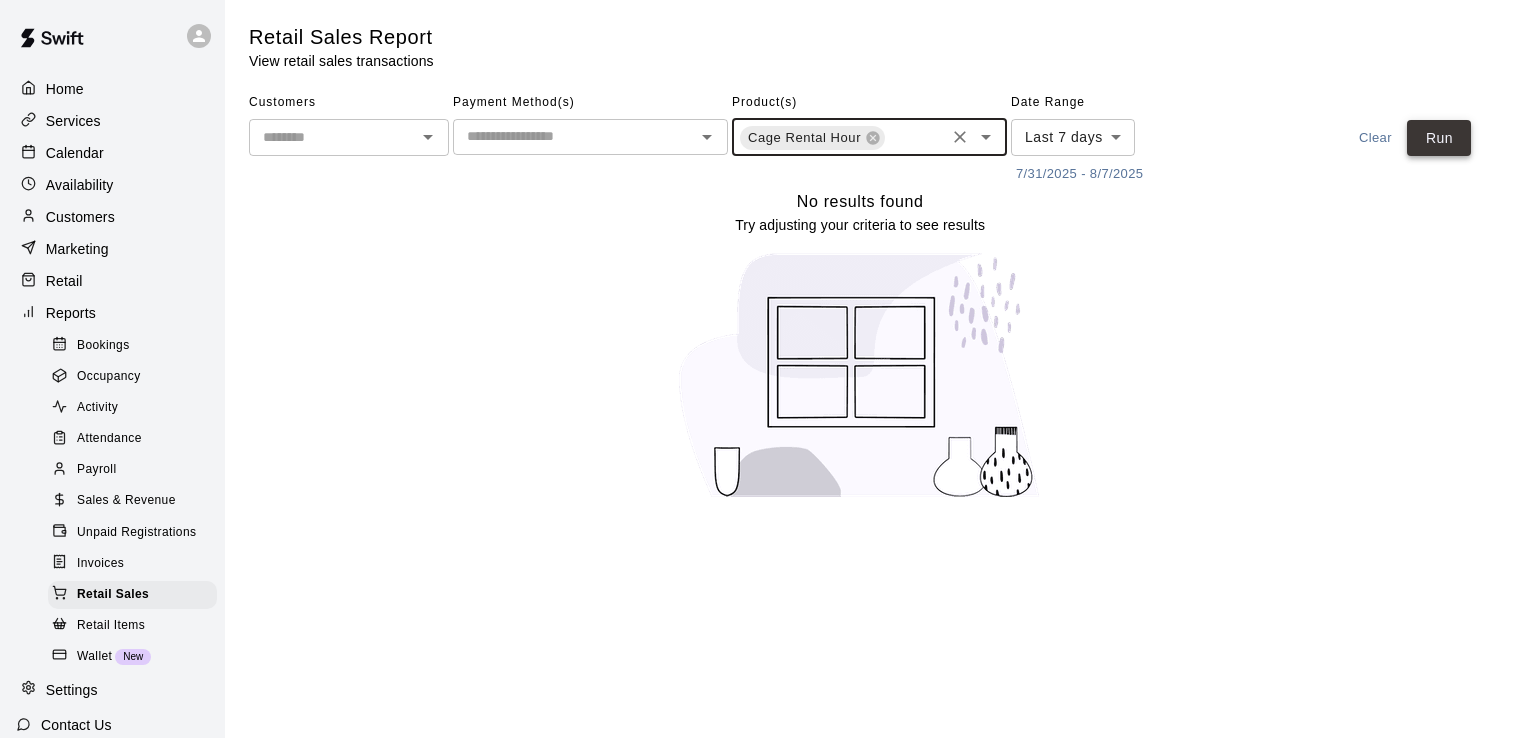 click on "Run" at bounding box center [1439, 138] 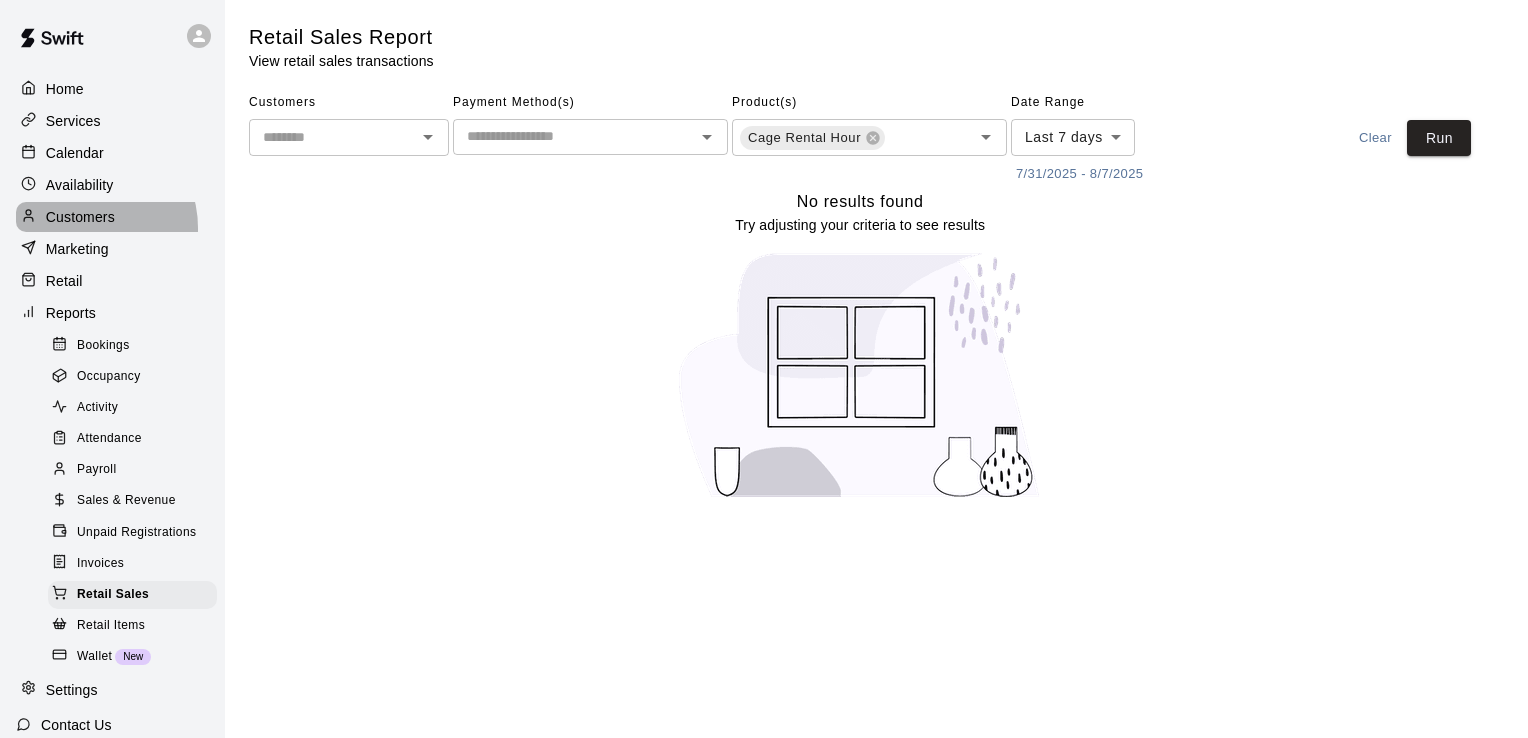 click on "Customers" at bounding box center [112, 217] 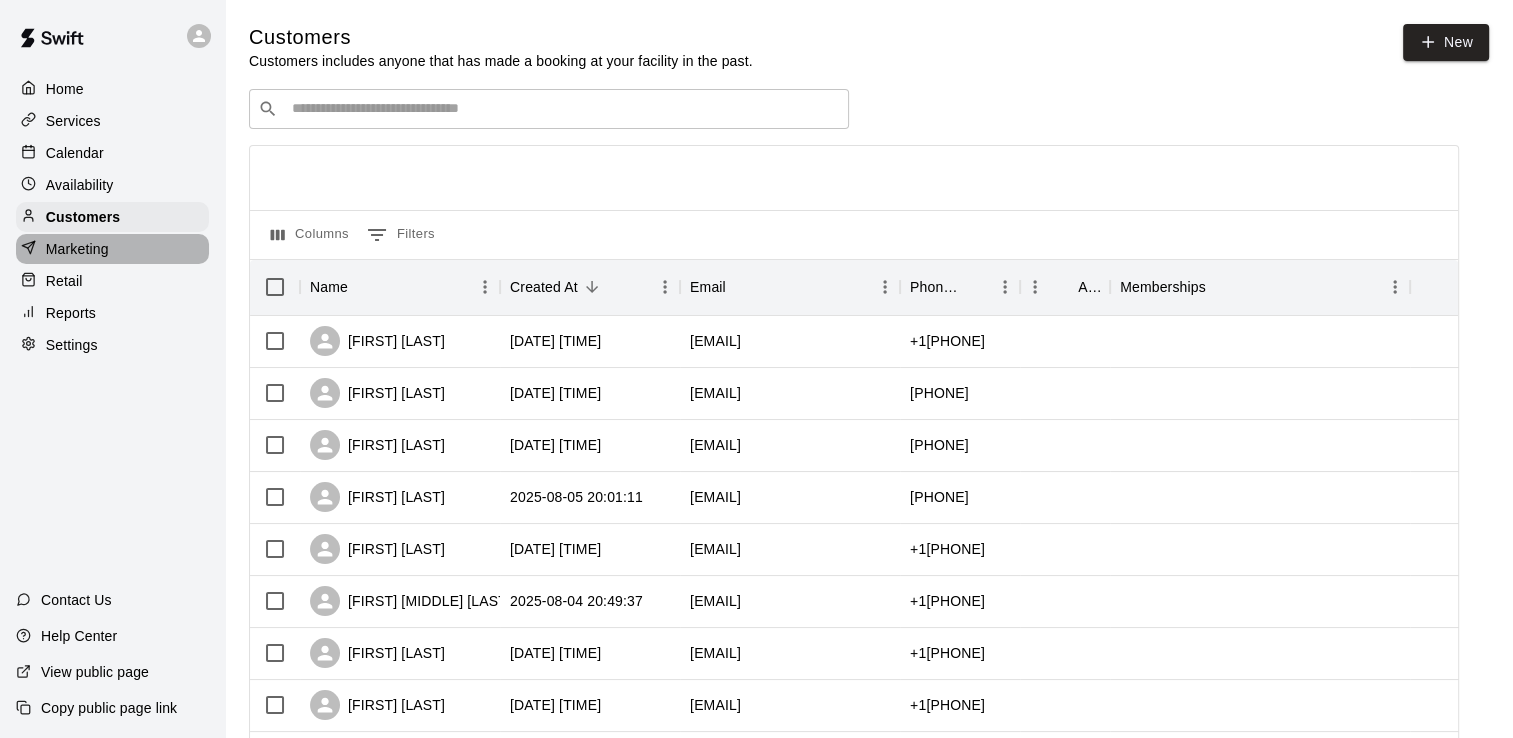 click on "Marketing" at bounding box center [112, 249] 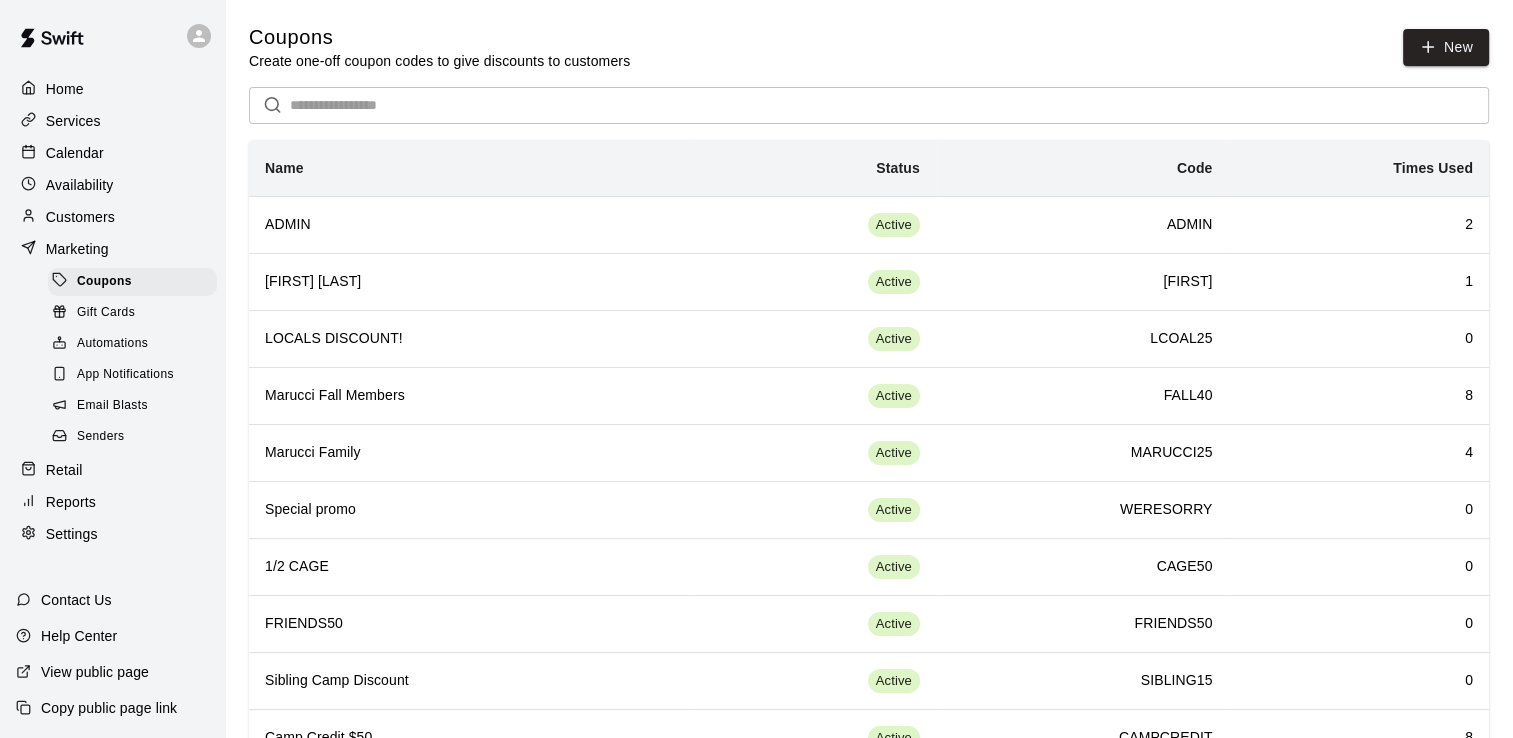 click on "Reports" at bounding box center [71, 502] 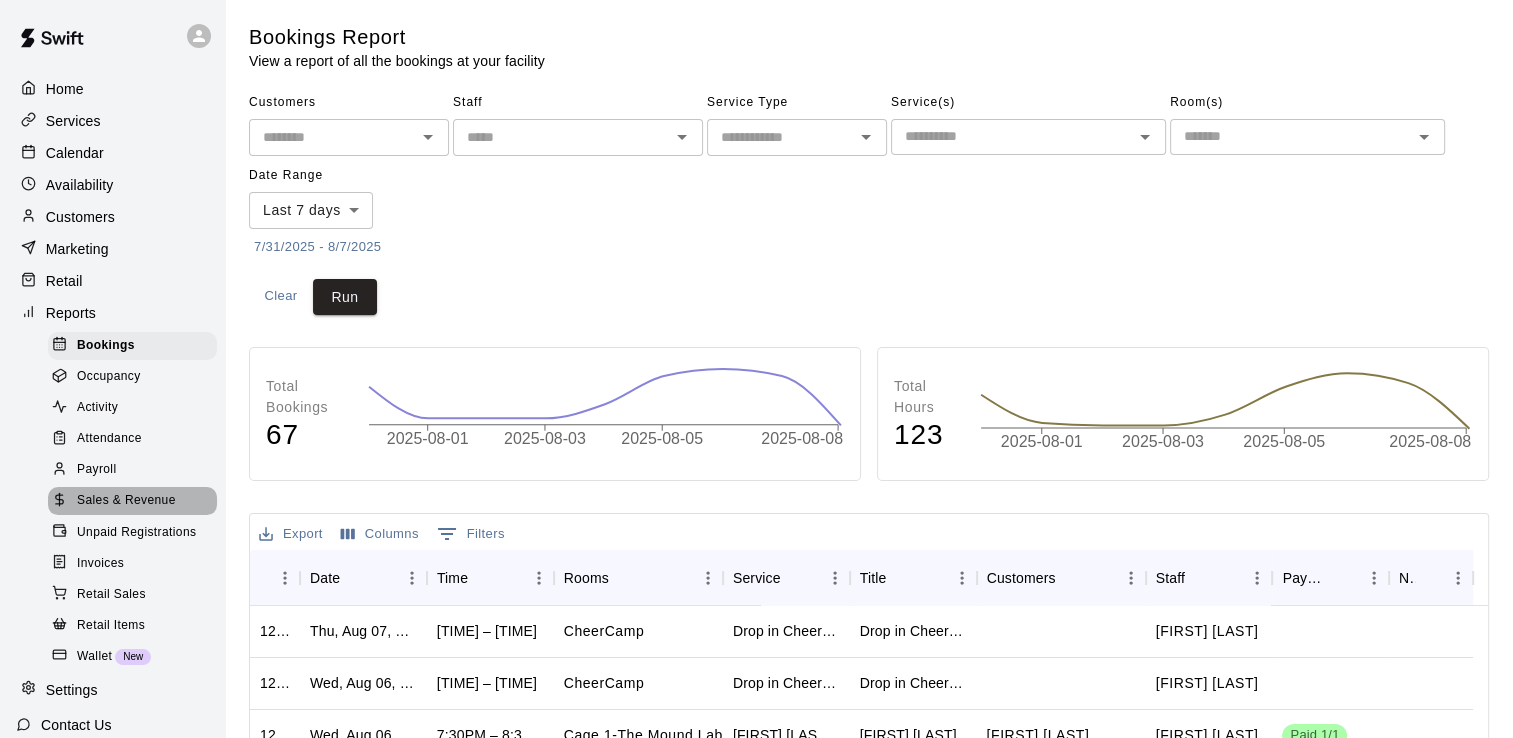 click on "Sales & Revenue" at bounding box center (126, 501) 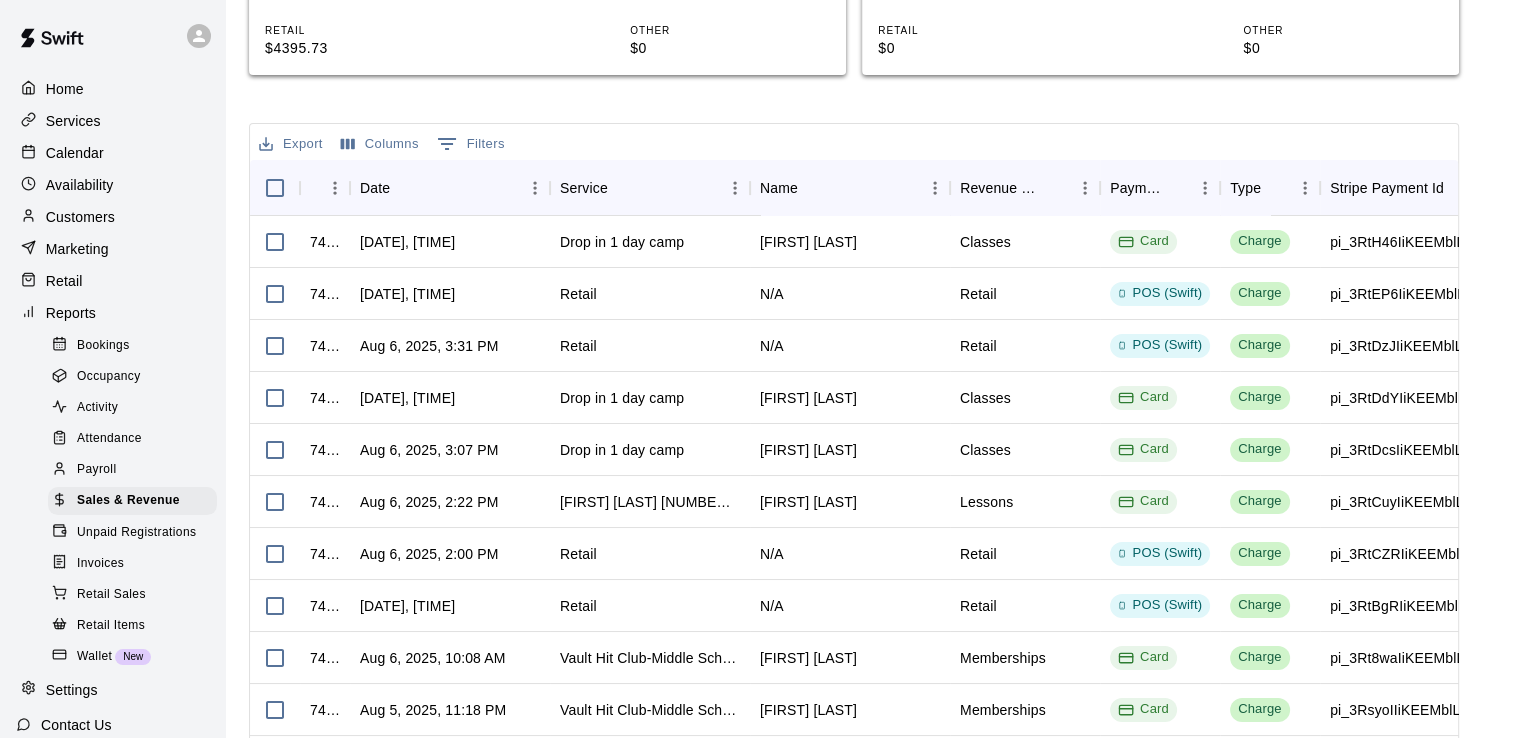 scroll, scrollTop: 756, scrollLeft: 0, axis: vertical 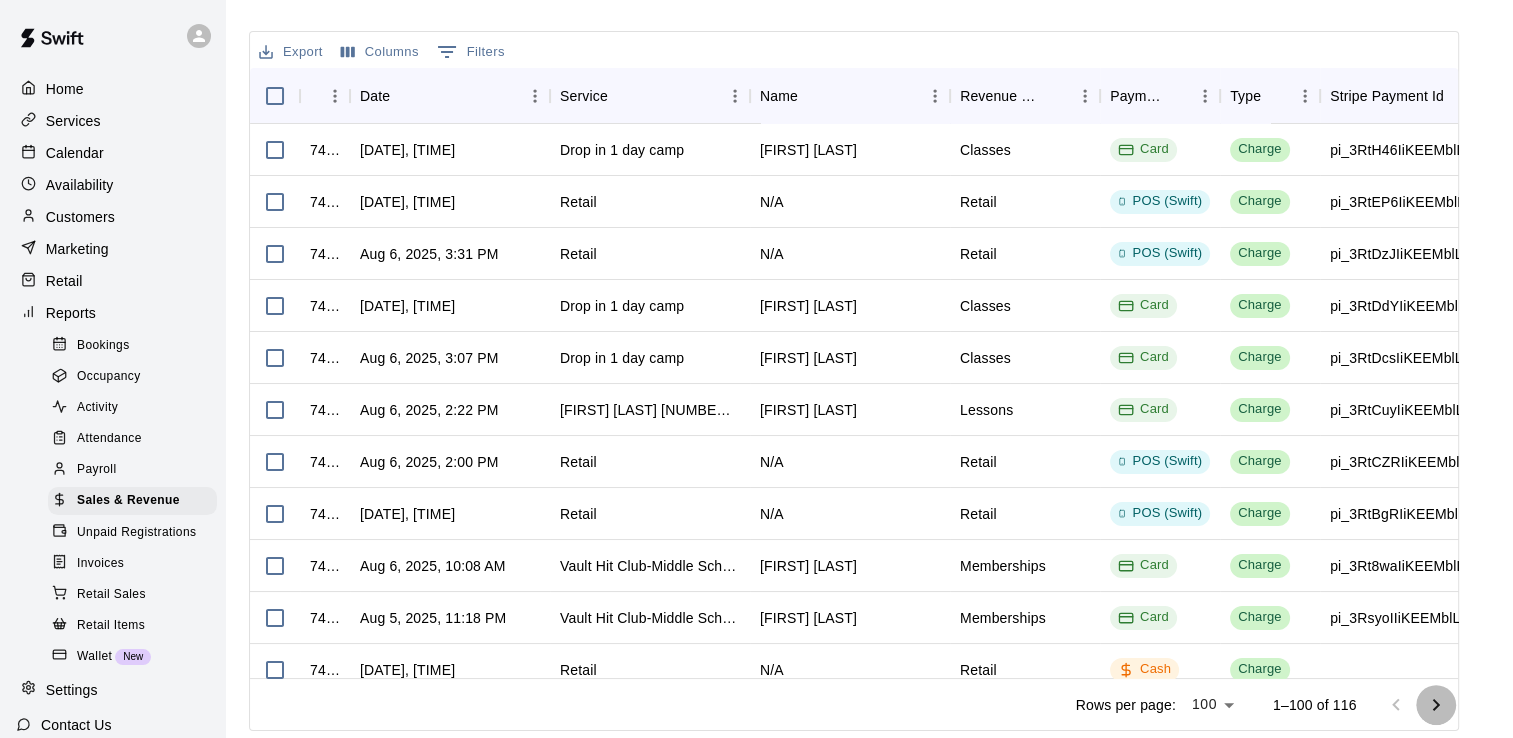 click 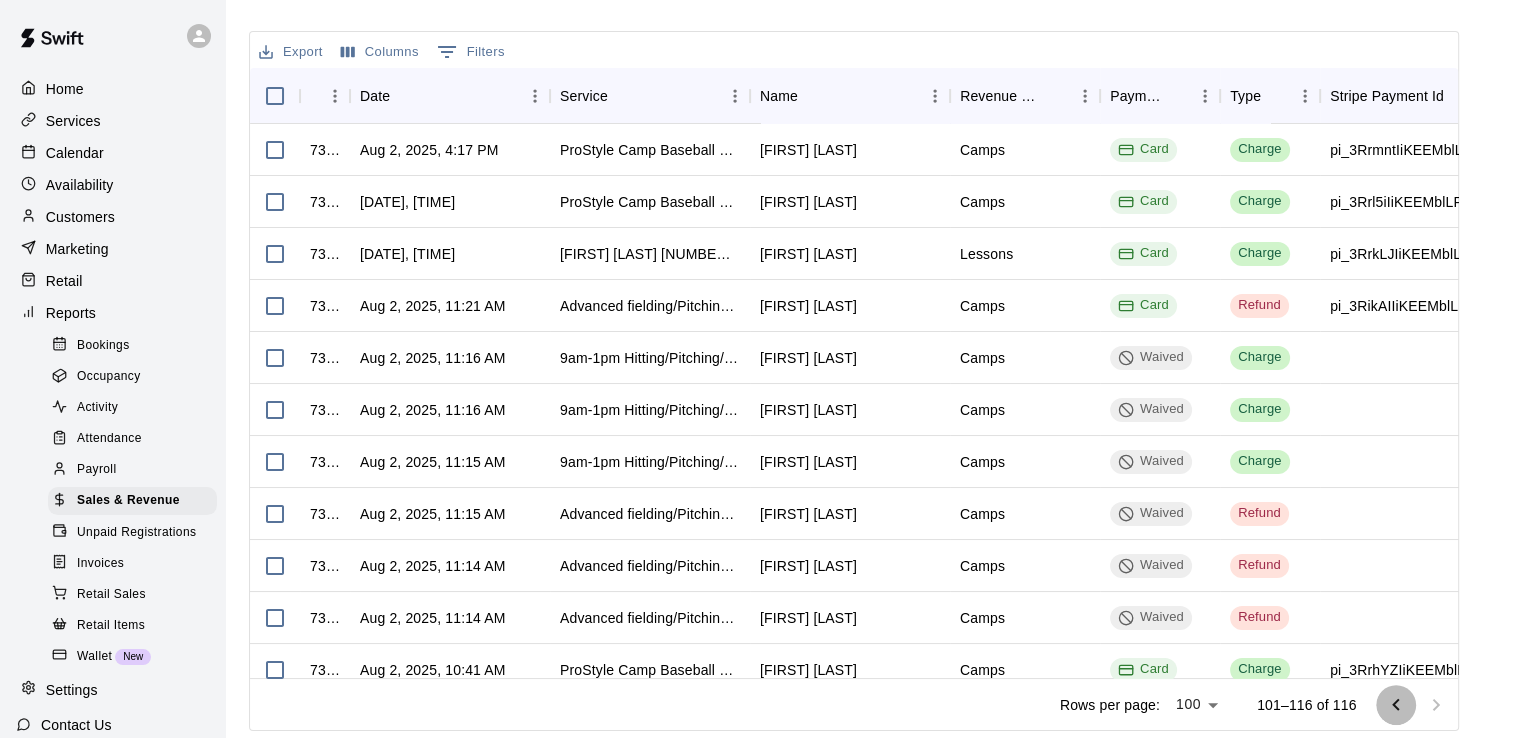 click 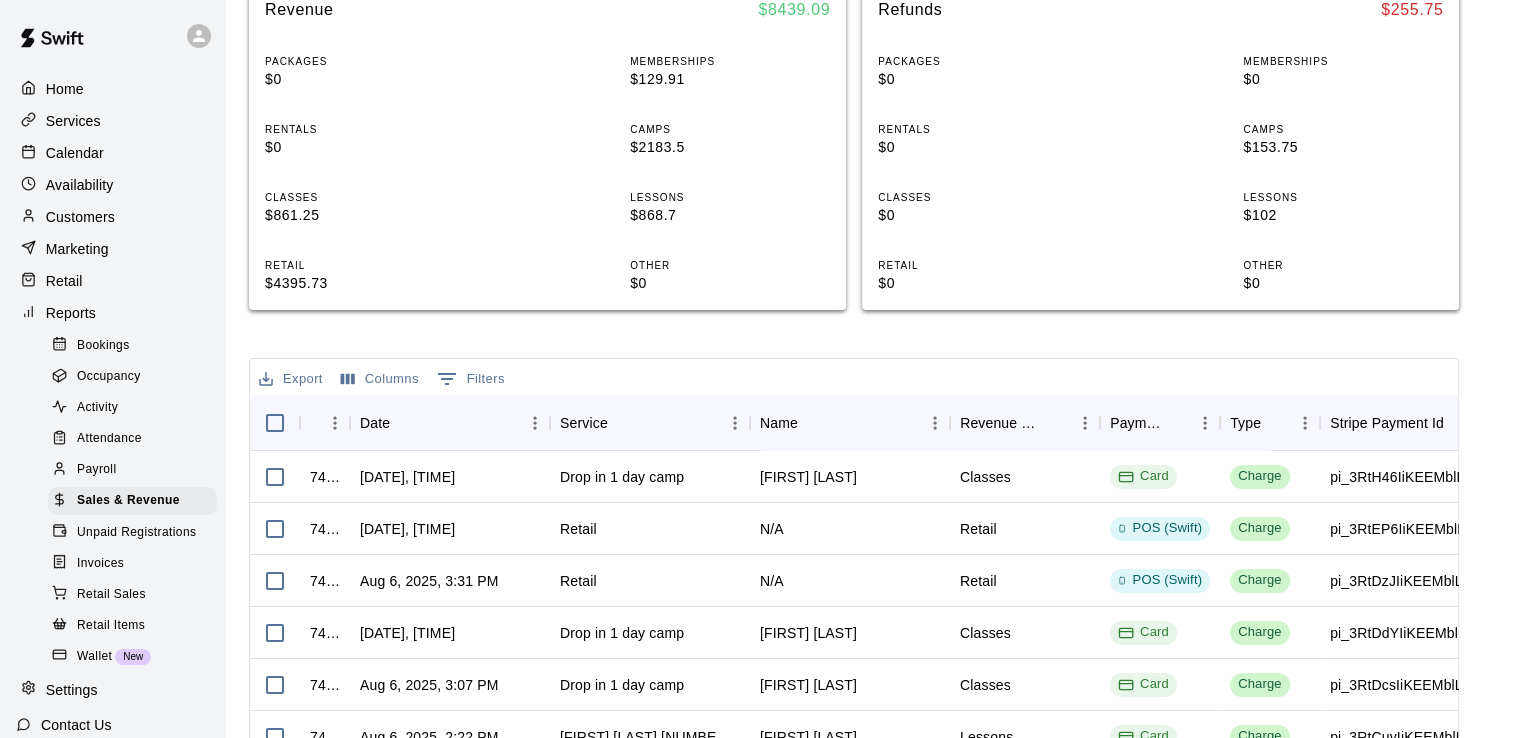 scroll, scrollTop: 61, scrollLeft: 0, axis: vertical 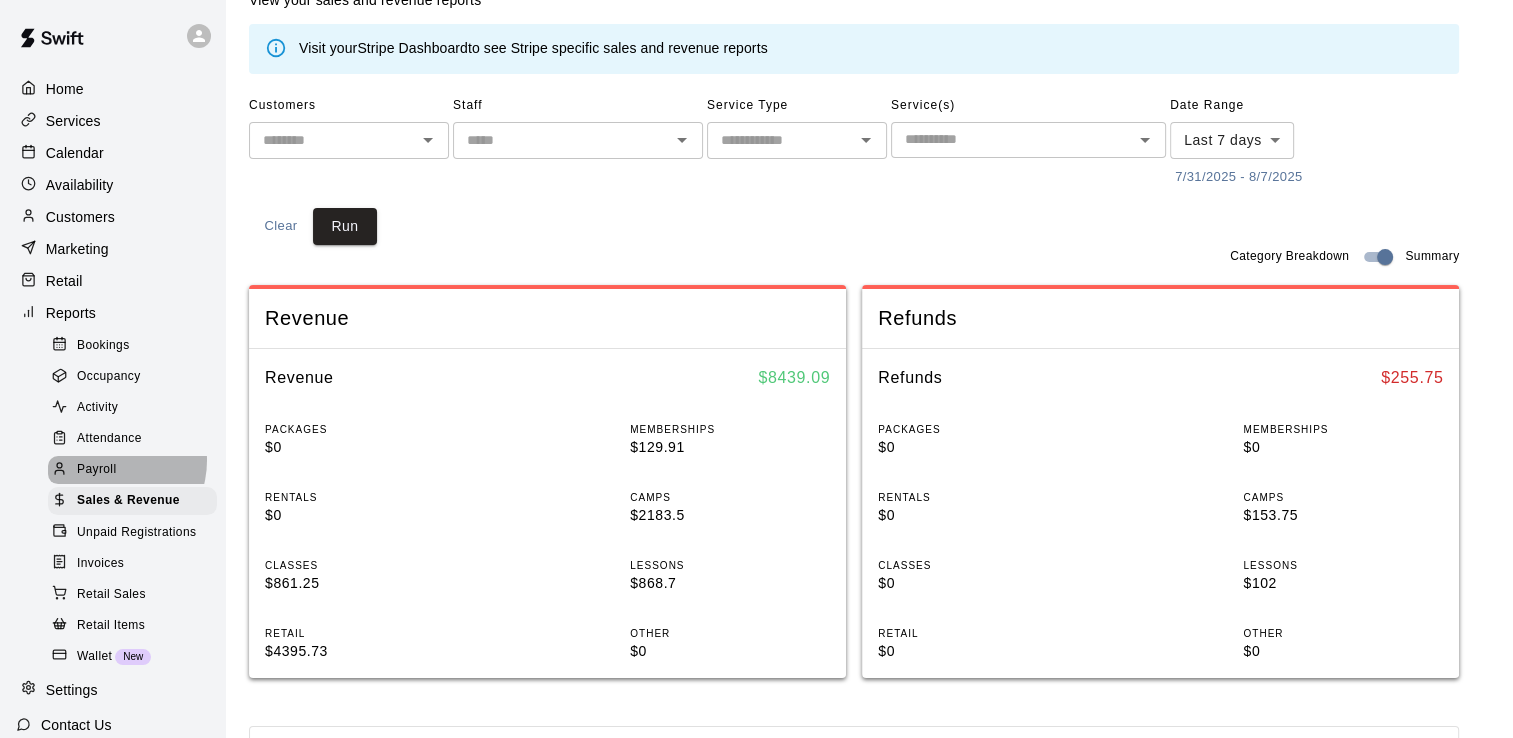 click on "Payroll" at bounding box center (96, 470) 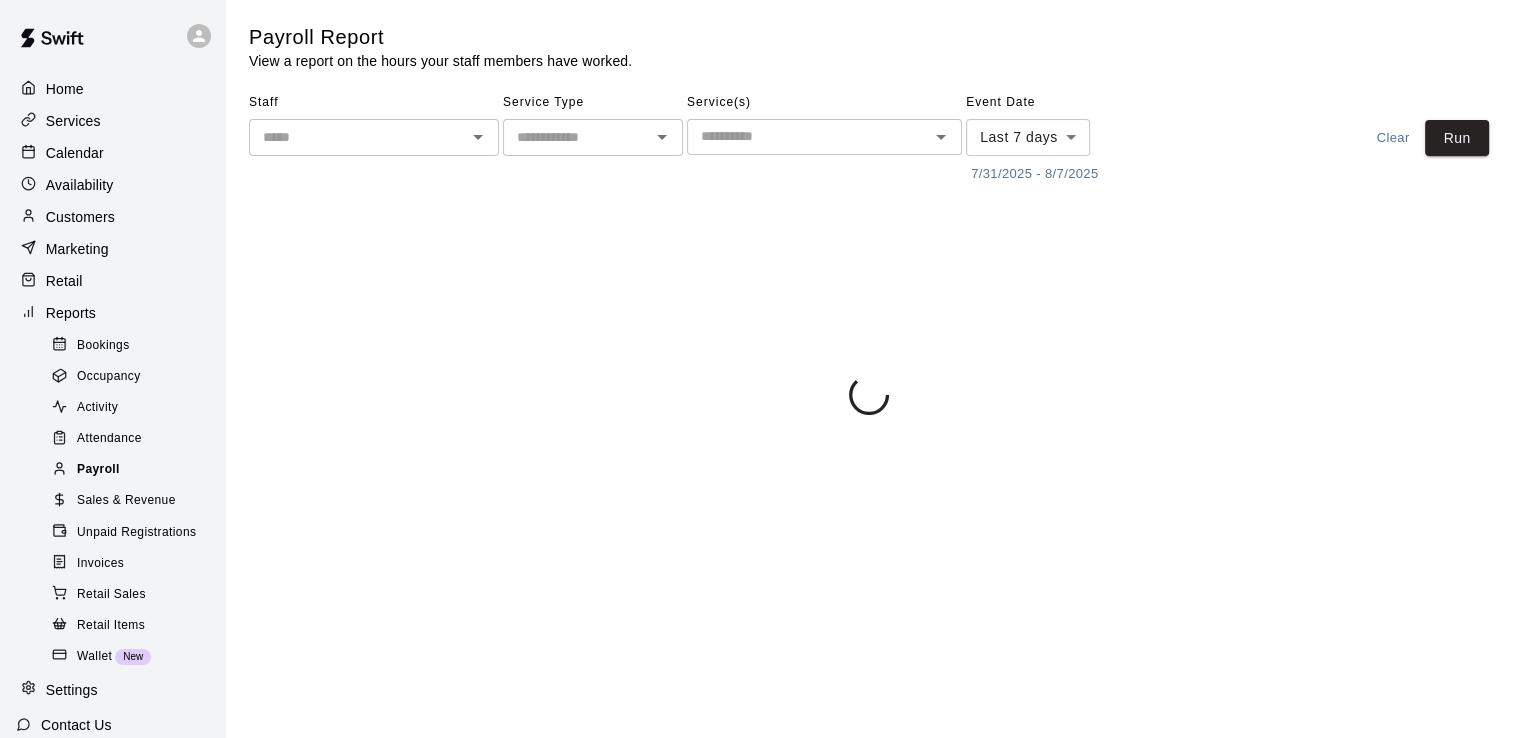 scroll, scrollTop: 0, scrollLeft: 0, axis: both 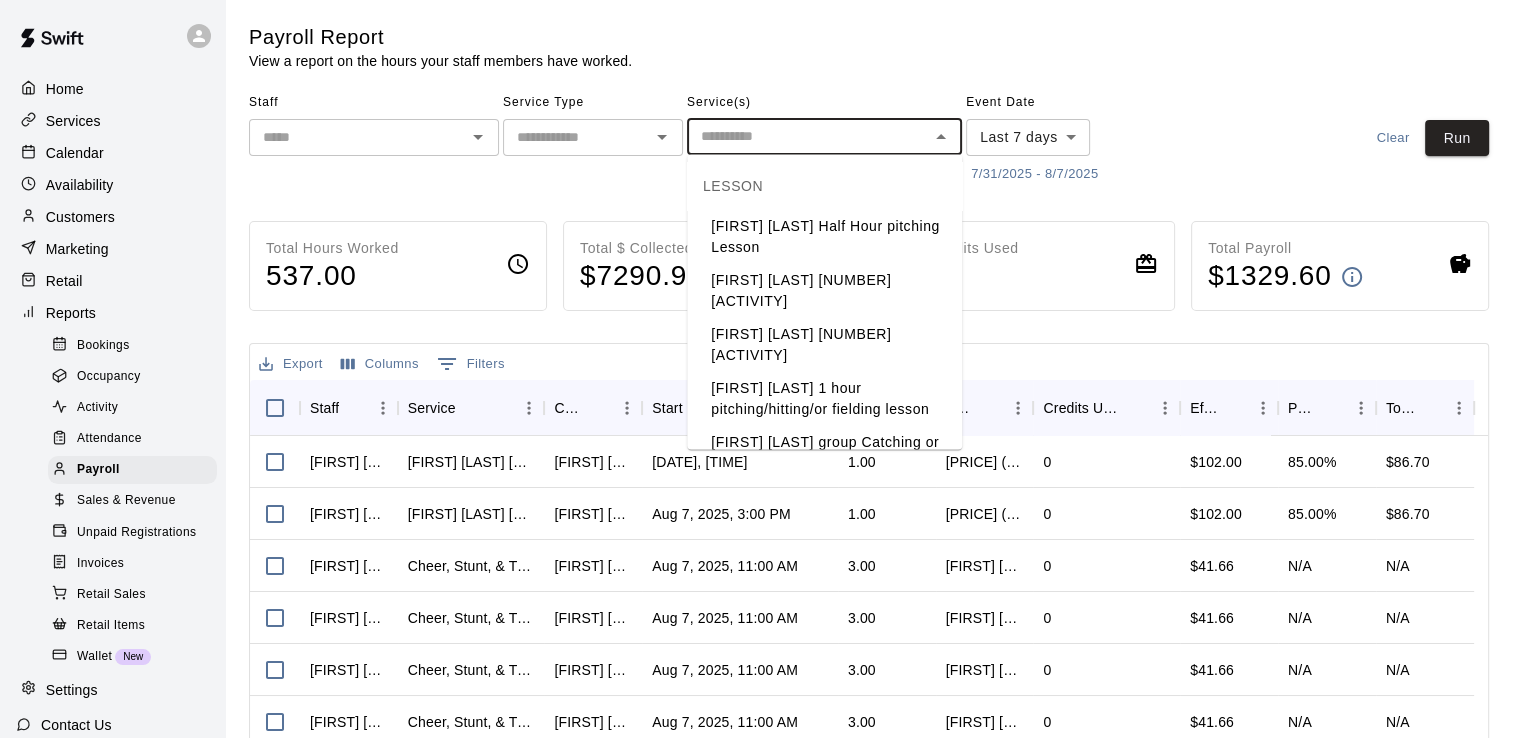 click at bounding box center [808, 136] 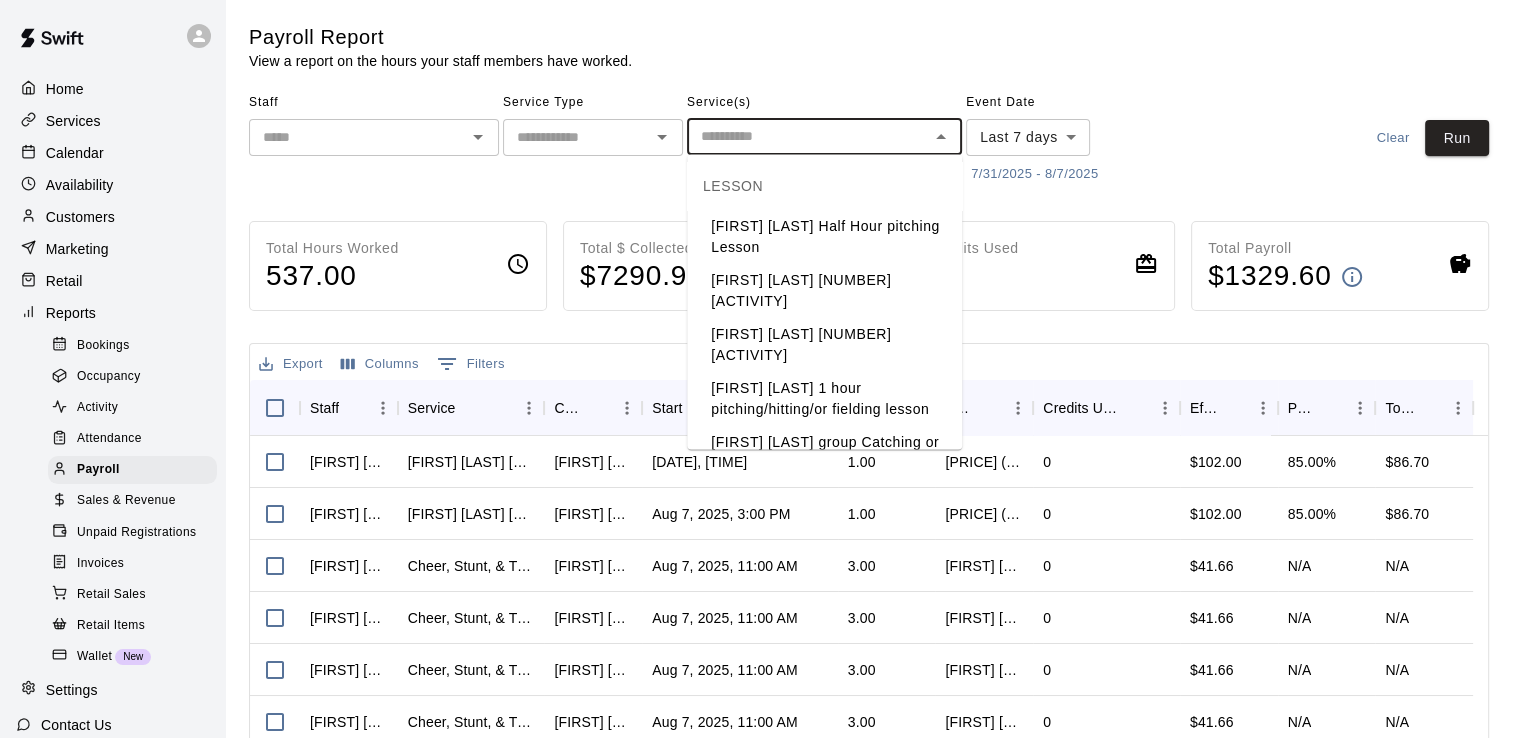 click on "[FIRST] [LAST] [NUMBER] [ACTIVITY]" at bounding box center [824, 291] 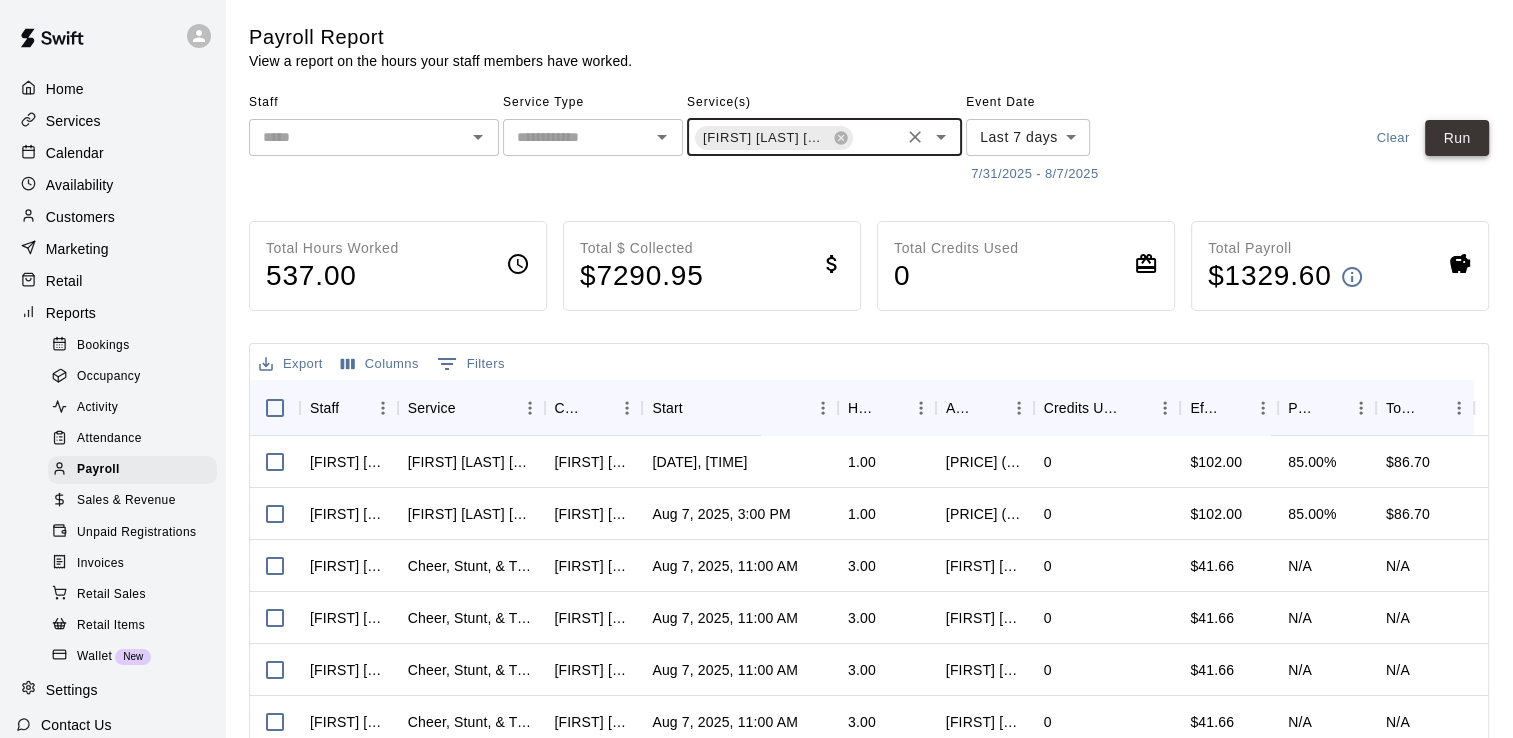 click on "Run" at bounding box center [1457, 138] 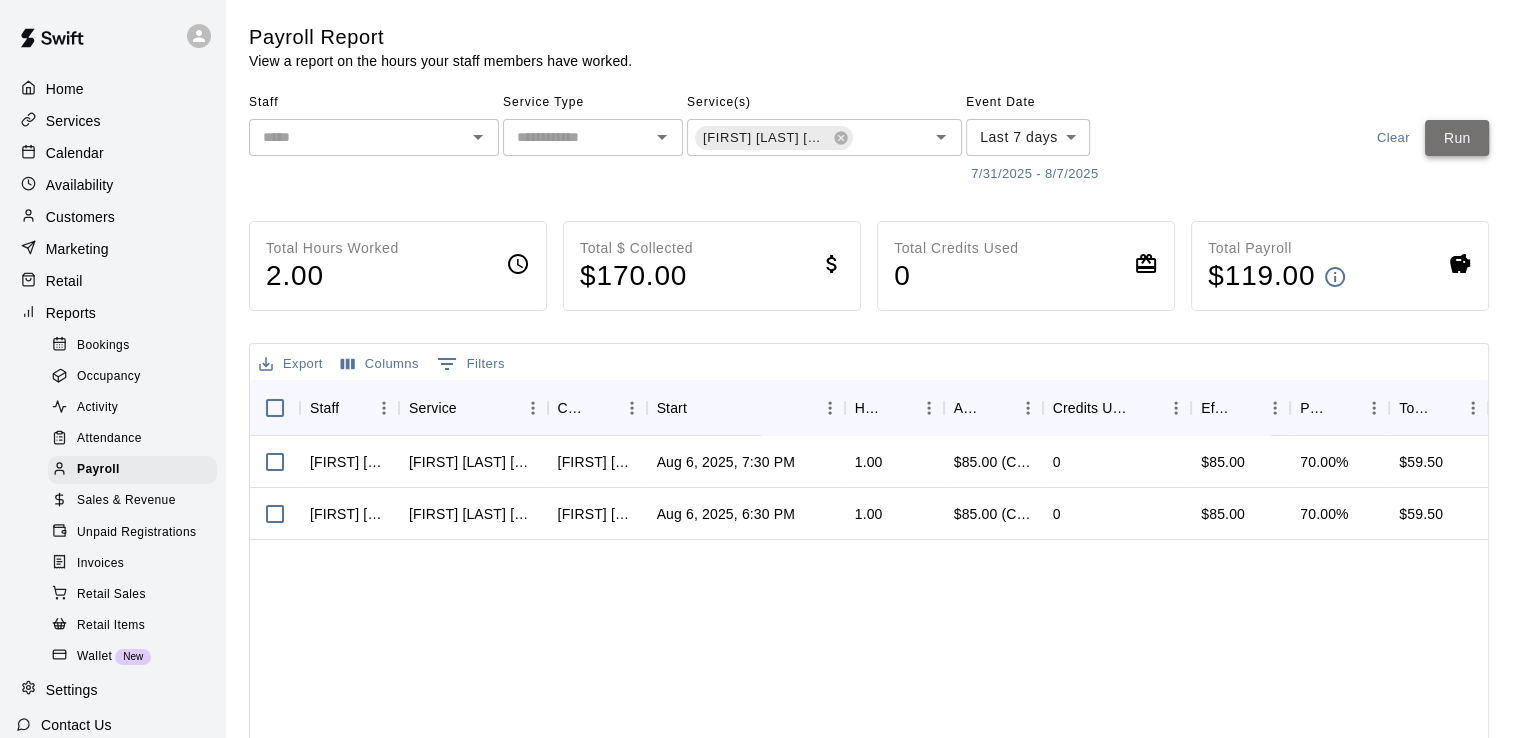 click on "Run" at bounding box center [1457, 138] 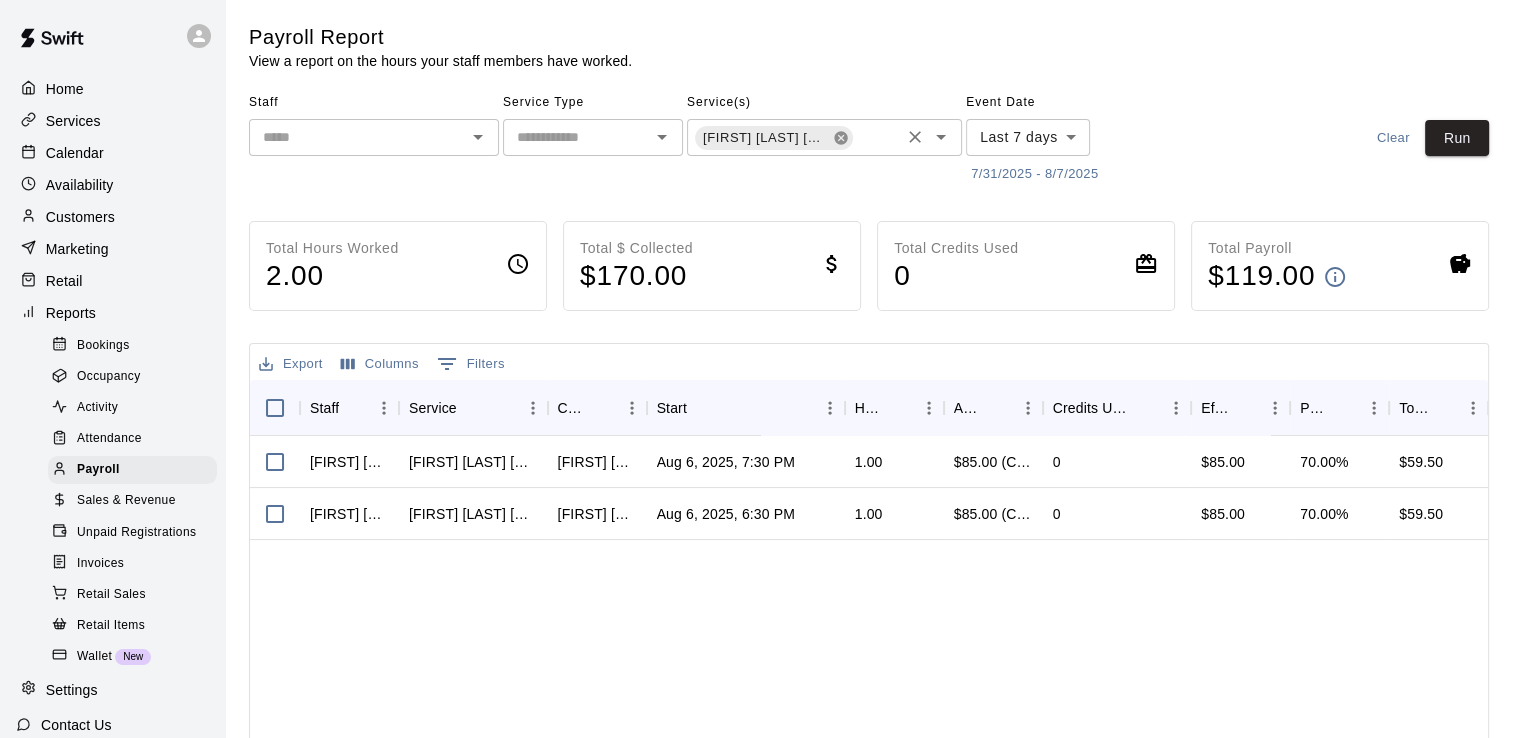 click 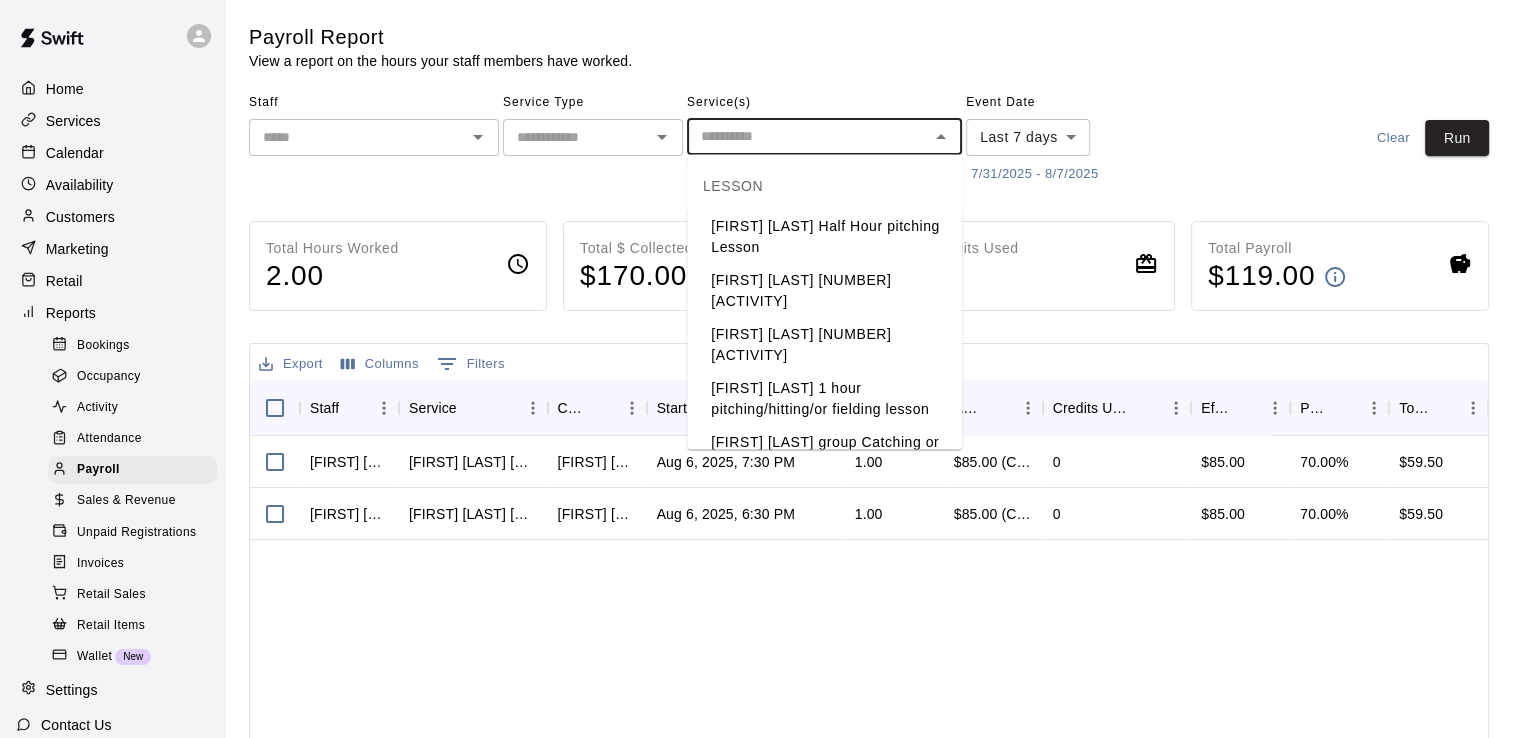 click at bounding box center (808, 136) 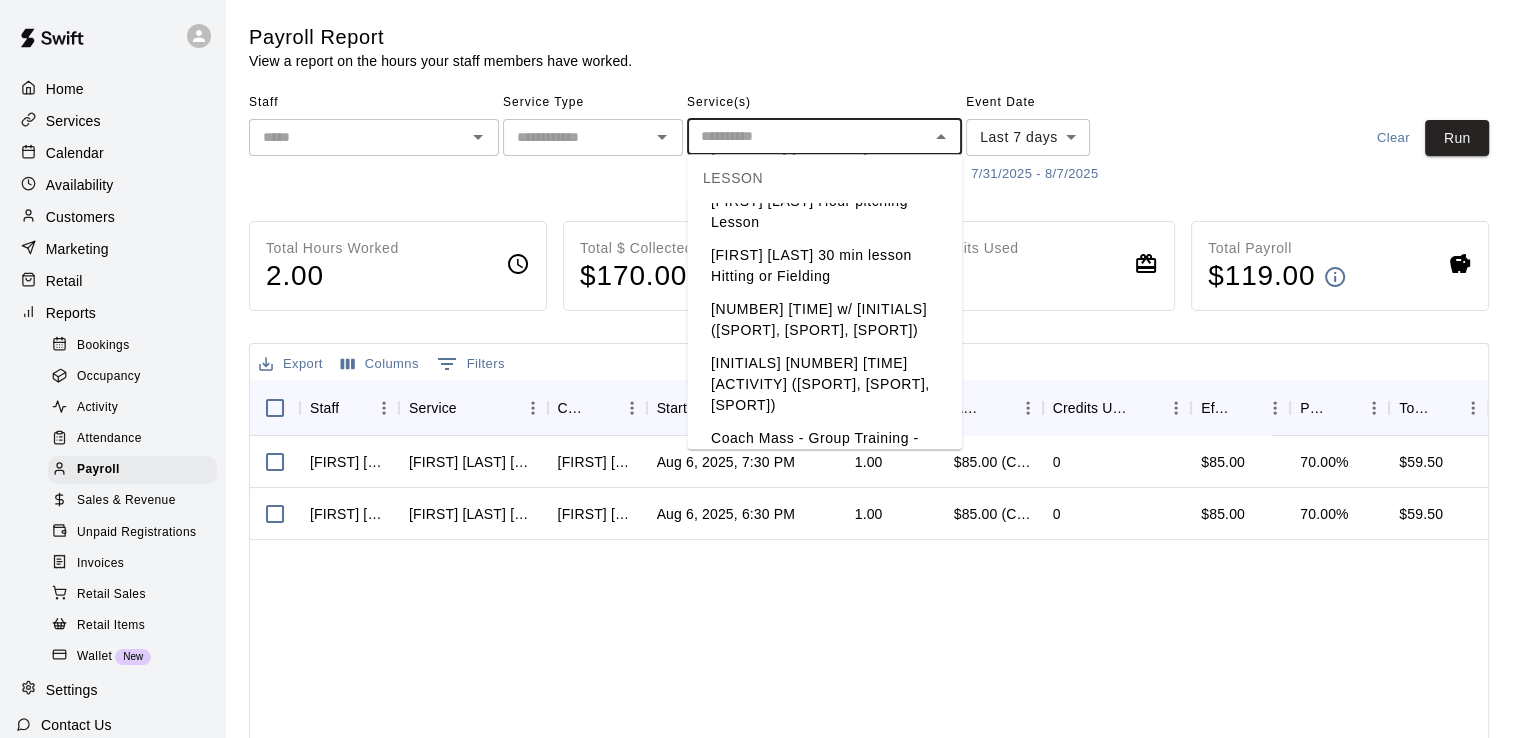 scroll, scrollTop: 944, scrollLeft: 0, axis: vertical 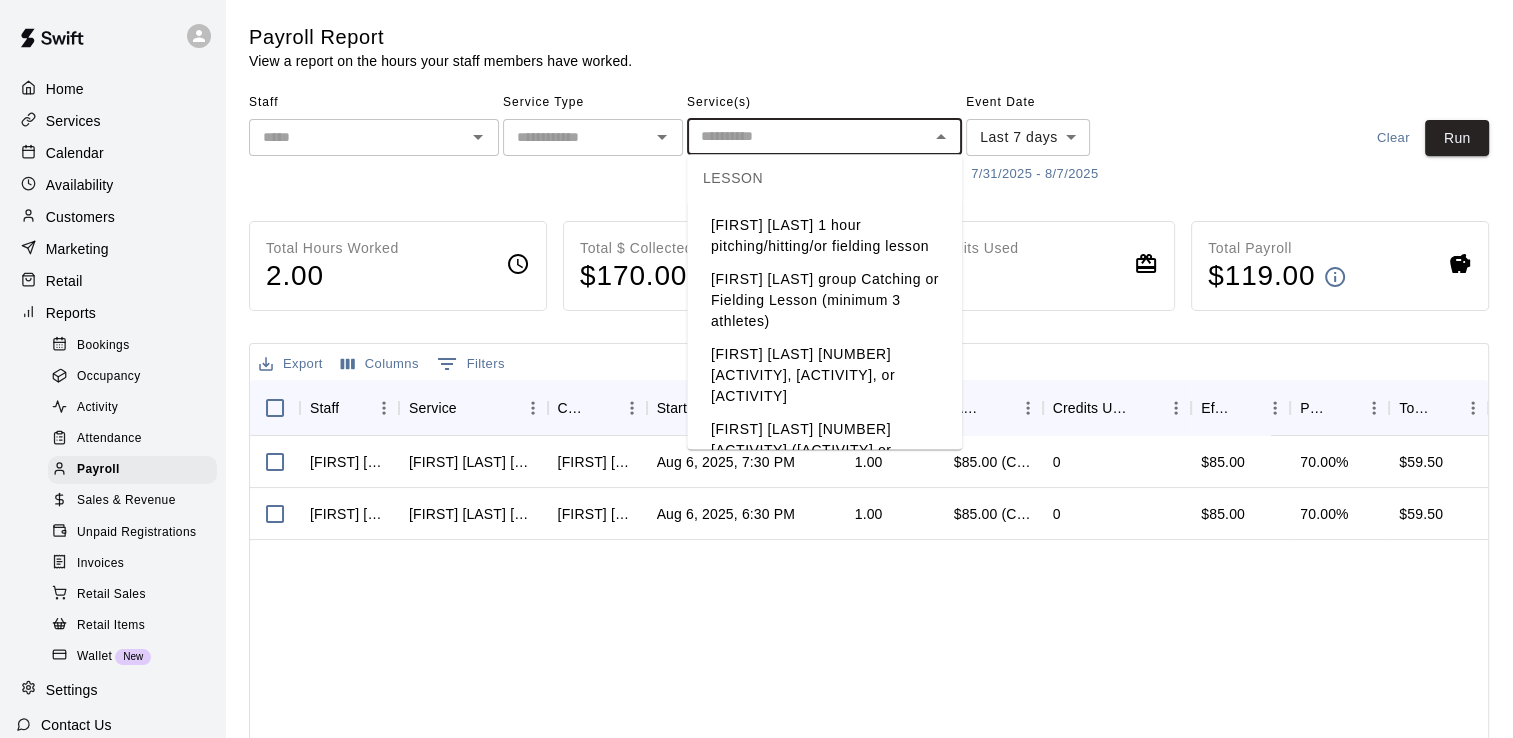 click on "[FIRST] [LAST] [NUMBER] [ACTIVITY], [ACTIVITY], or [ACTIVITY]" at bounding box center (824, 375) 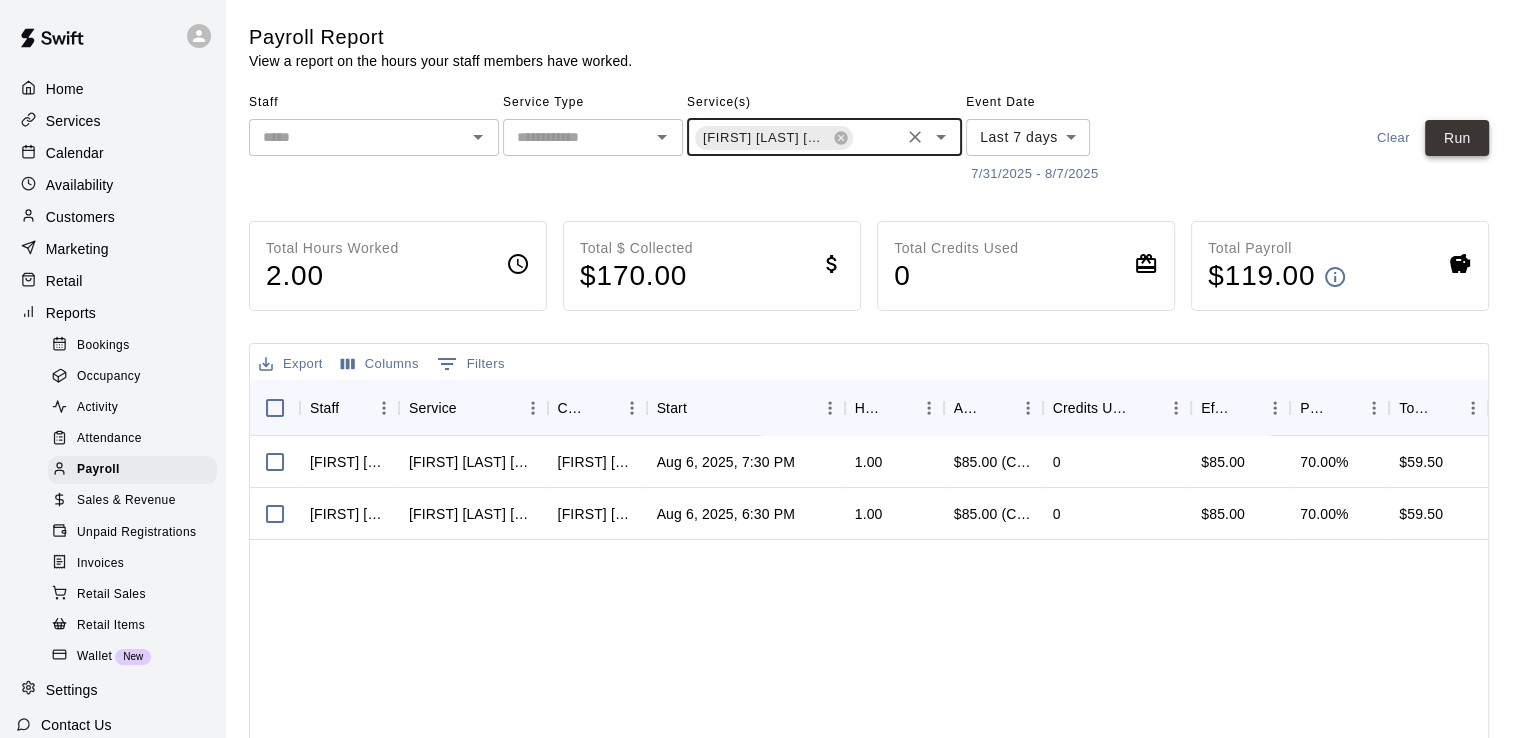 click on "Run" at bounding box center (1457, 138) 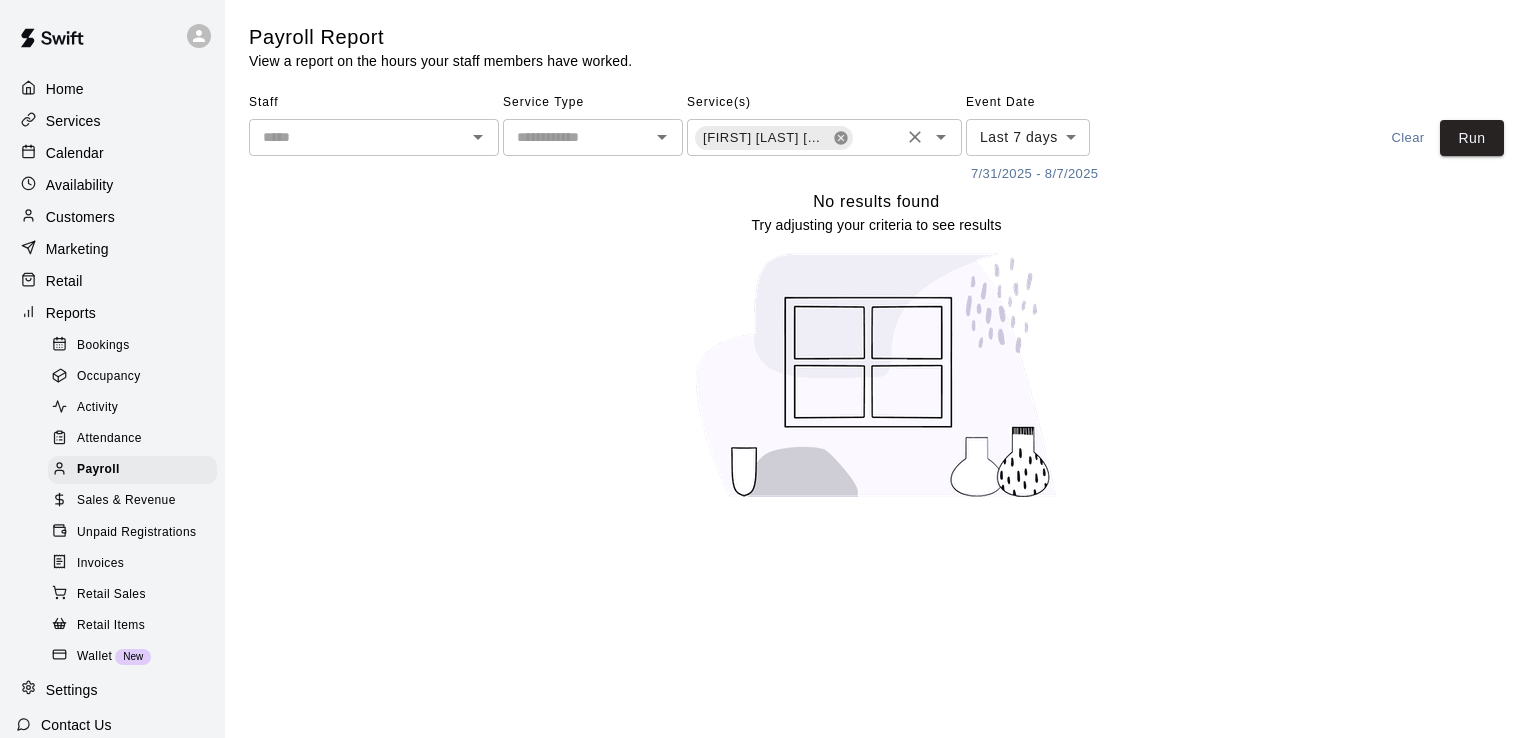 click 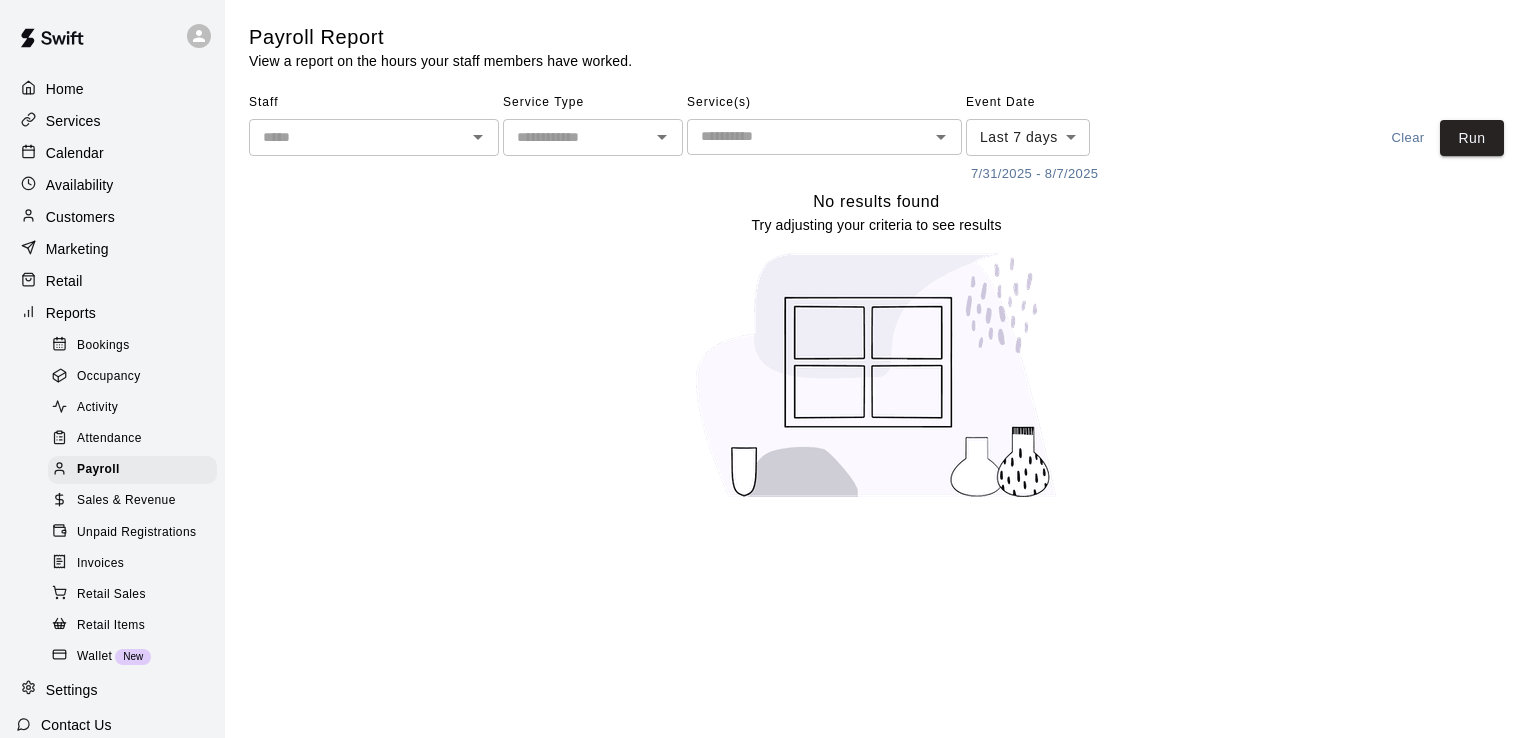 click 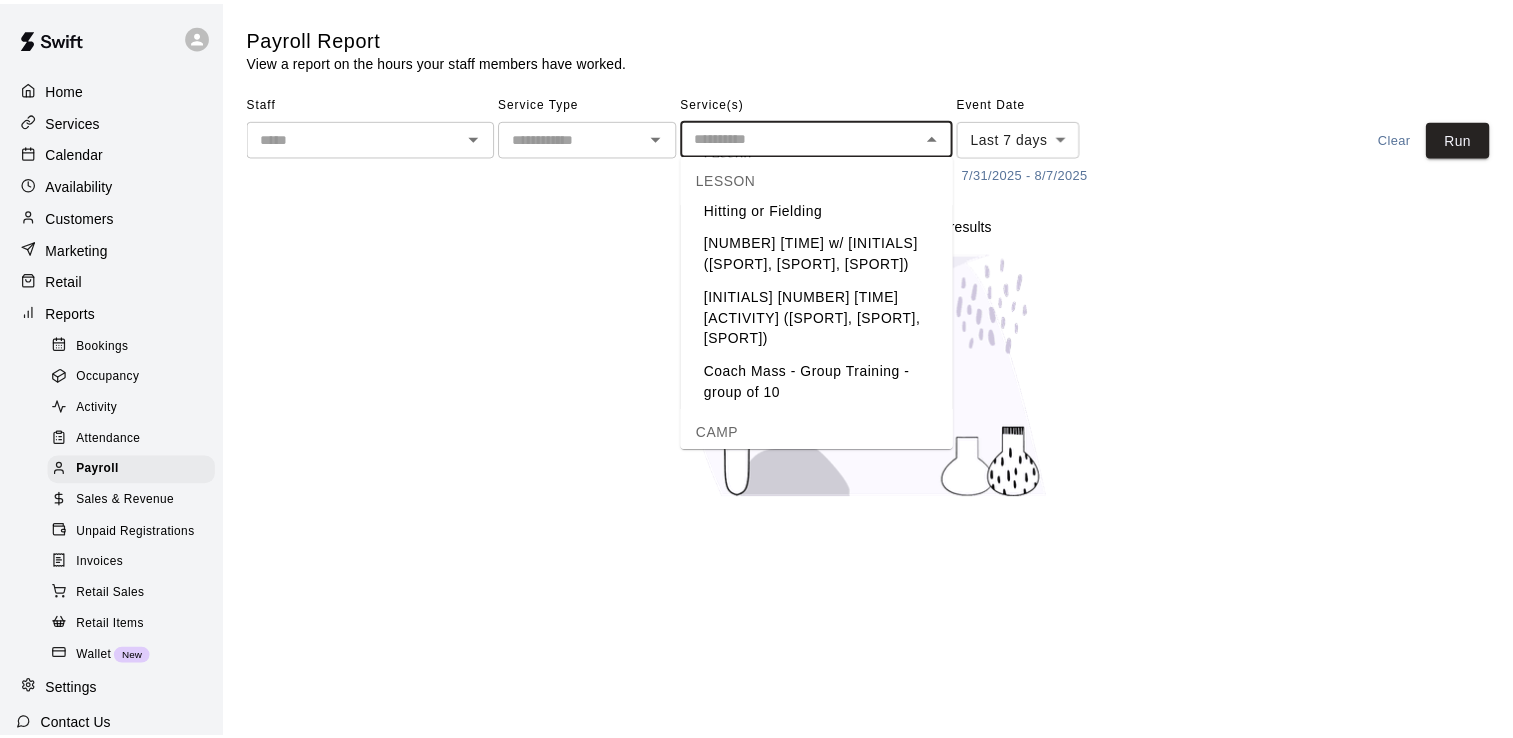 scroll, scrollTop: 1148, scrollLeft: 0, axis: vertical 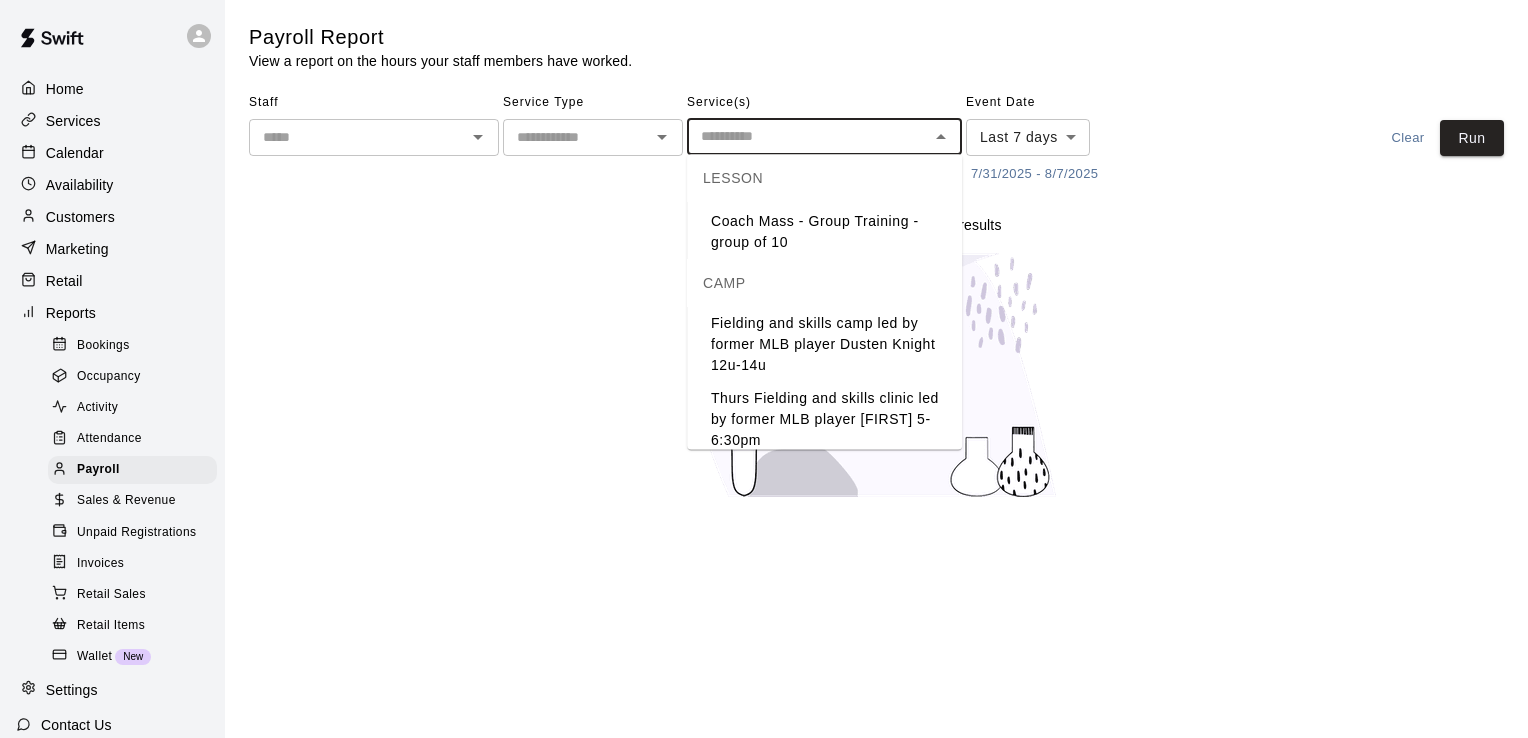 click on "Fielding and skills camp led by former MLB player Dusten Knight 12u-14u" at bounding box center [824, 344] 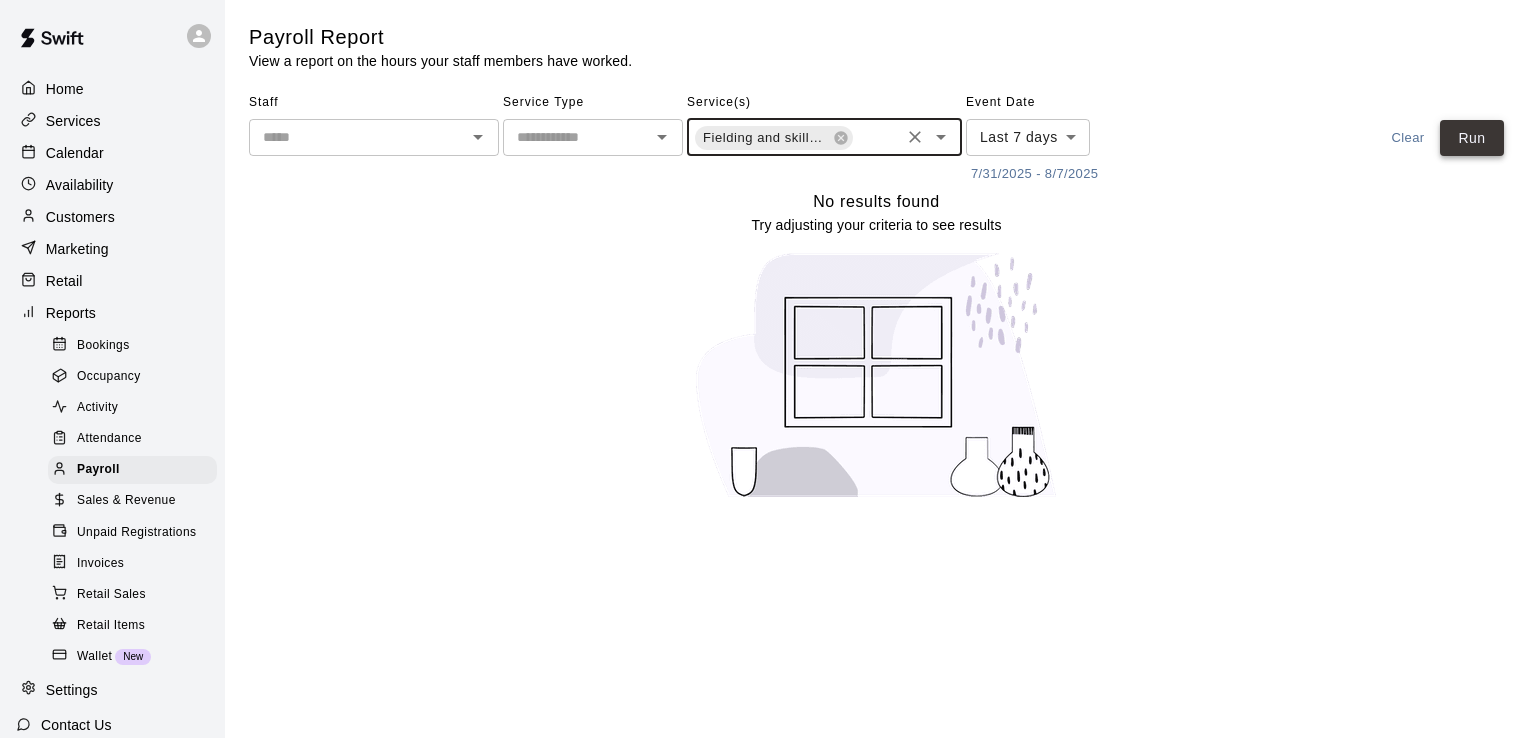 click on "Run" at bounding box center [1472, 138] 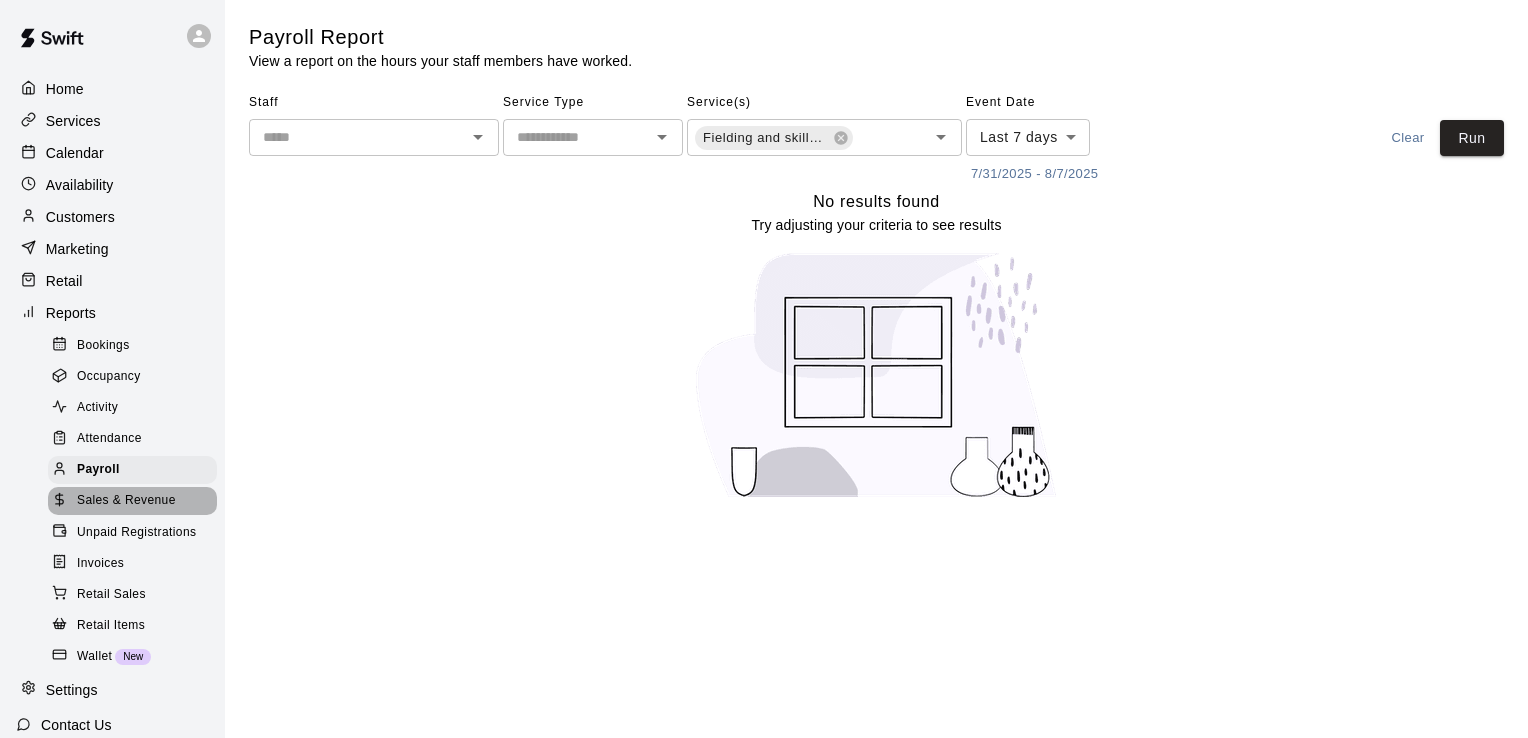 click on "Sales & Revenue" at bounding box center (126, 501) 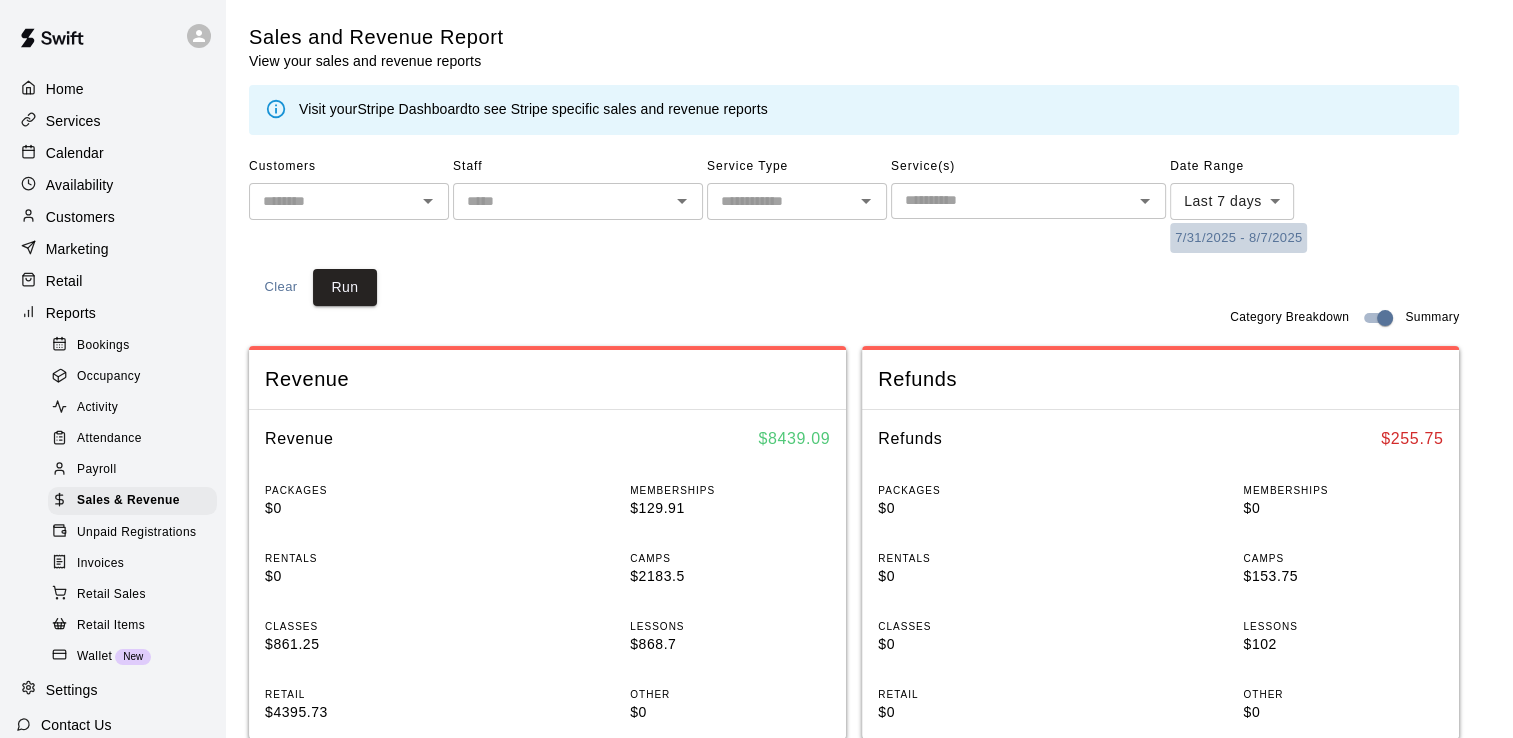 click on "7/31/2025 - 8/7/2025" at bounding box center (1238, 238) 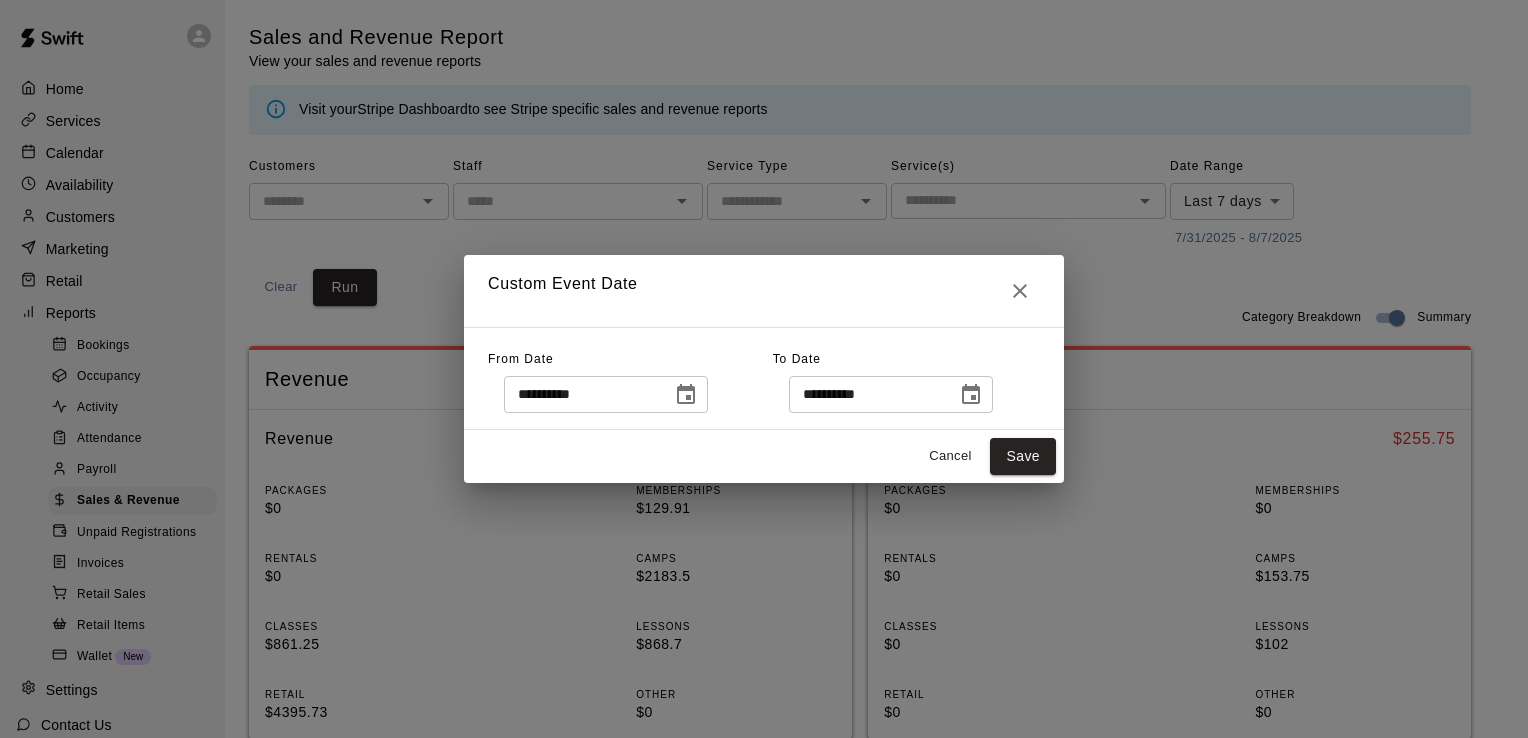 click 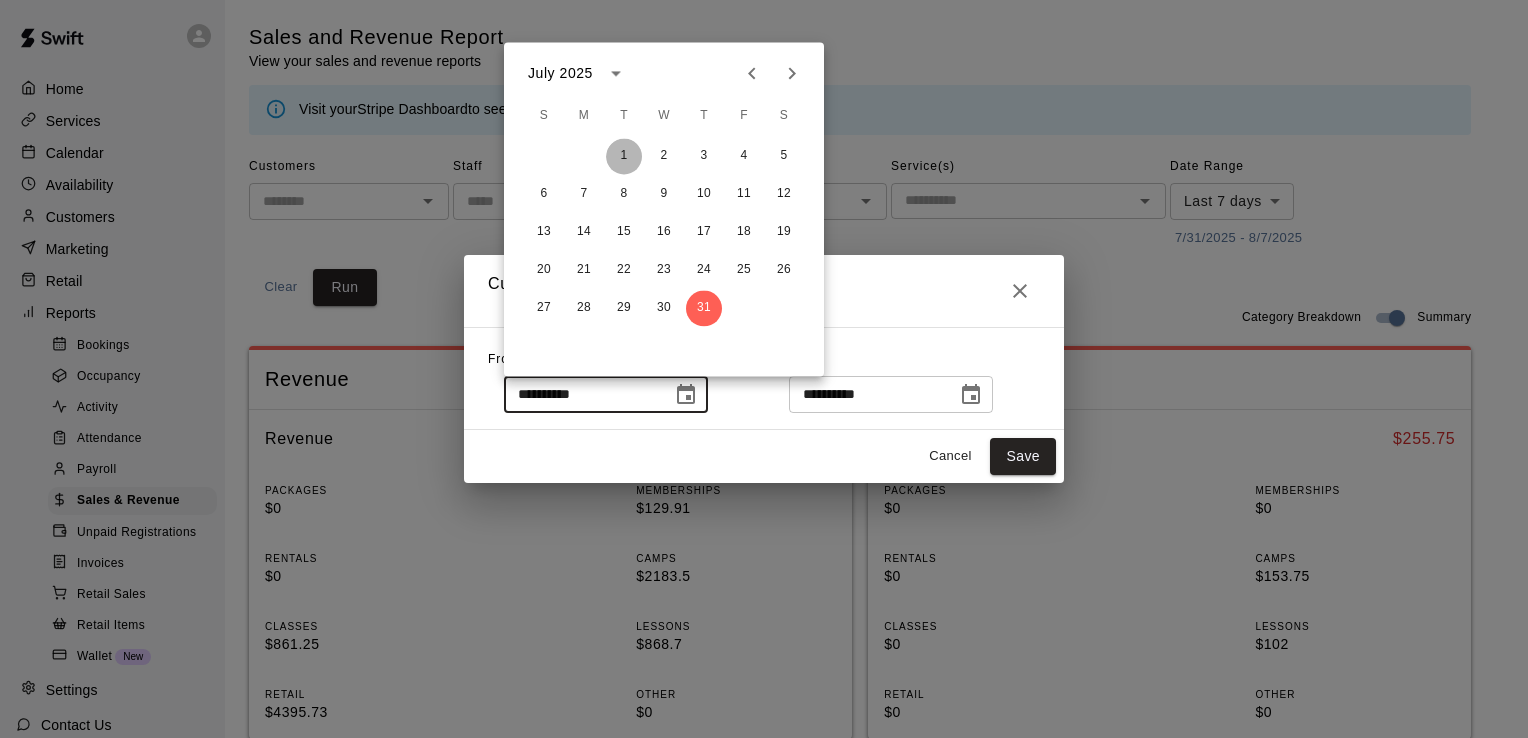 click on "1" at bounding box center (624, 156) 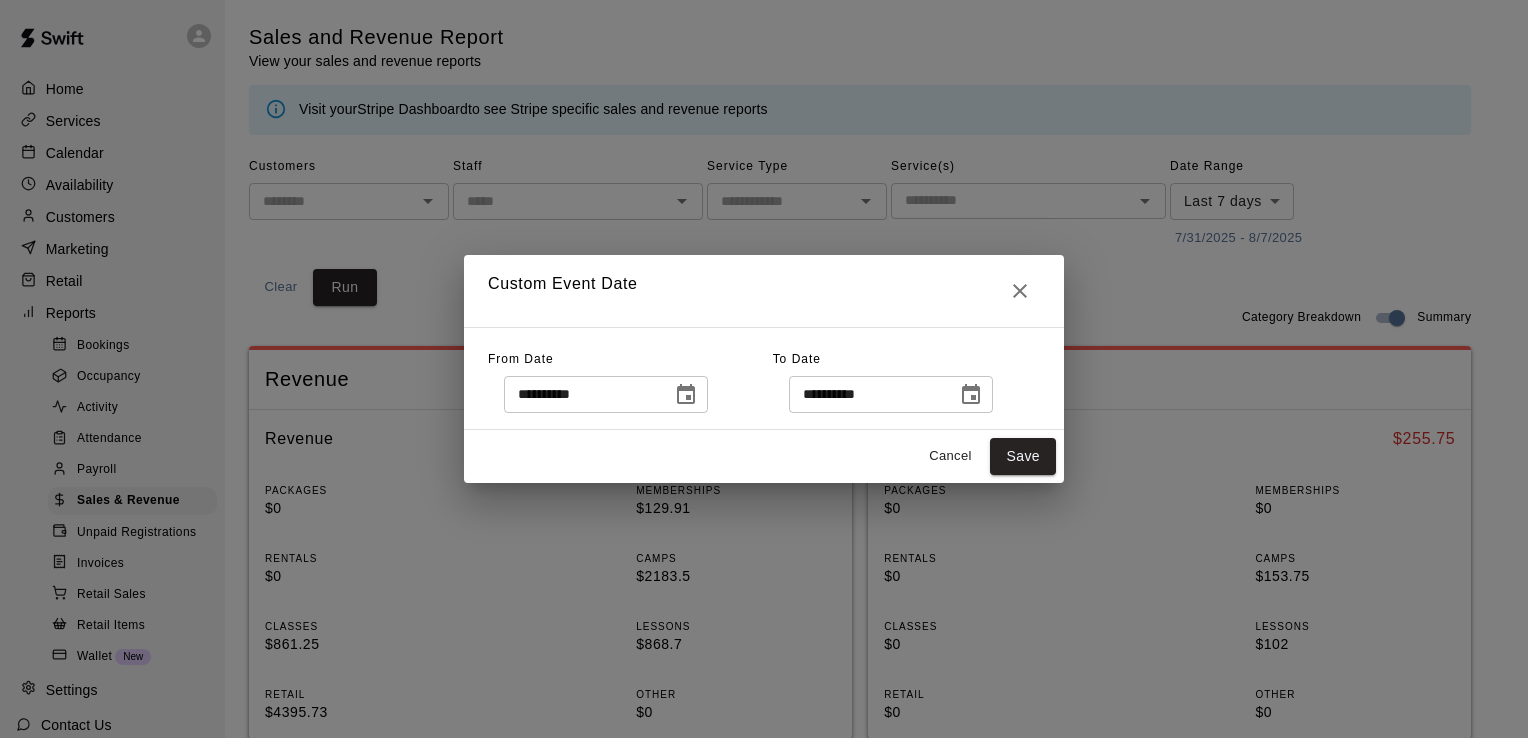 click 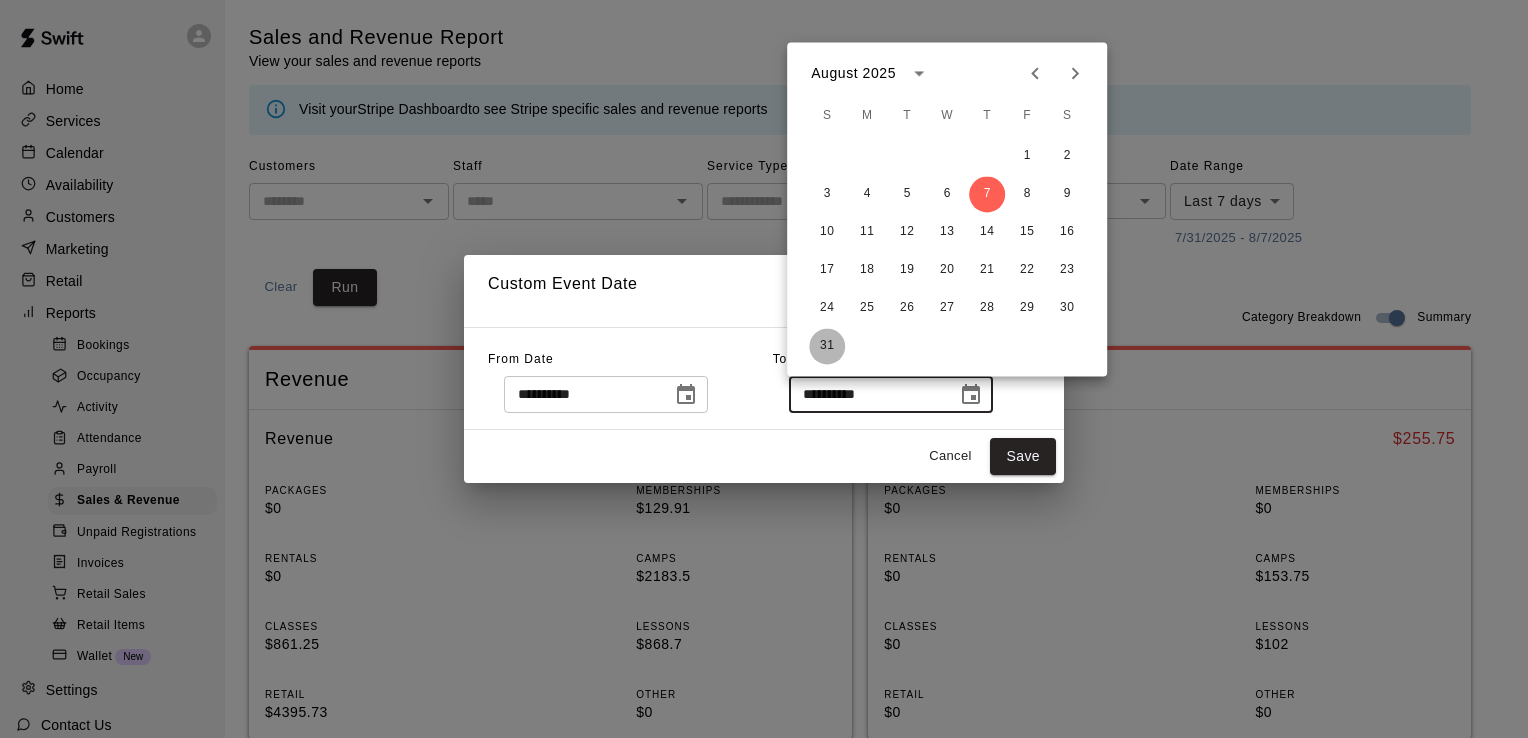 click on "31" at bounding box center (827, 346) 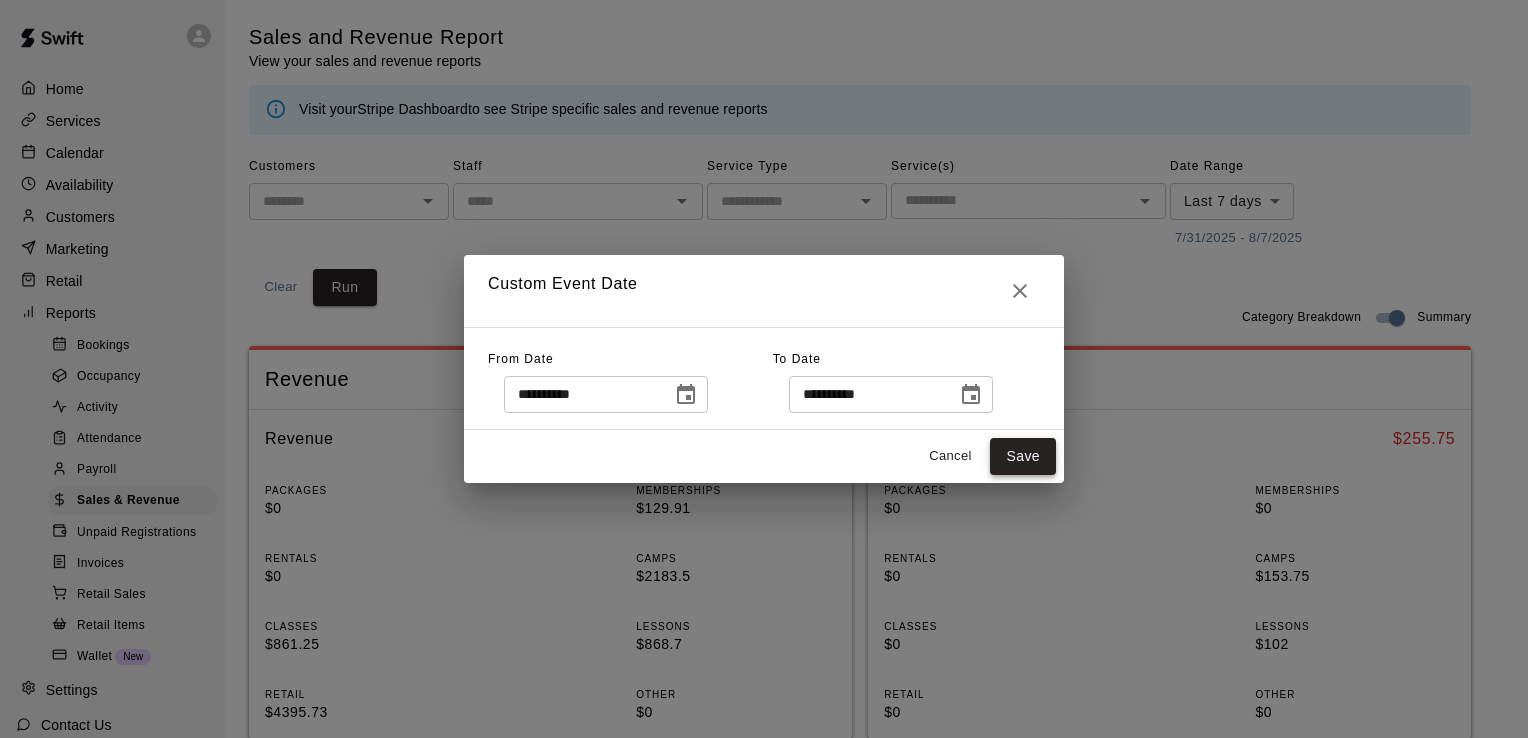 click on "Save" at bounding box center (1023, 456) 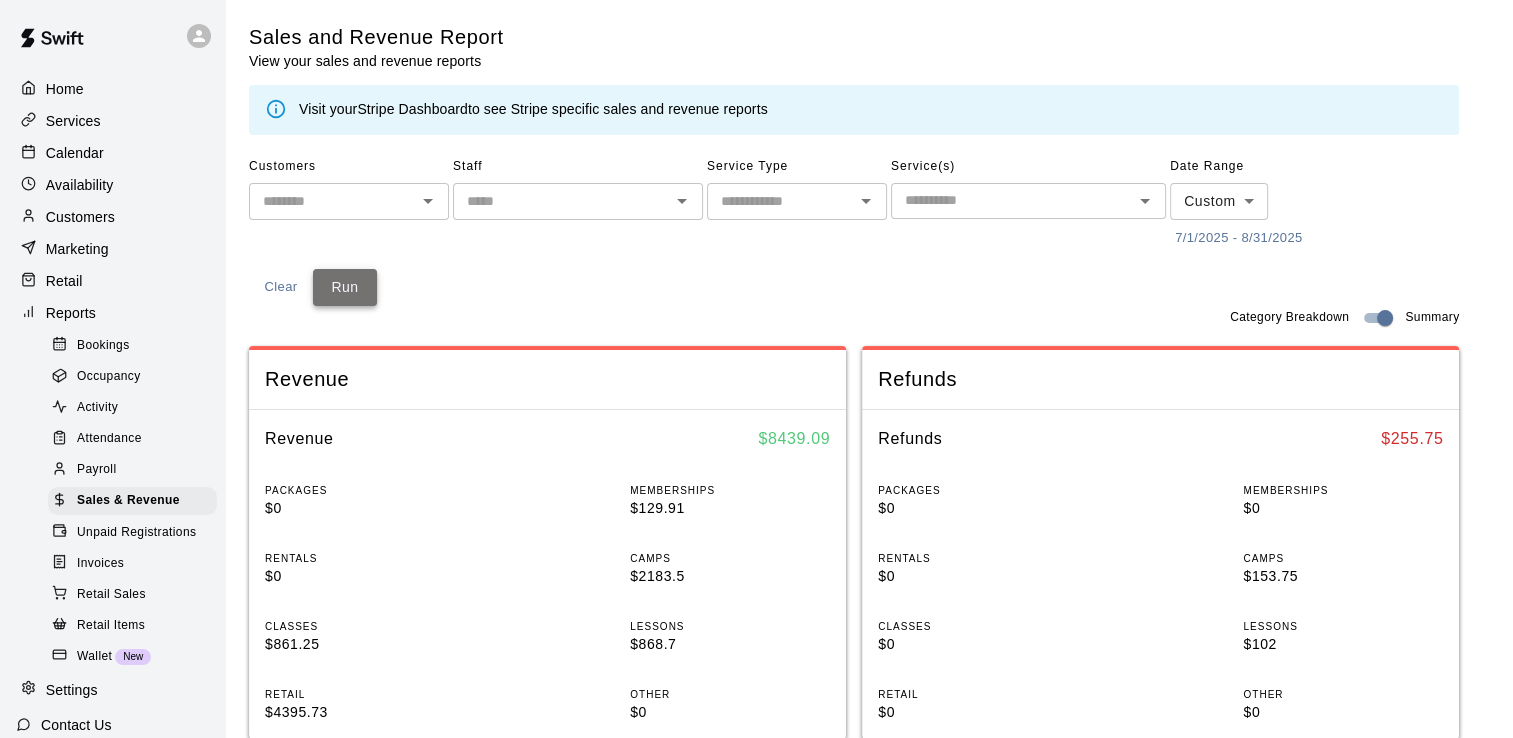 click on "Run" at bounding box center (345, 287) 